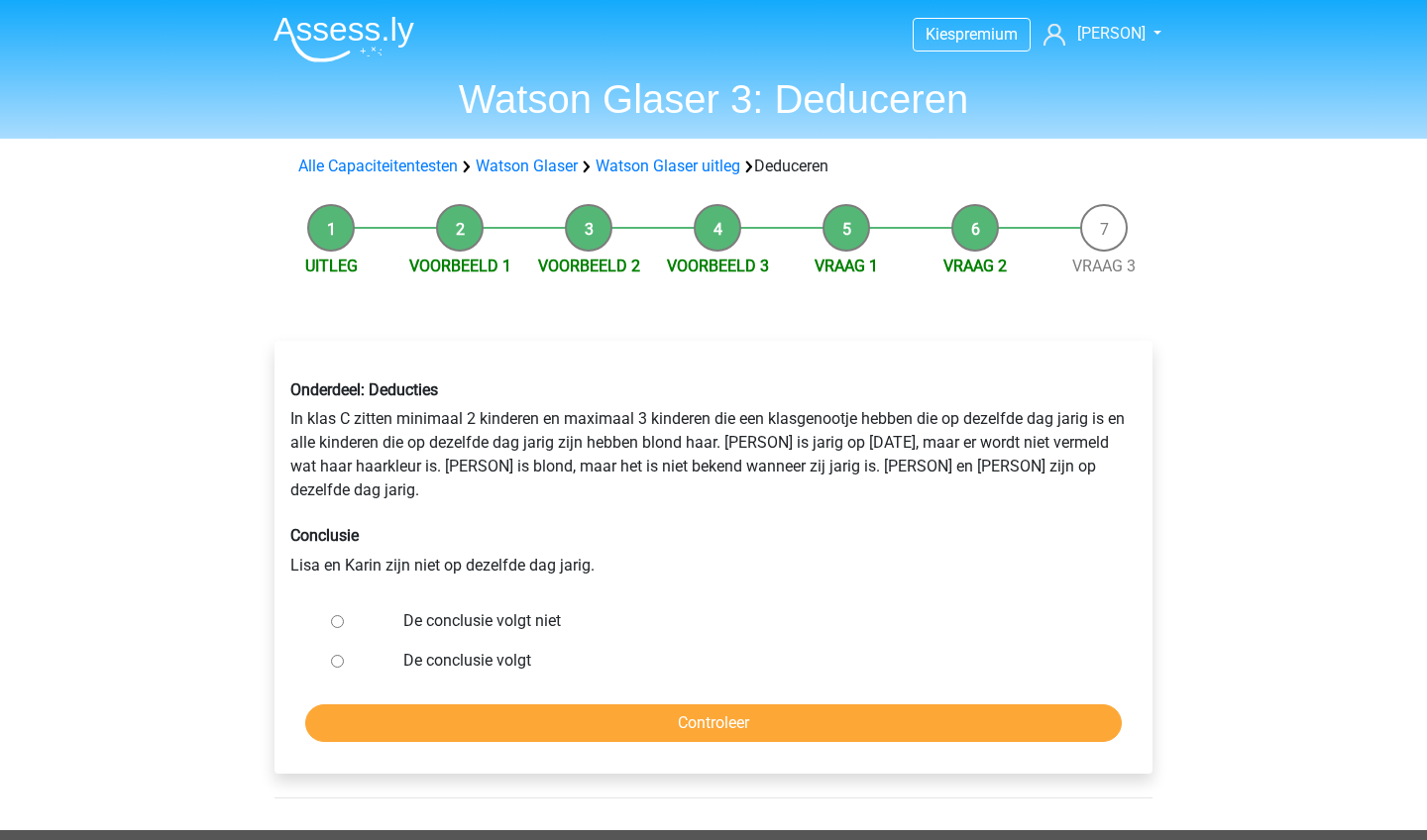 scroll, scrollTop: 0, scrollLeft: 0, axis: both 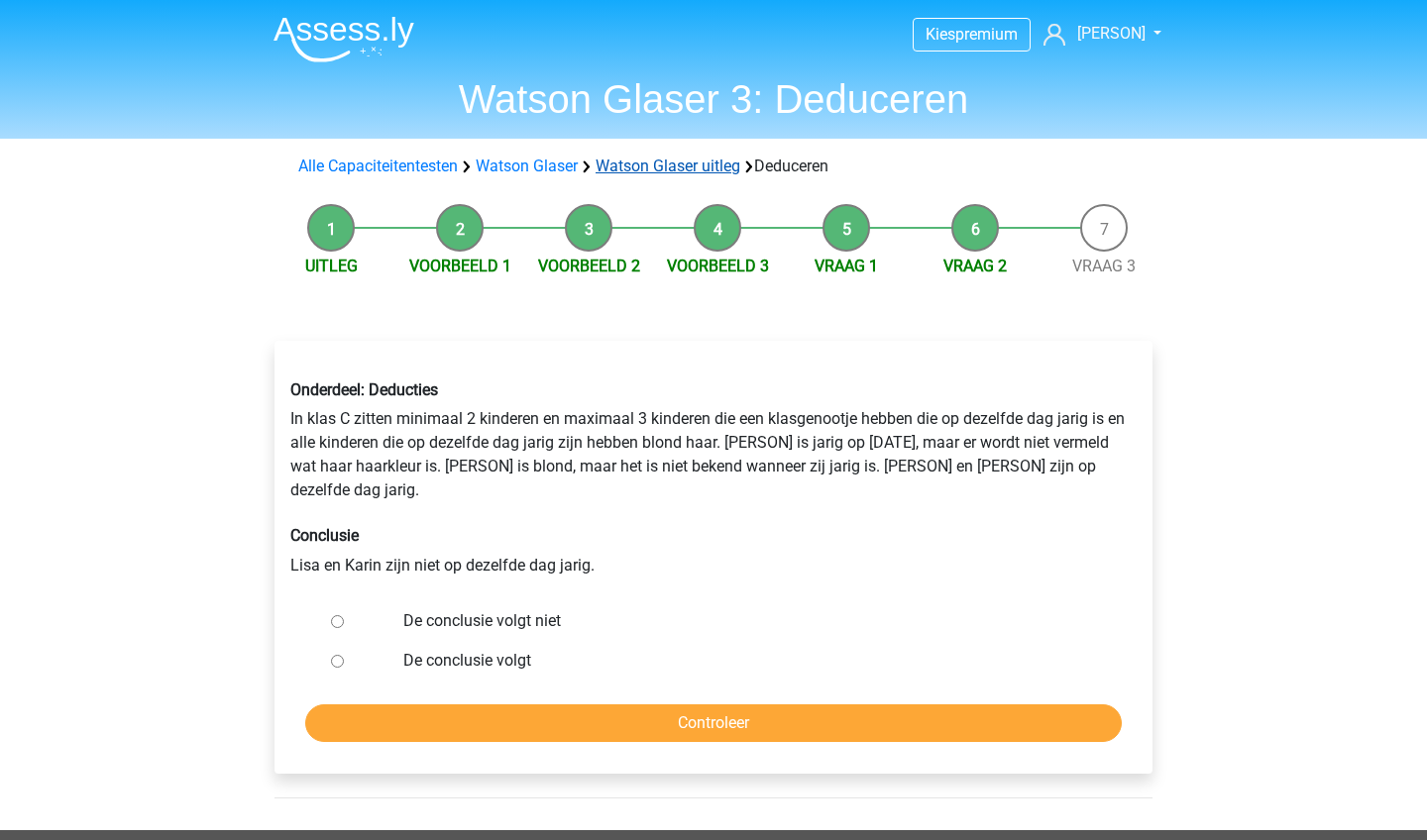 click on "Watson Glaser uitleg" at bounding box center (668, 165) 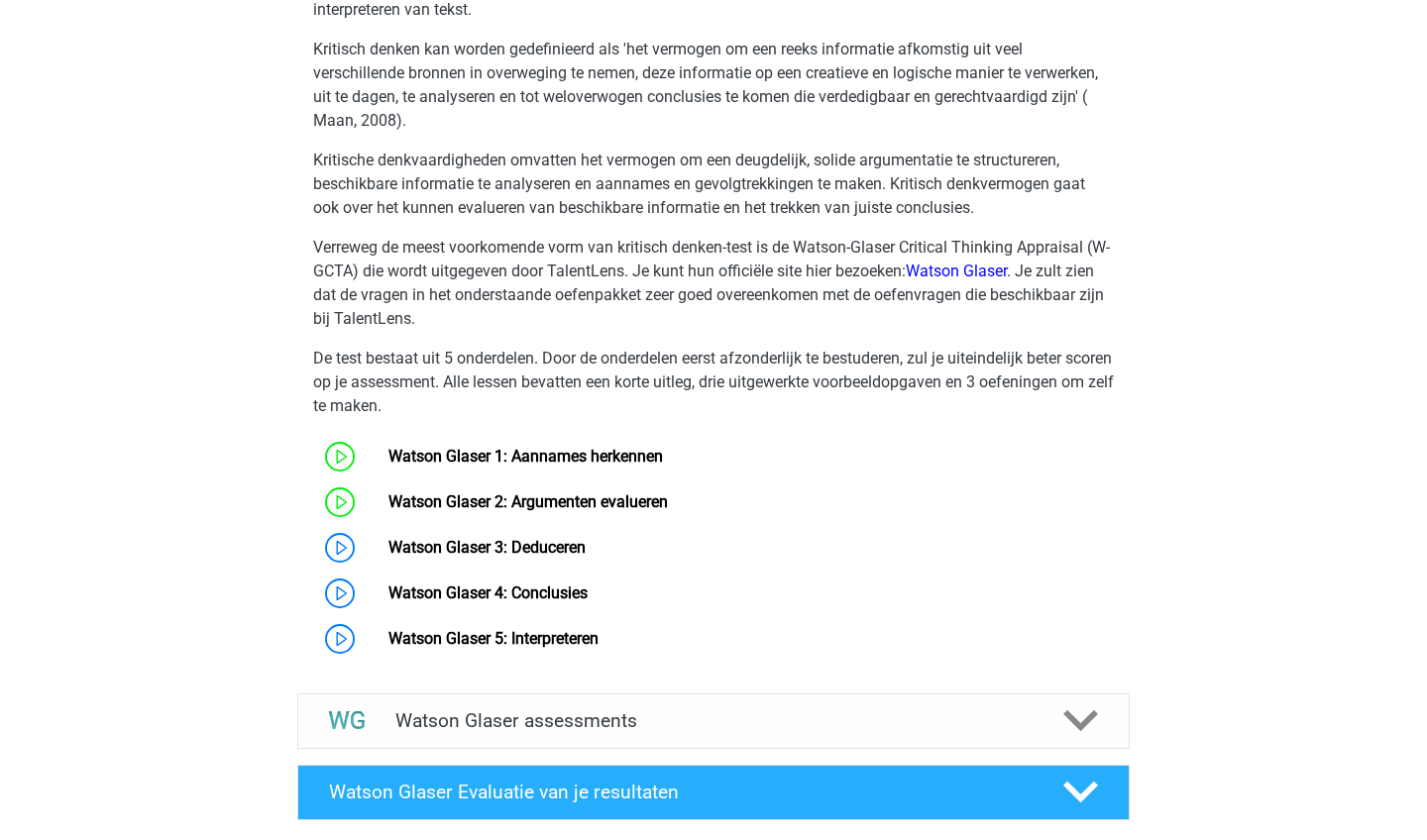 scroll, scrollTop: 1596, scrollLeft: 0, axis: vertical 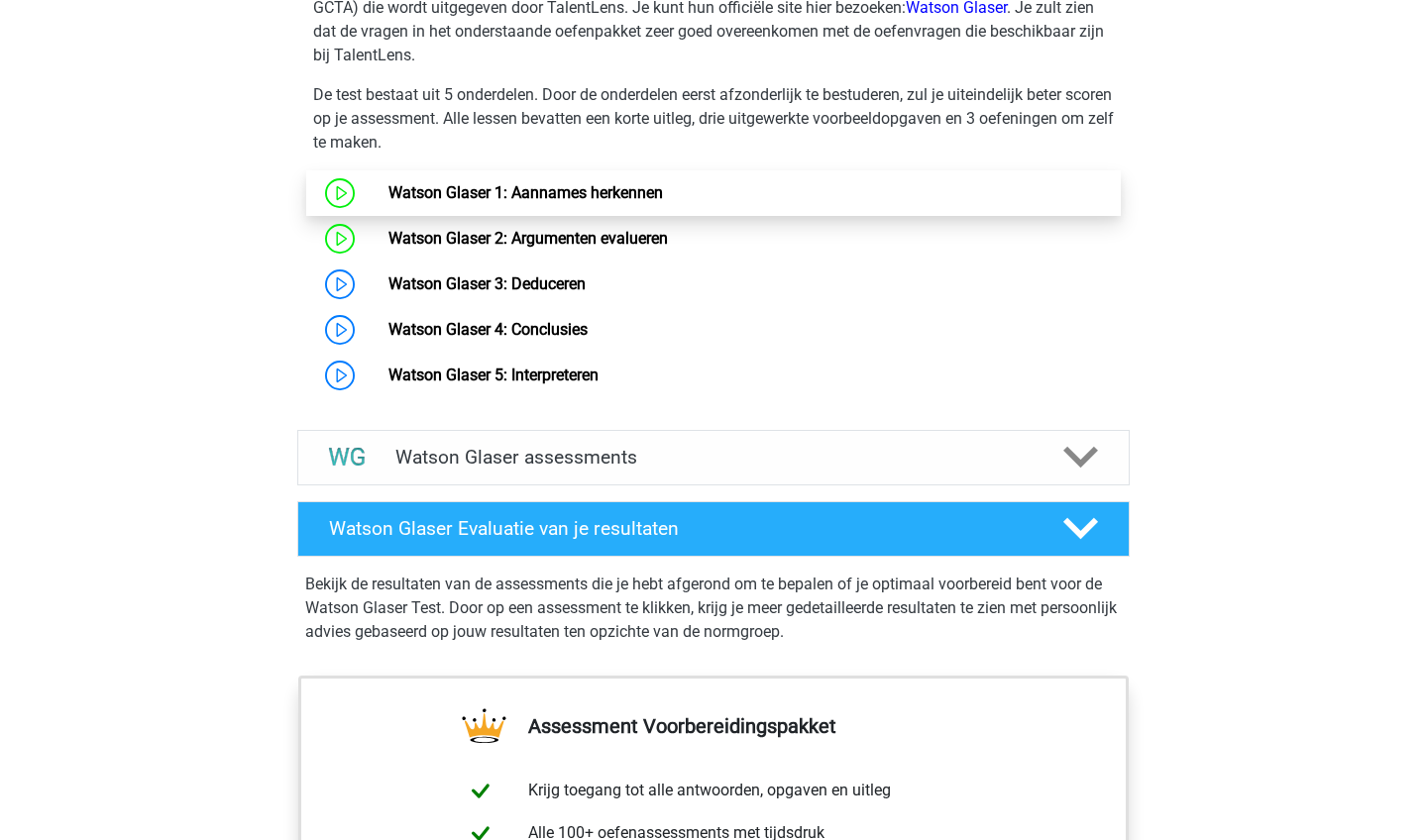 click on "Watson Glaser 1: Aannames herkennen" at bounding box center [525, 192] 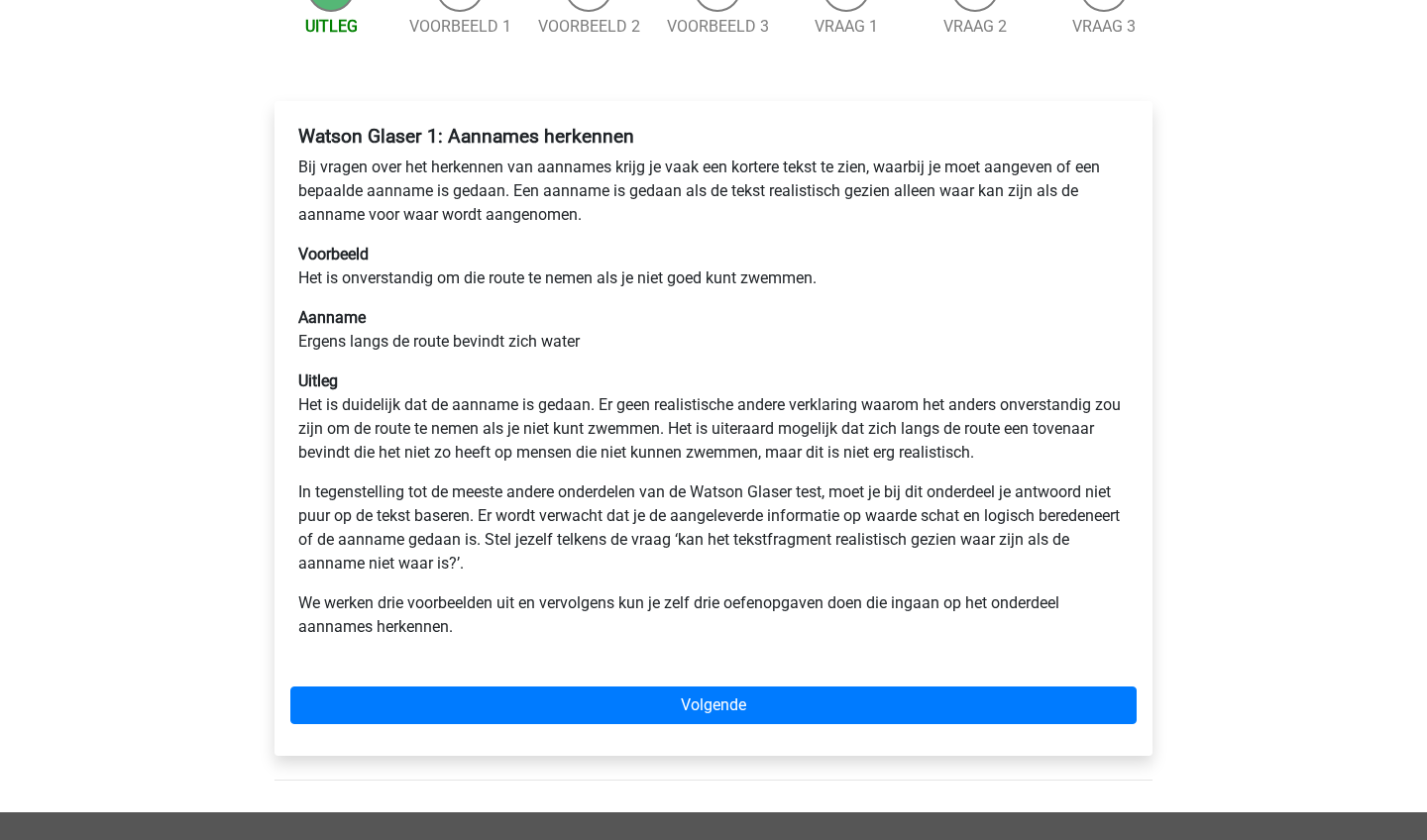 scroll, scrollTop: 261, scrollLeft: 0, axis: vertical 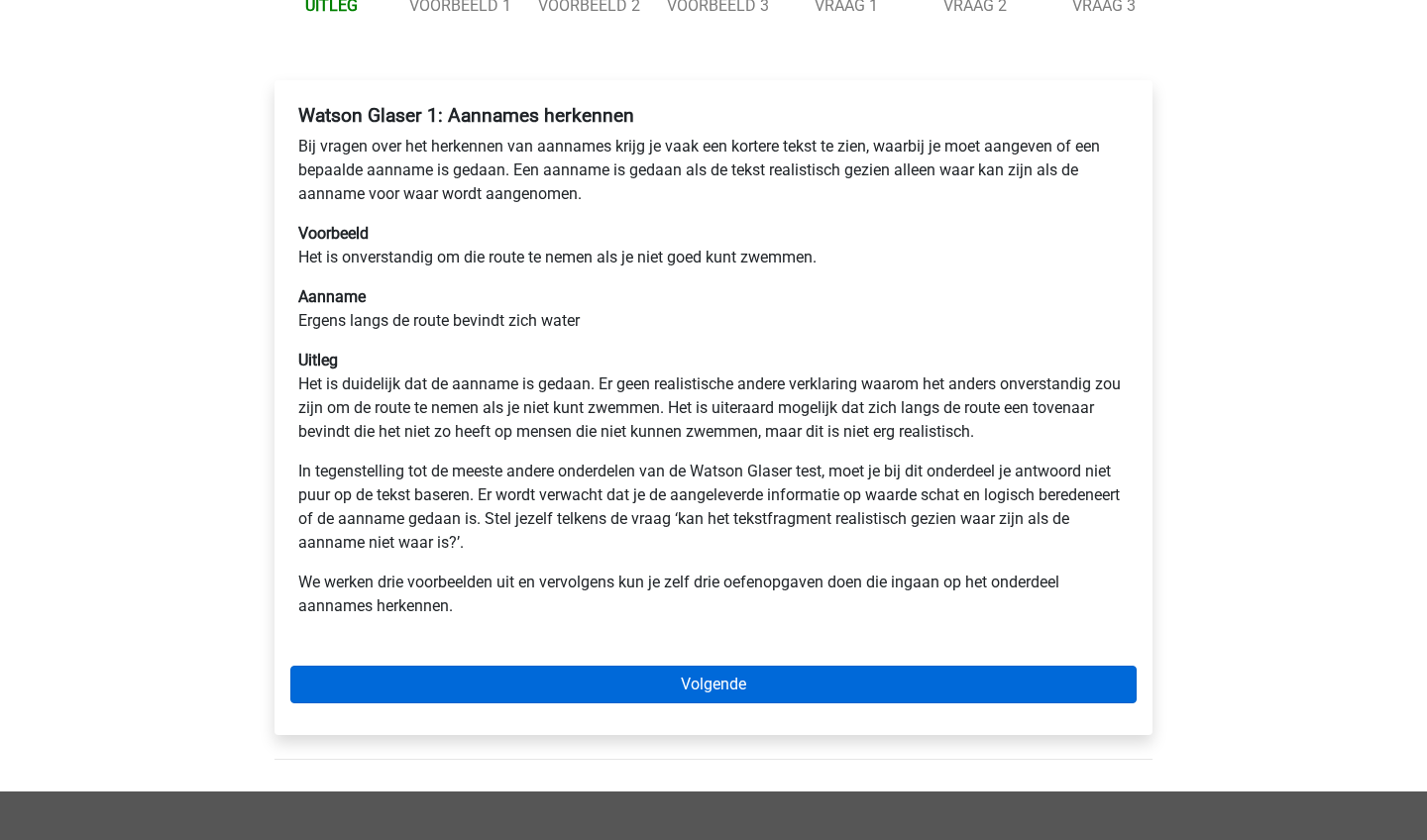 click on "Volgende" at bounding box center (714, 684) 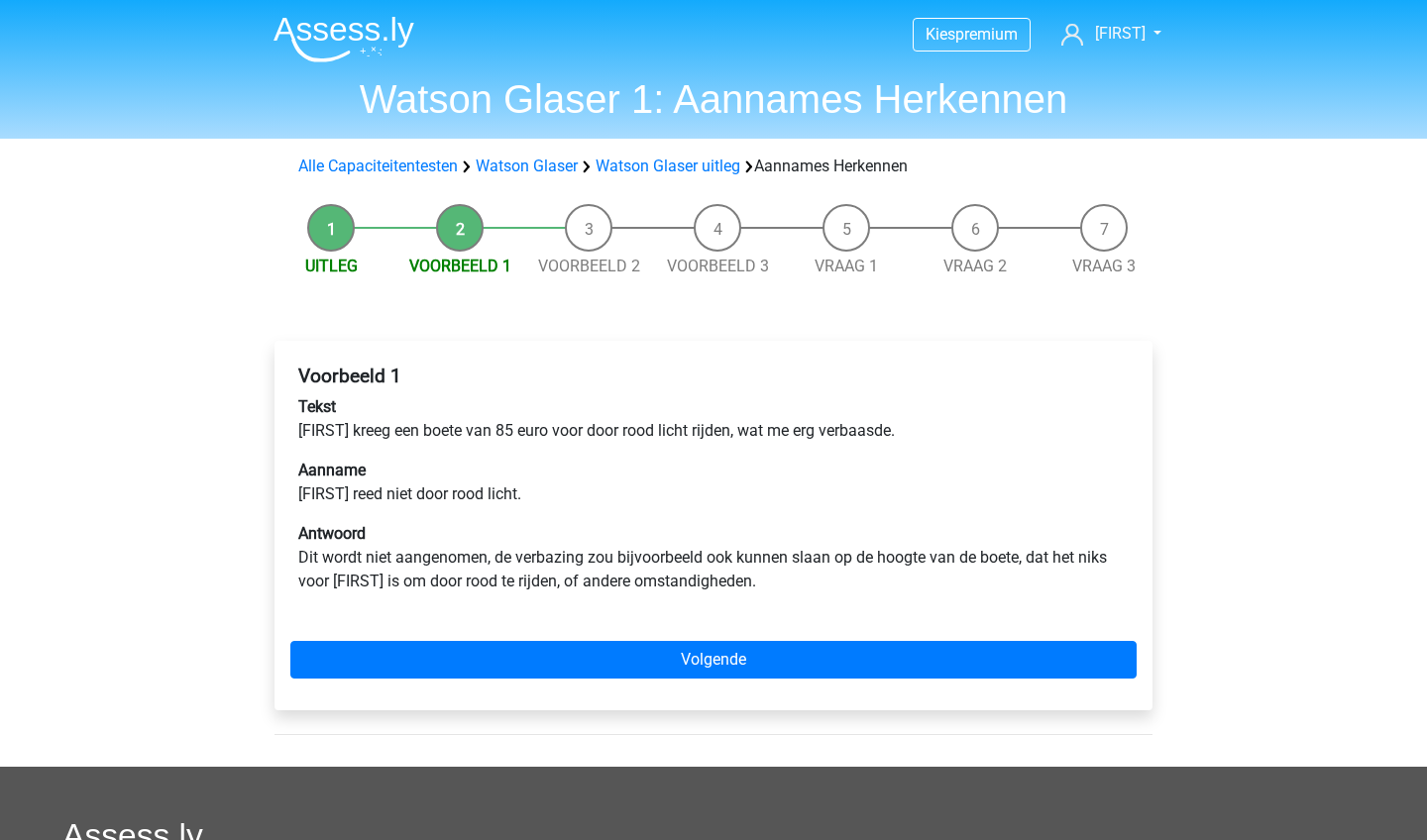 scroll, scrollTop: 0, scrollLeft: 0, axis: both 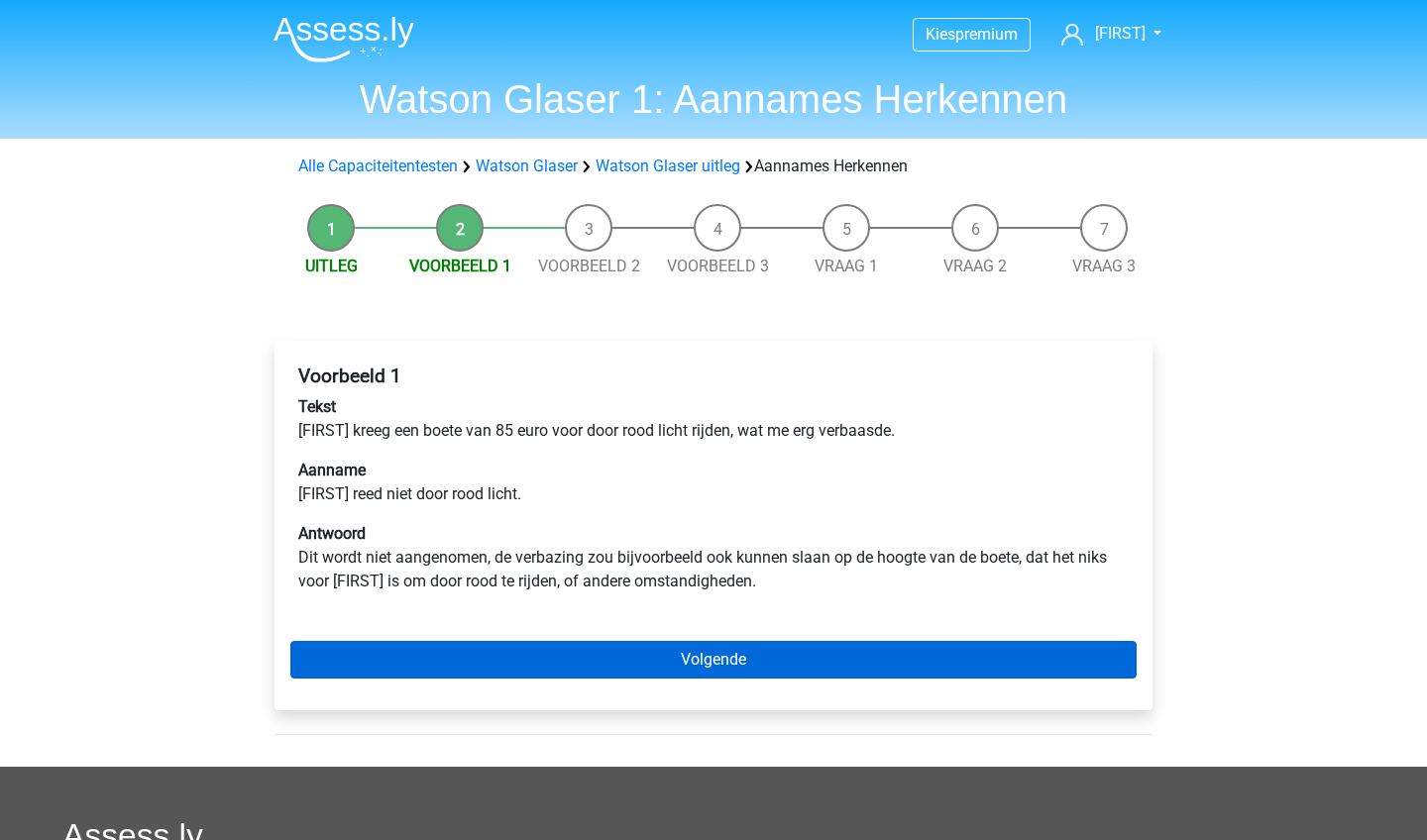 click on "Volgende" at bounding box center [714, 660] 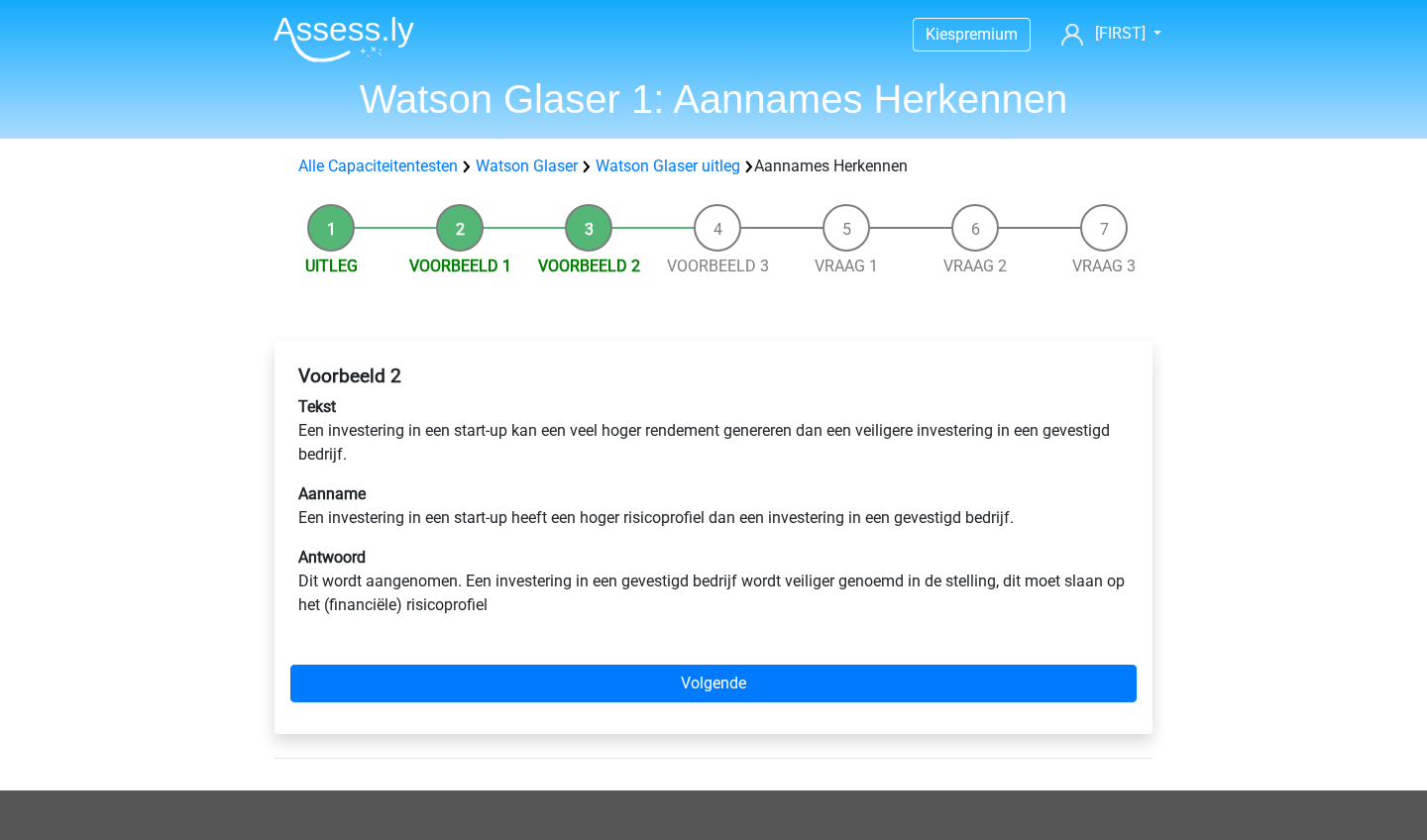 scroll, scrollTop: 0, scrollLeft: 0, axis: both 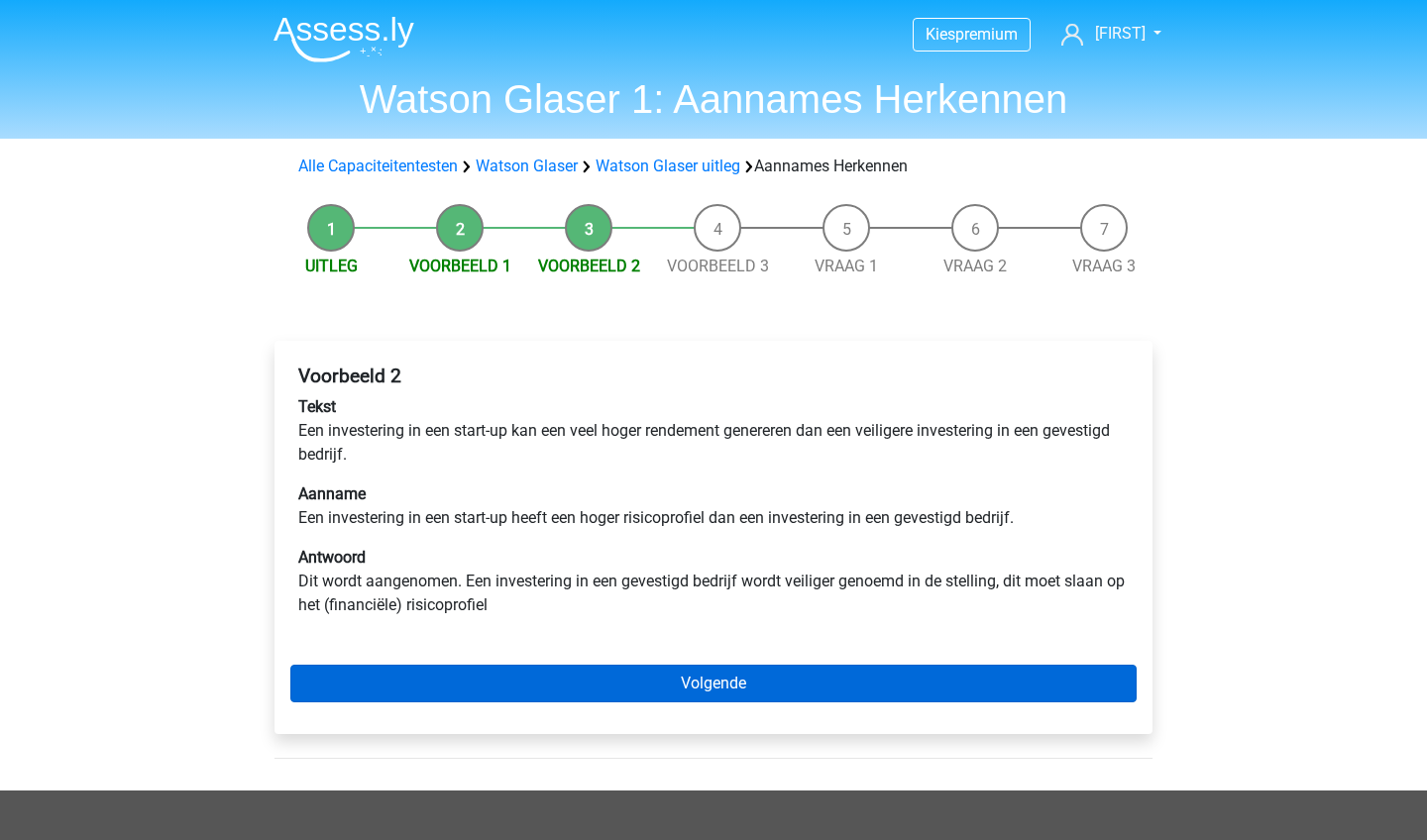 click on "Volgende" at bounding box center (714, 683) 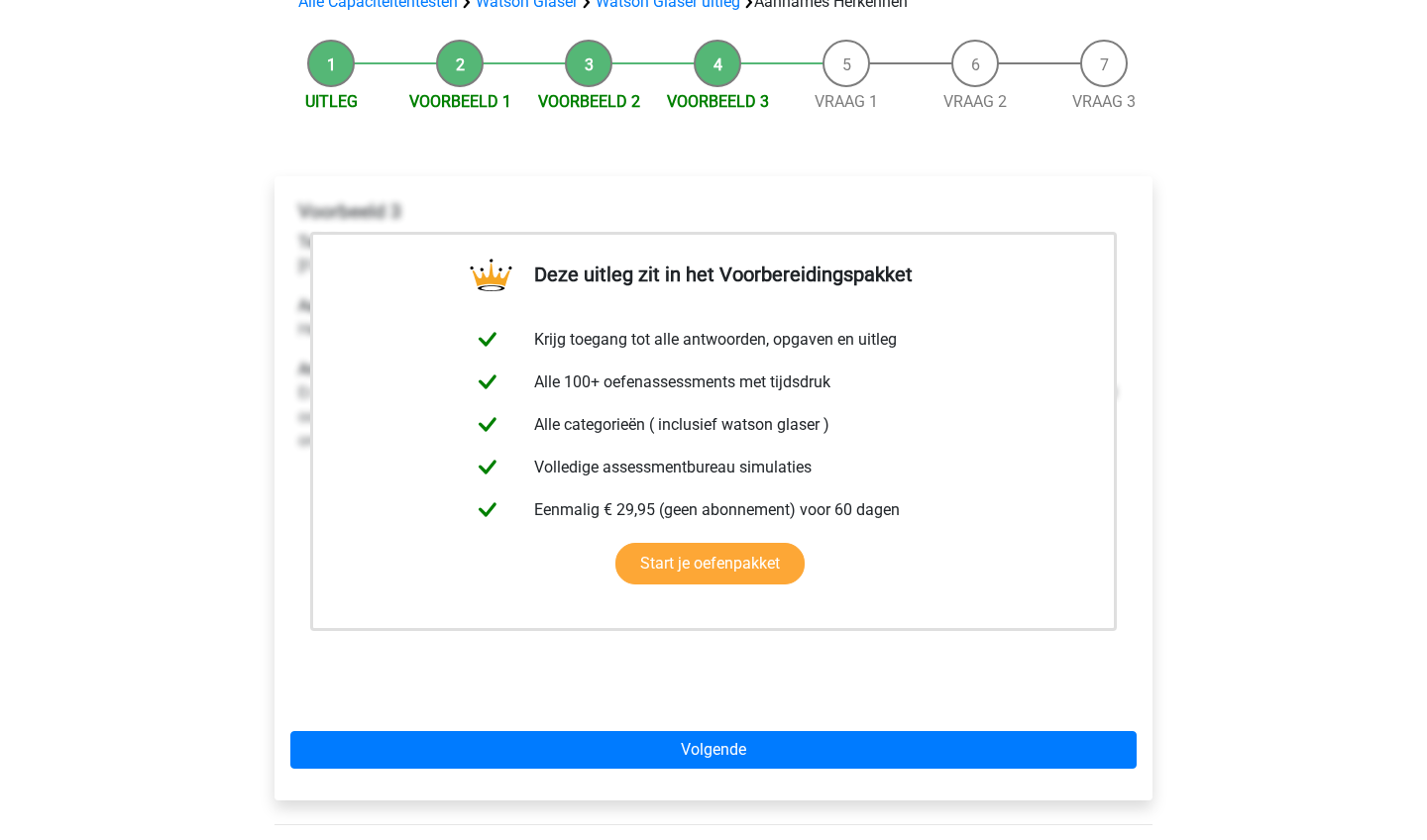 scroll, scrollTop: 164, scrollLeft: 0, axis: vertical 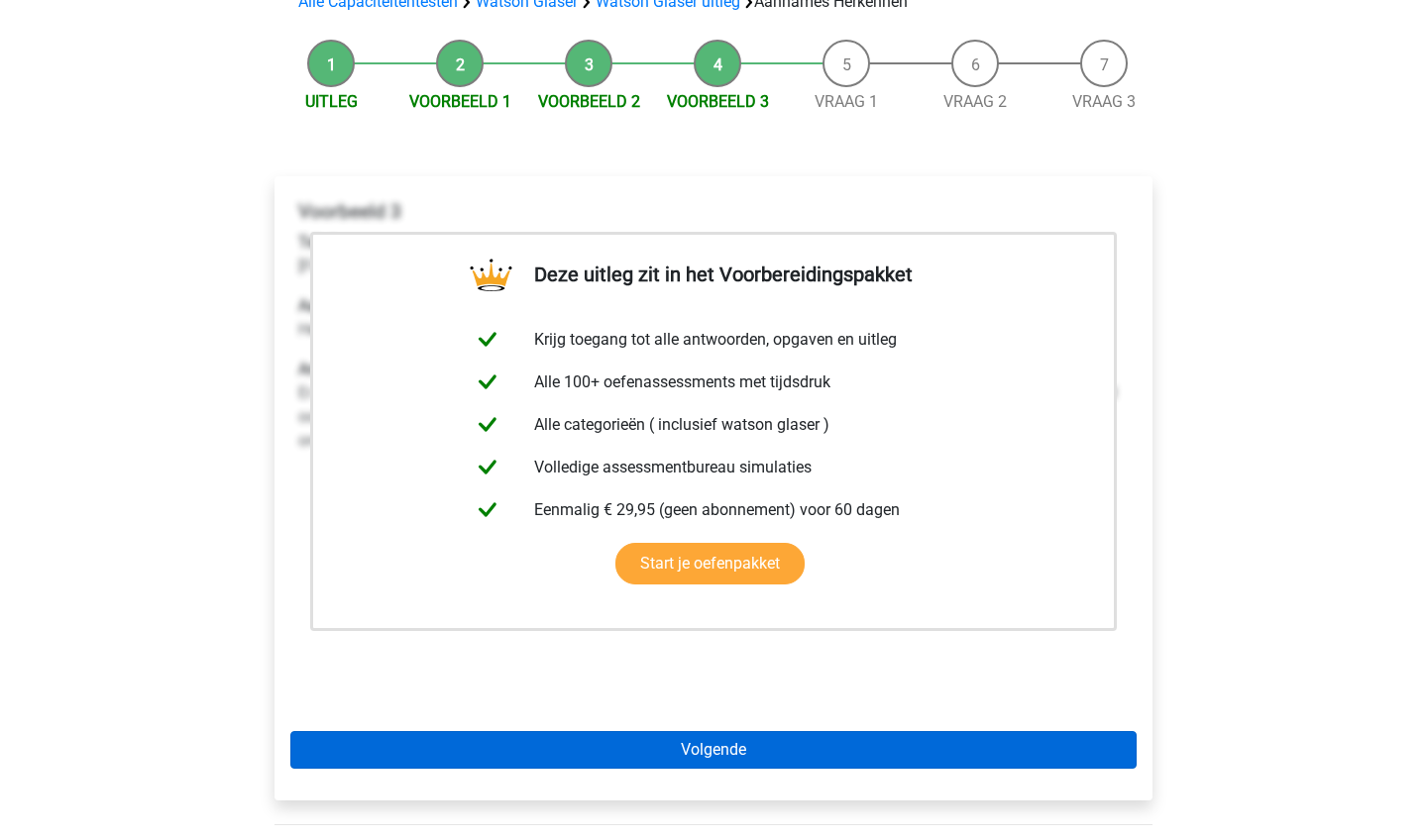 click on "Volgende" at bounding box center [714, 750] 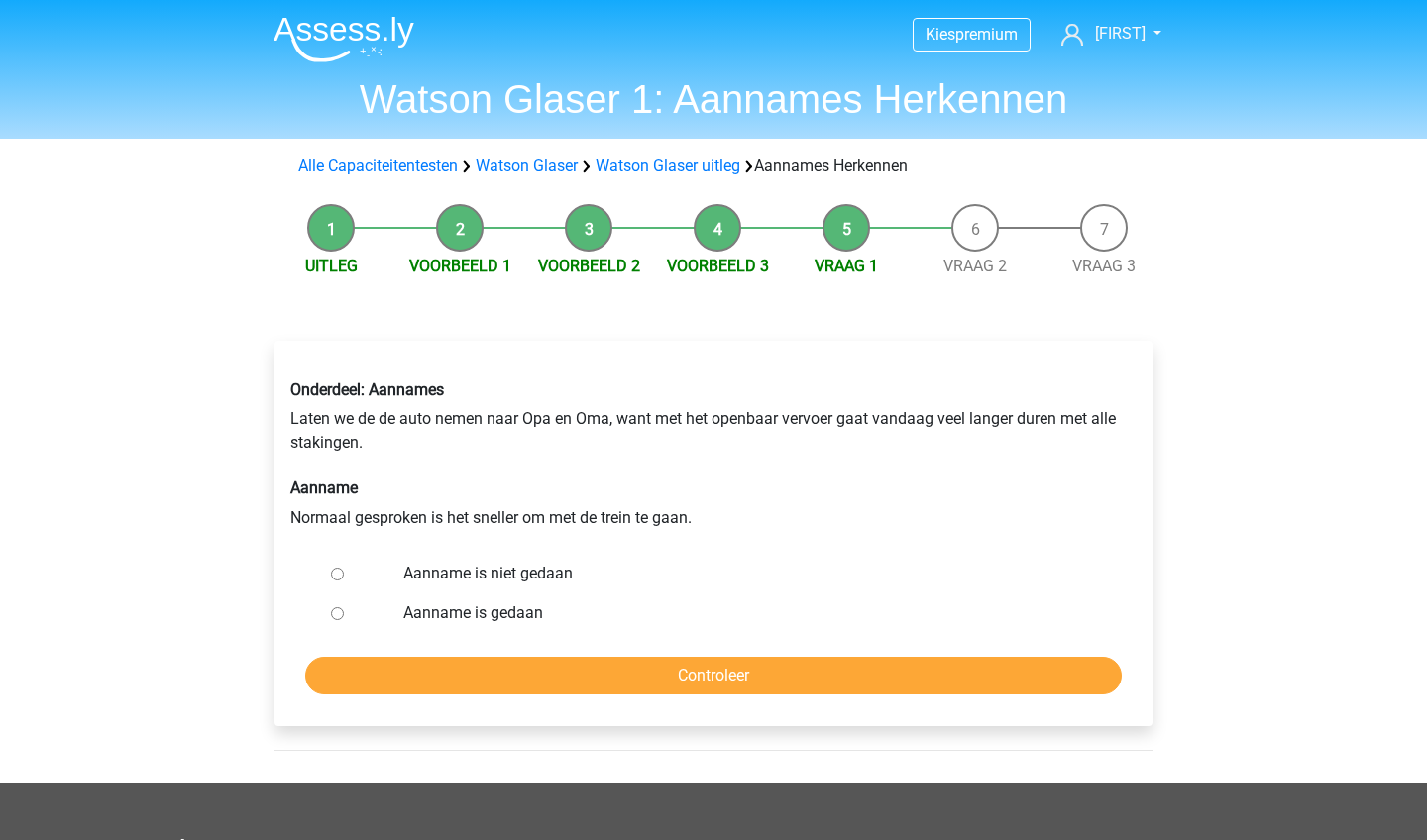 scroll, scrollTop: 0, scrollLeft: 0, axis: both 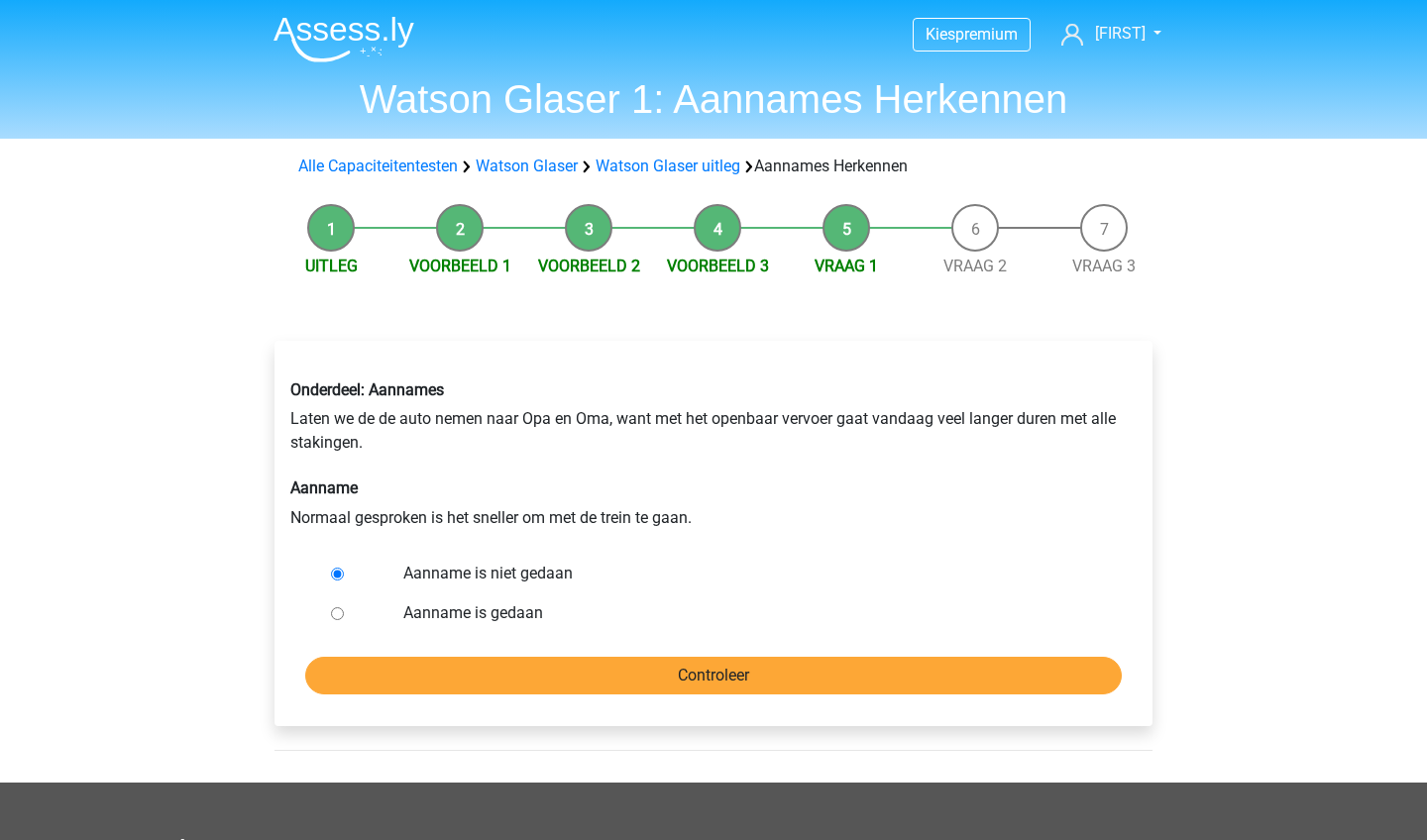 click on "Controleer" at bounding box center (714, 676) 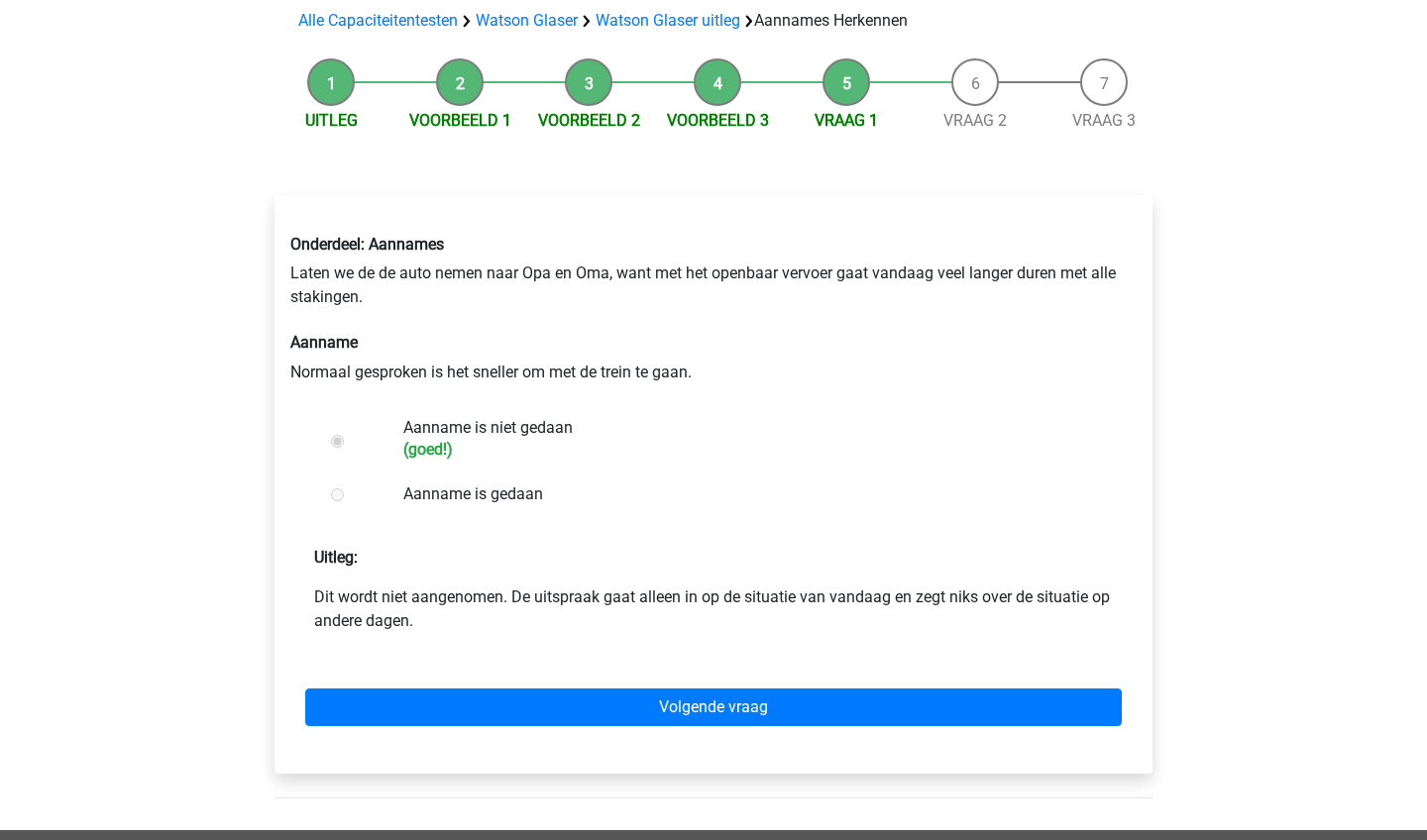 scroll, scrollTop: 184, scrollLeft: 0, axis: vertical 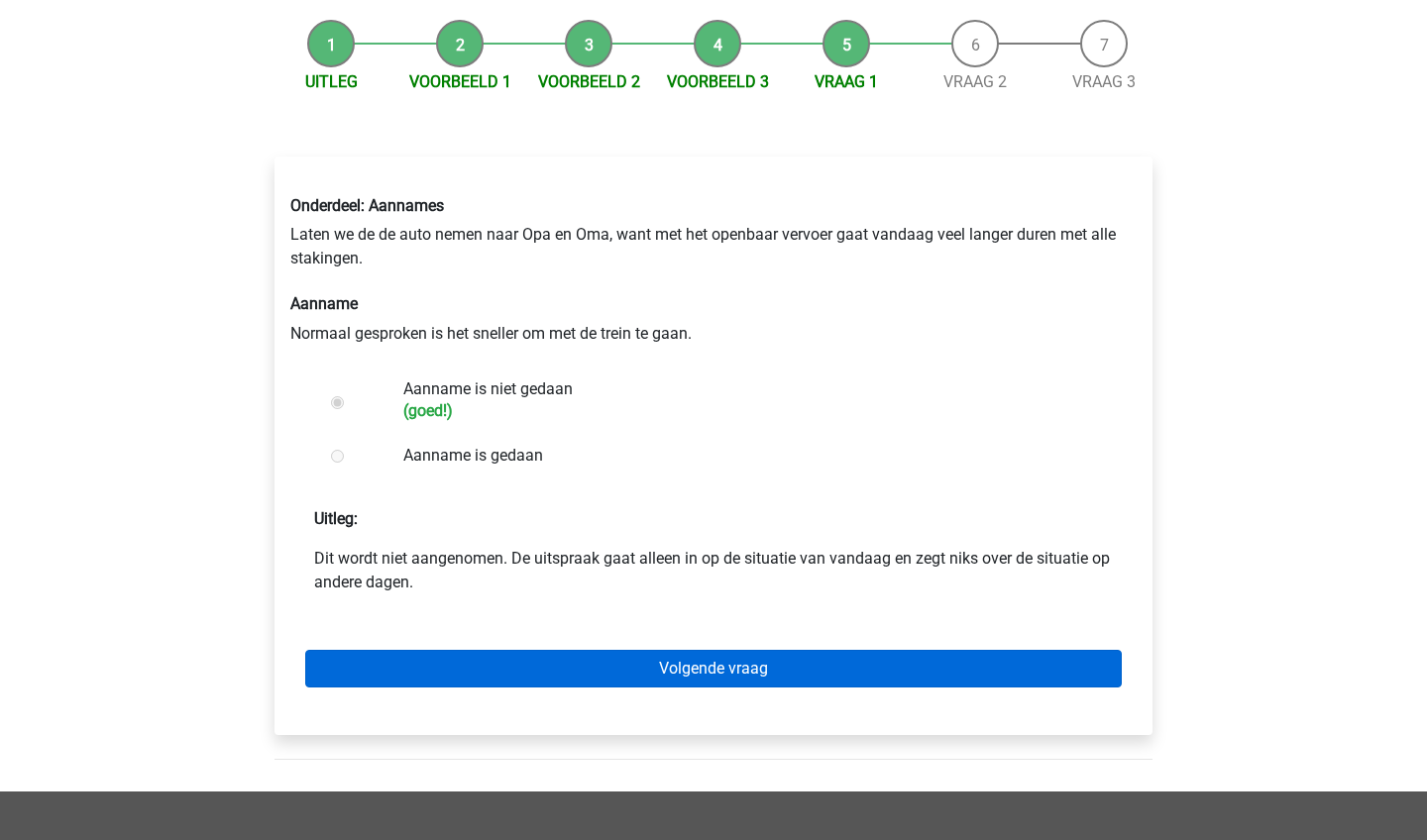click on "Volgende vraag" at bounding box center (714, 669) 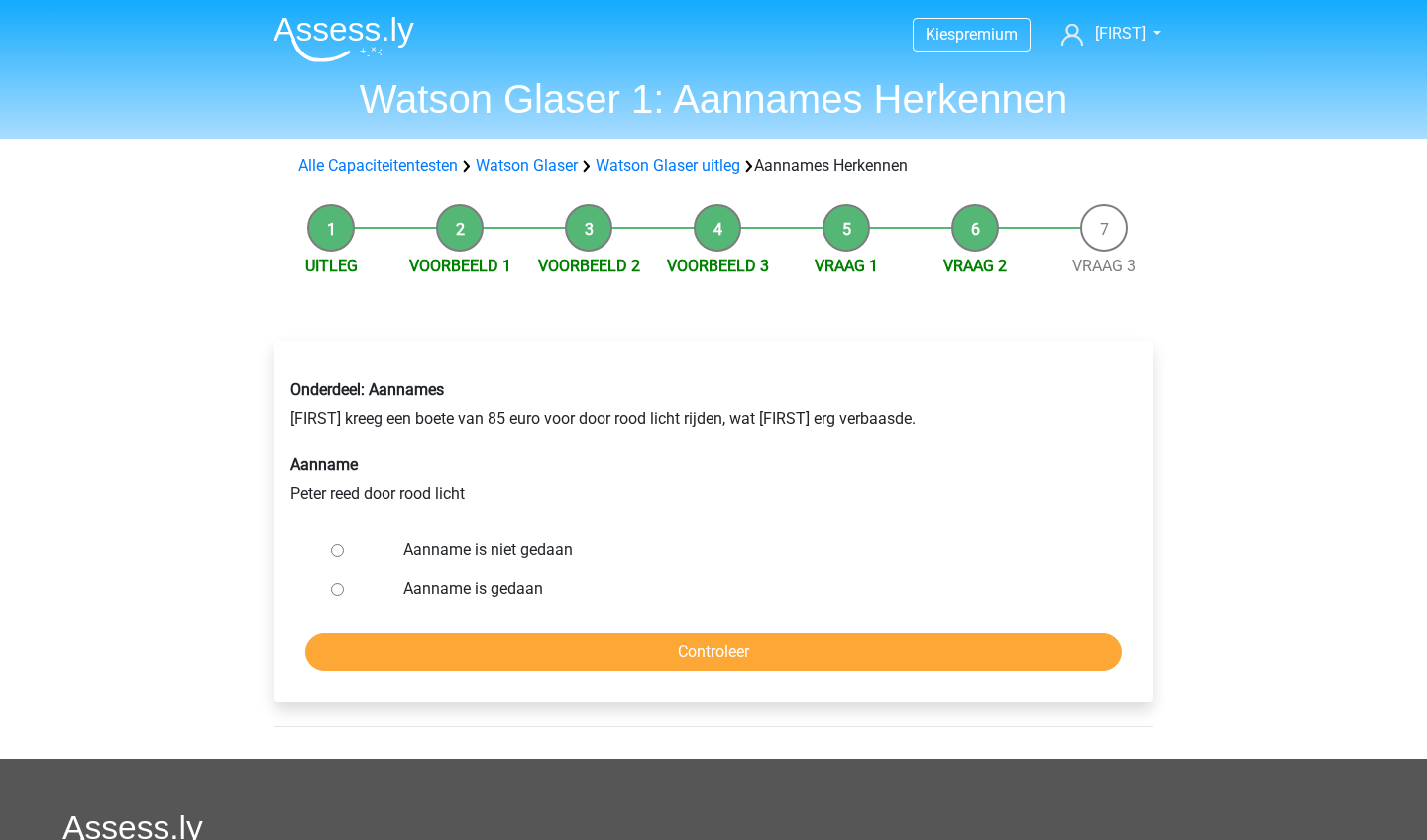 scroll, scrollTop: 0, scrollLeft: 0, axis: both 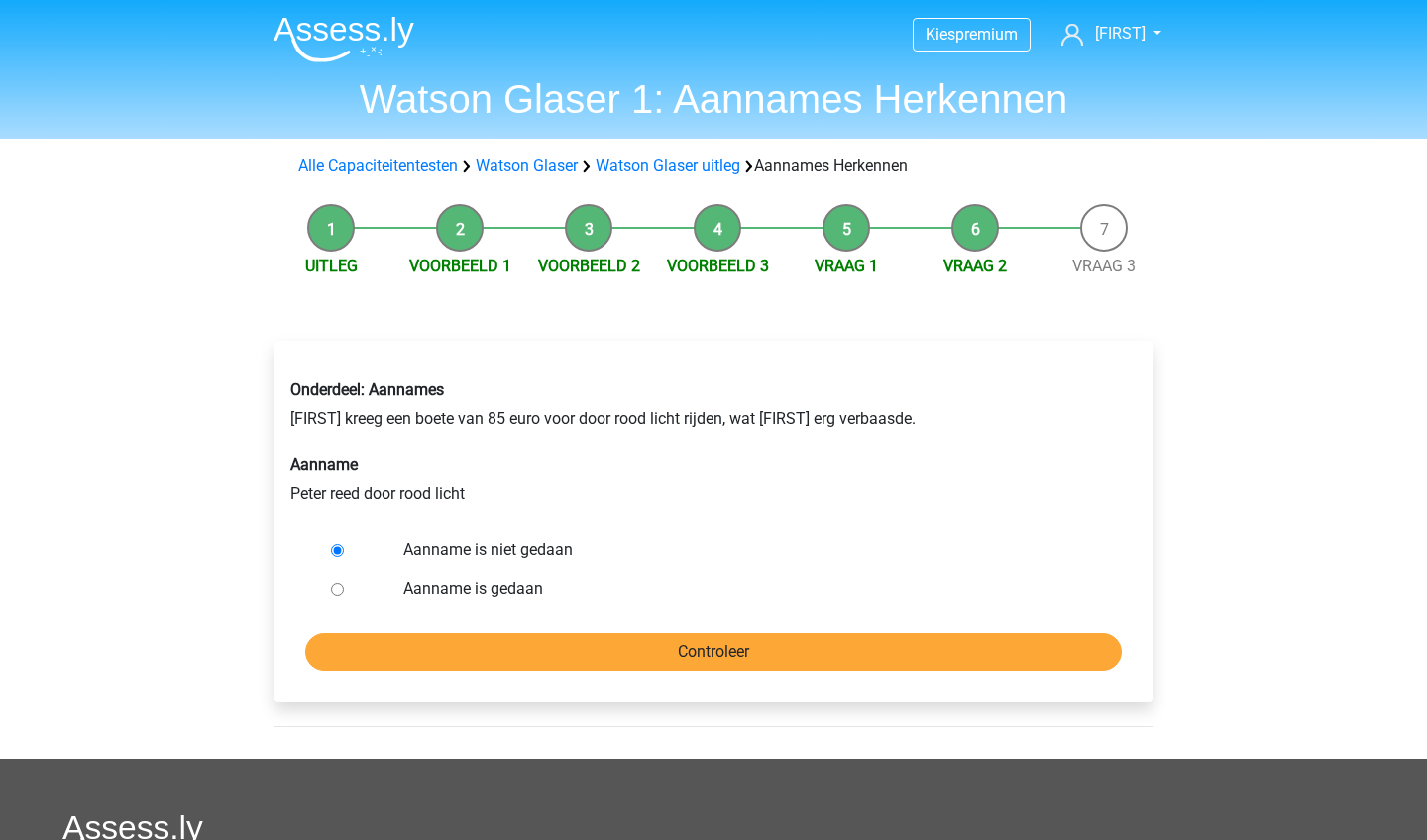 click on "Controleer" at bounding box center (714, 652) 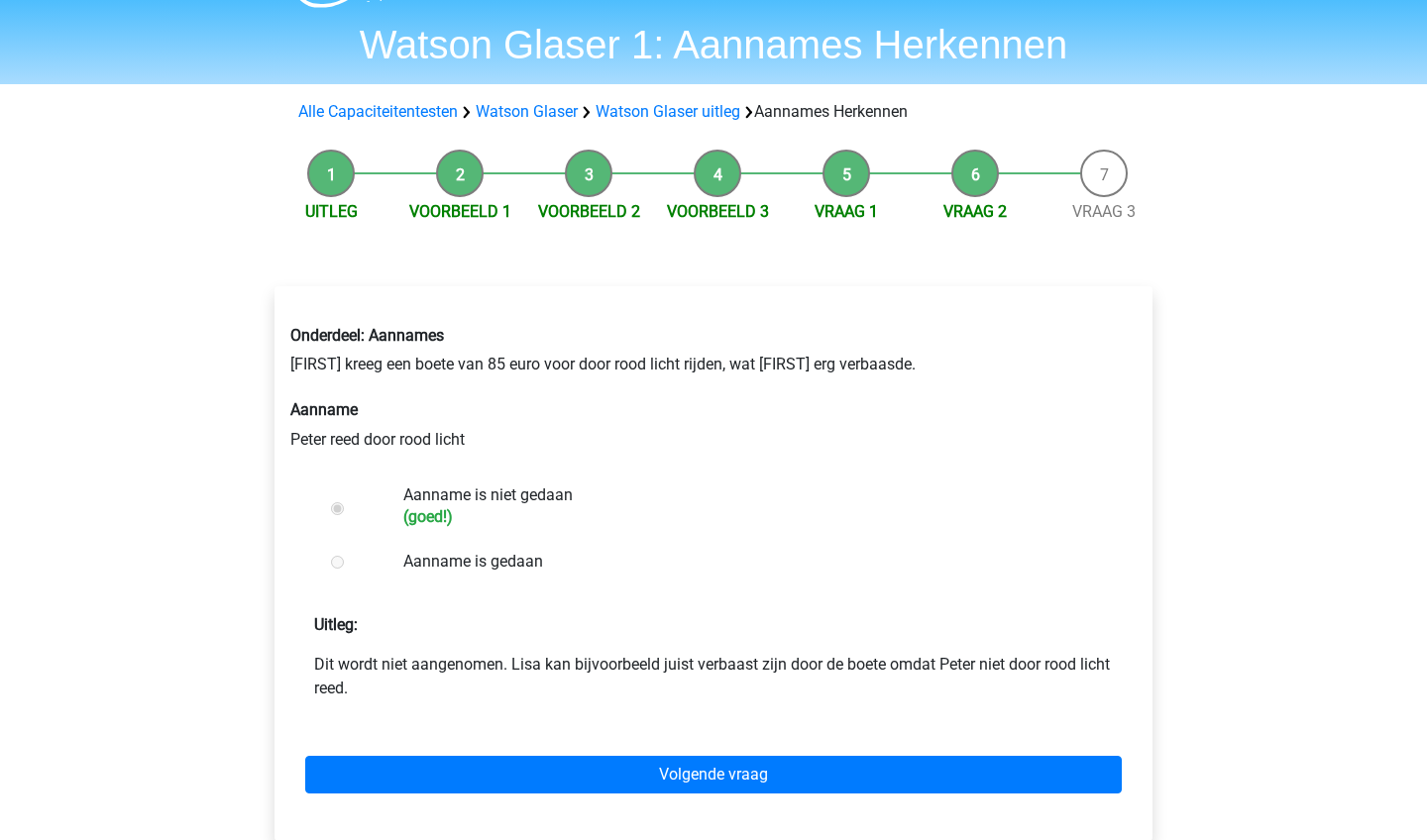 scroll, scrollTop: 74, scrollLeft: 0, axis: vertical 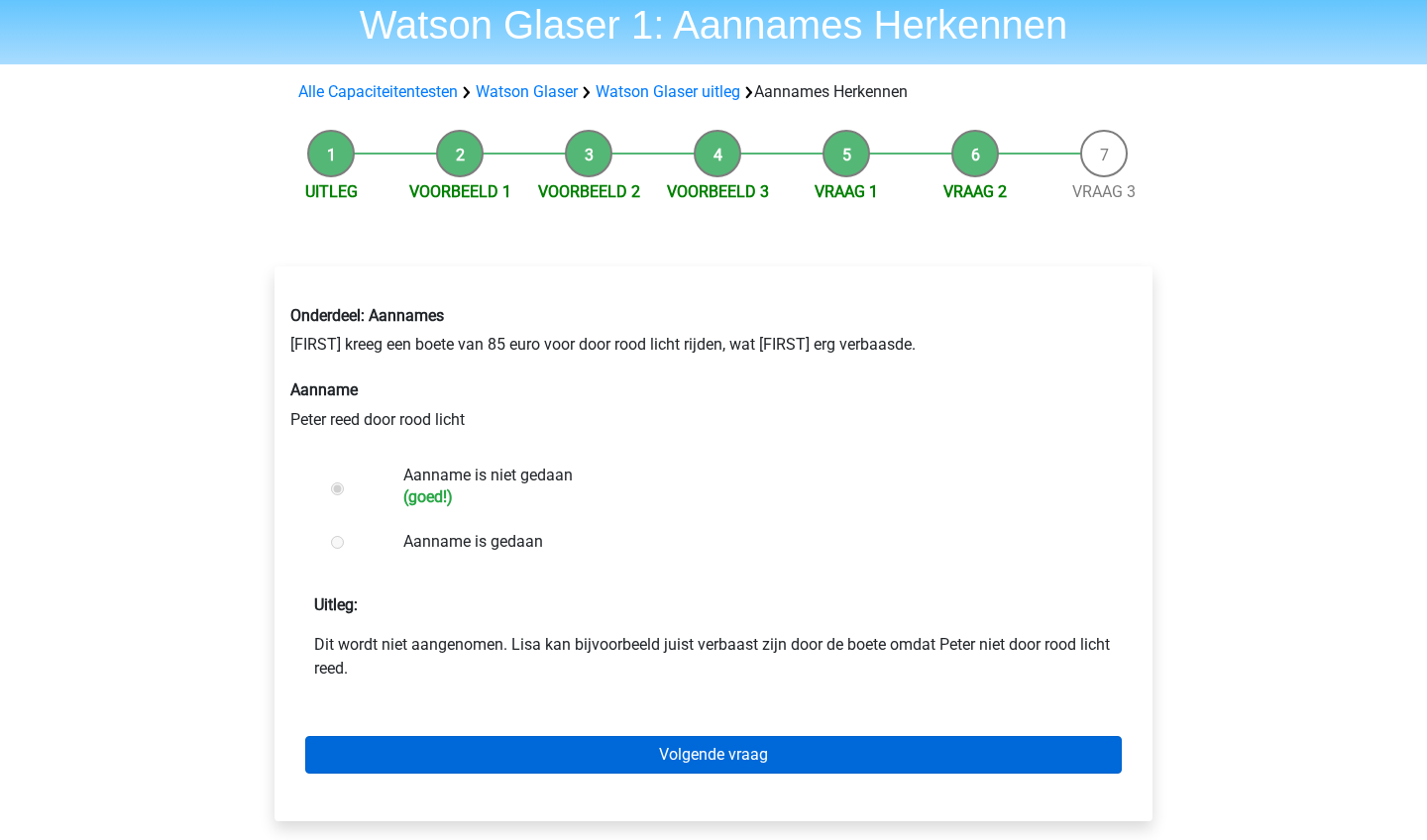 click on "Volgende vraag" at bounding box center [714, 755] 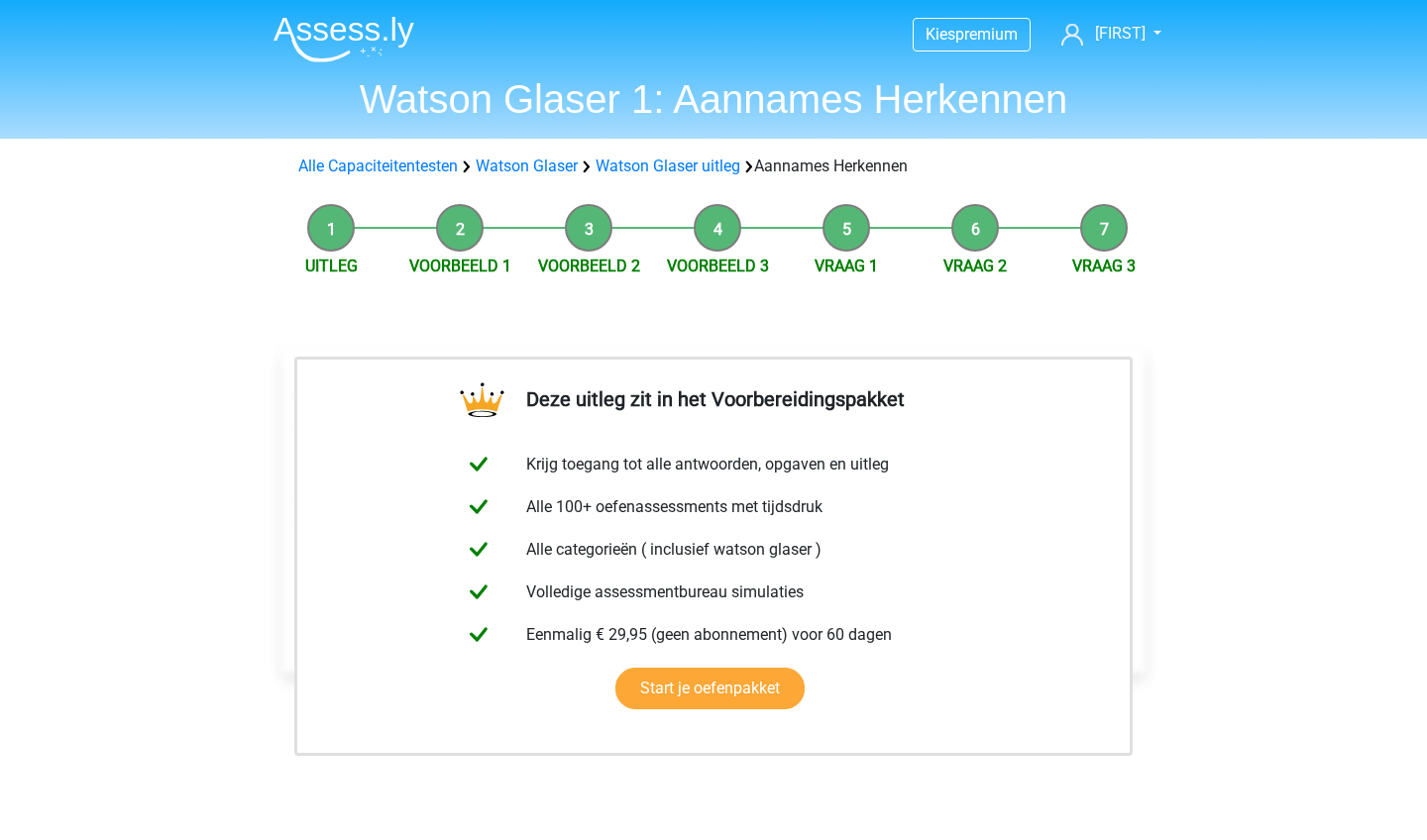 scroll, scrollTop: 0, scrollLeft: 0, axis: both 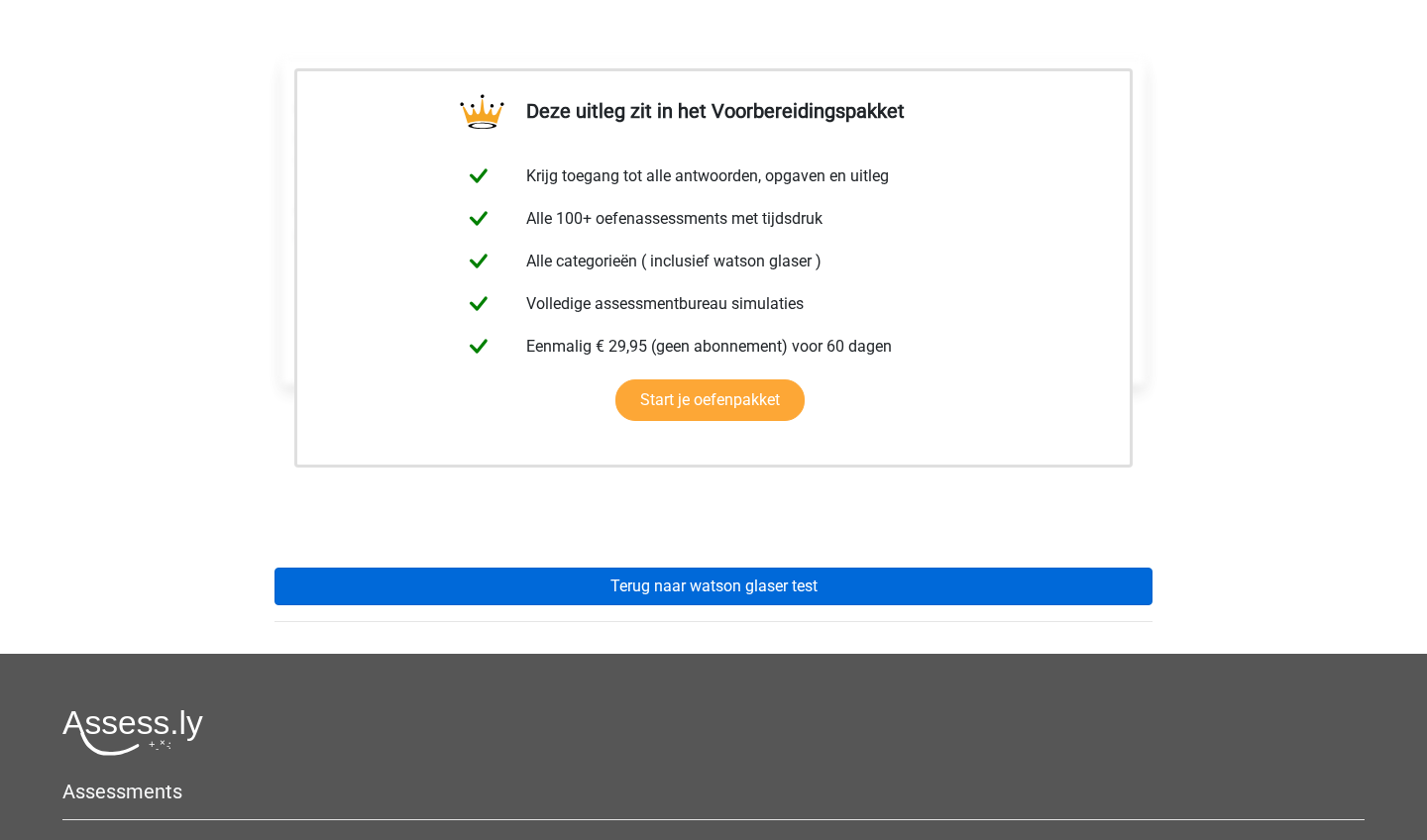 click on "Terug naar watson glaser test" at bounding box center (714, 586) 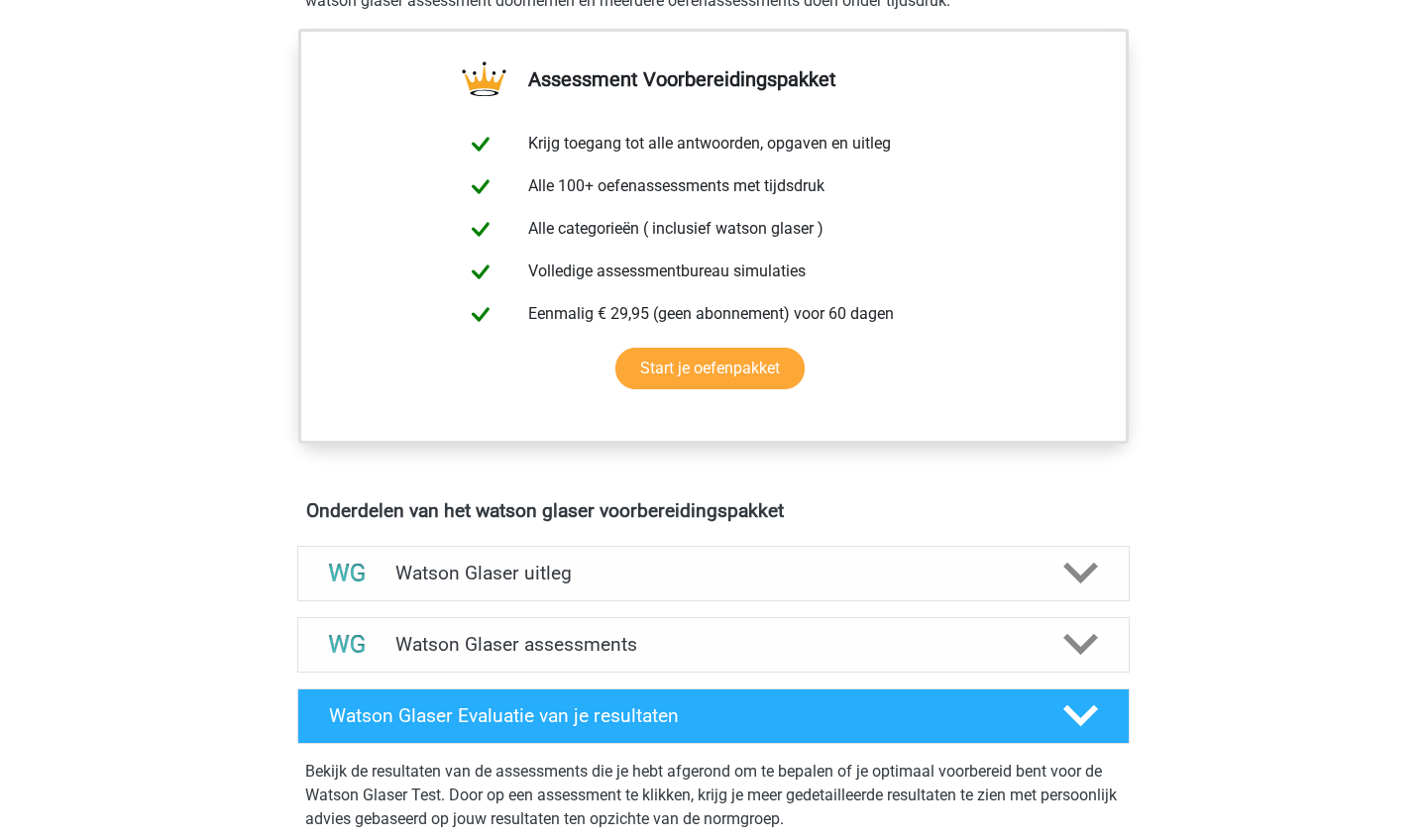 scroll, scrollTop: 713, scrollLeft: 0, axis: vertical 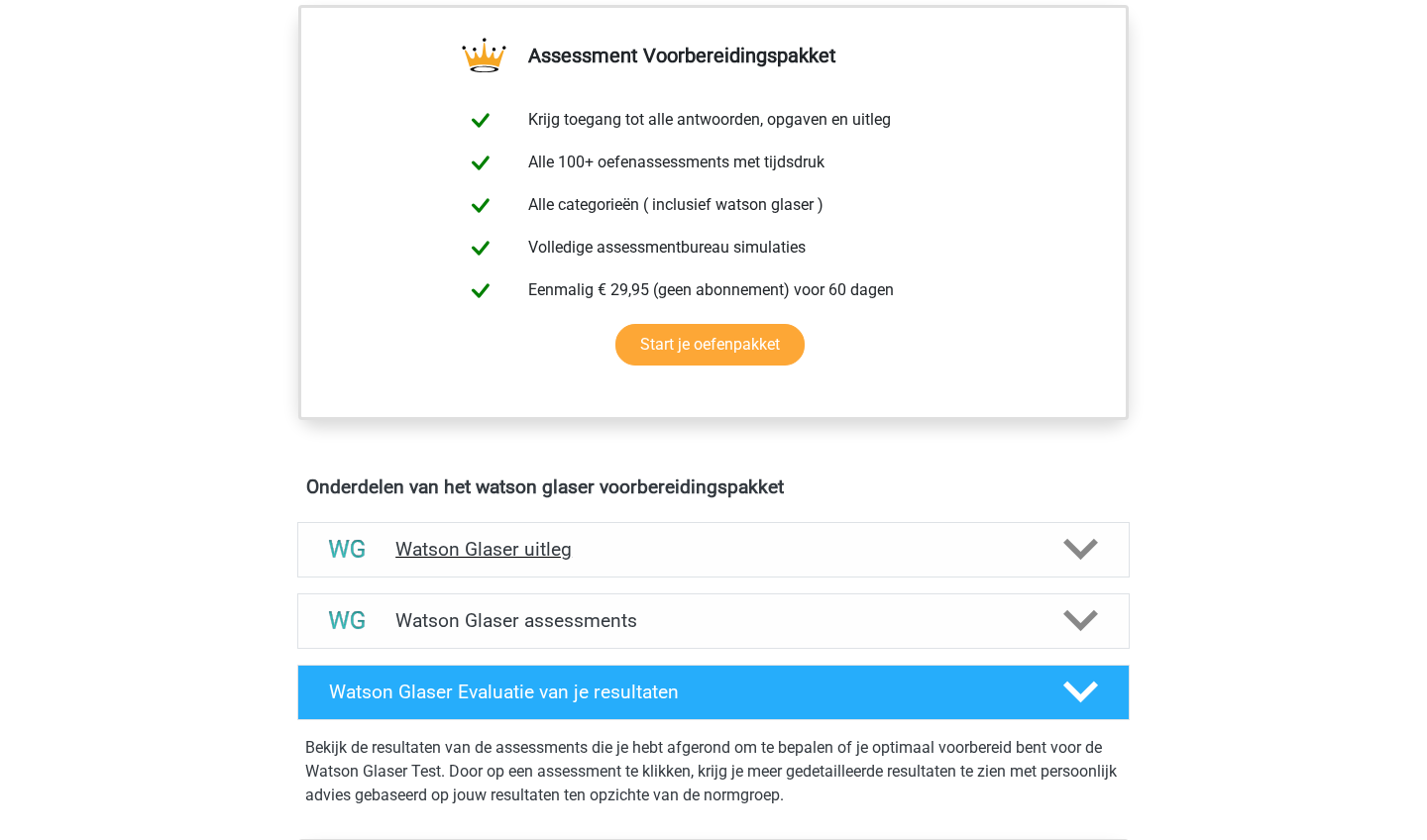 click on "Watson Glaser uitleg" at bounding box center [714, 550] 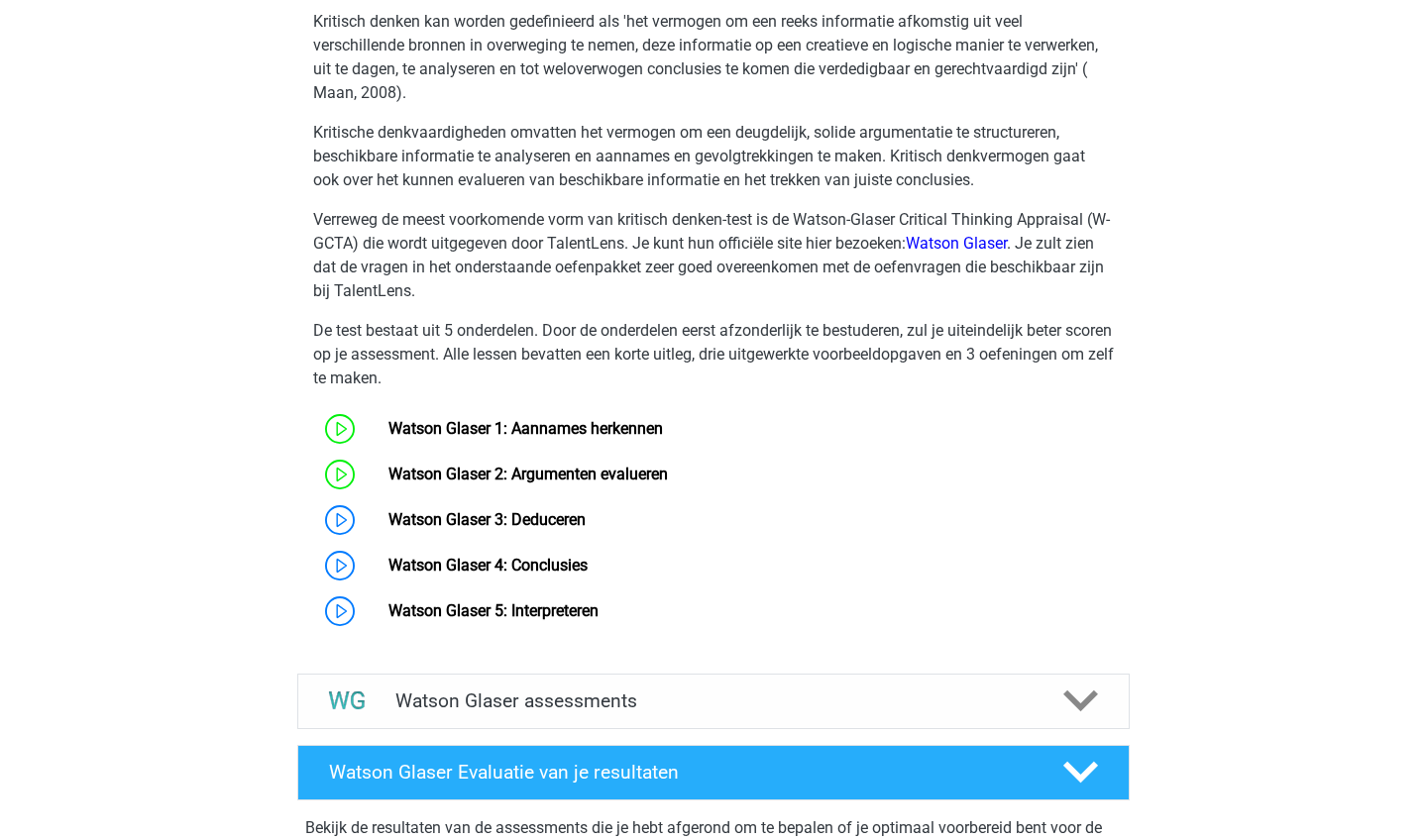 scroll, scrollTop: 1382, scrollLeft: 0, axis: vertical 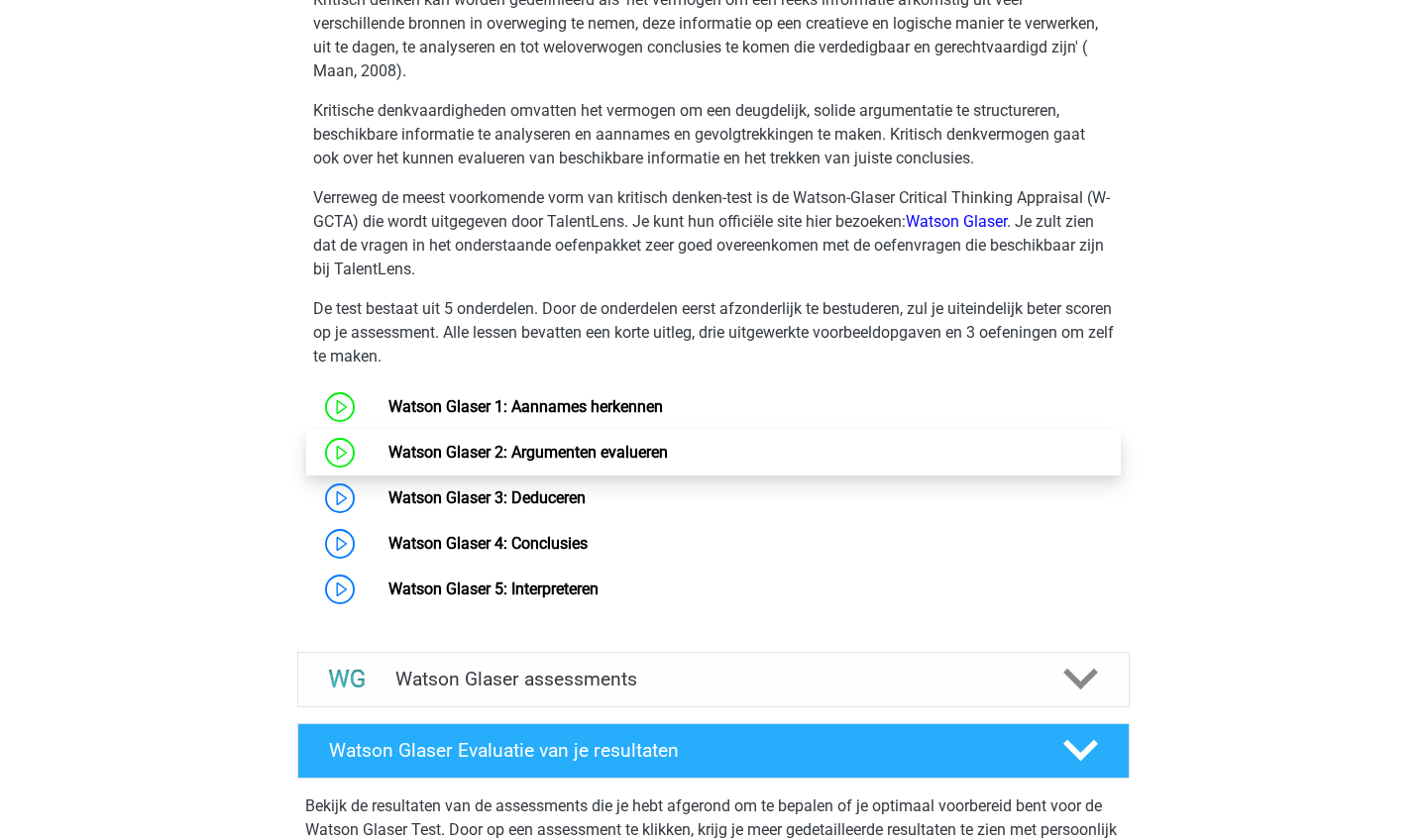 click on "Watson Glaser 2: Argumenten evalueren" at bounding box center (528, 452) 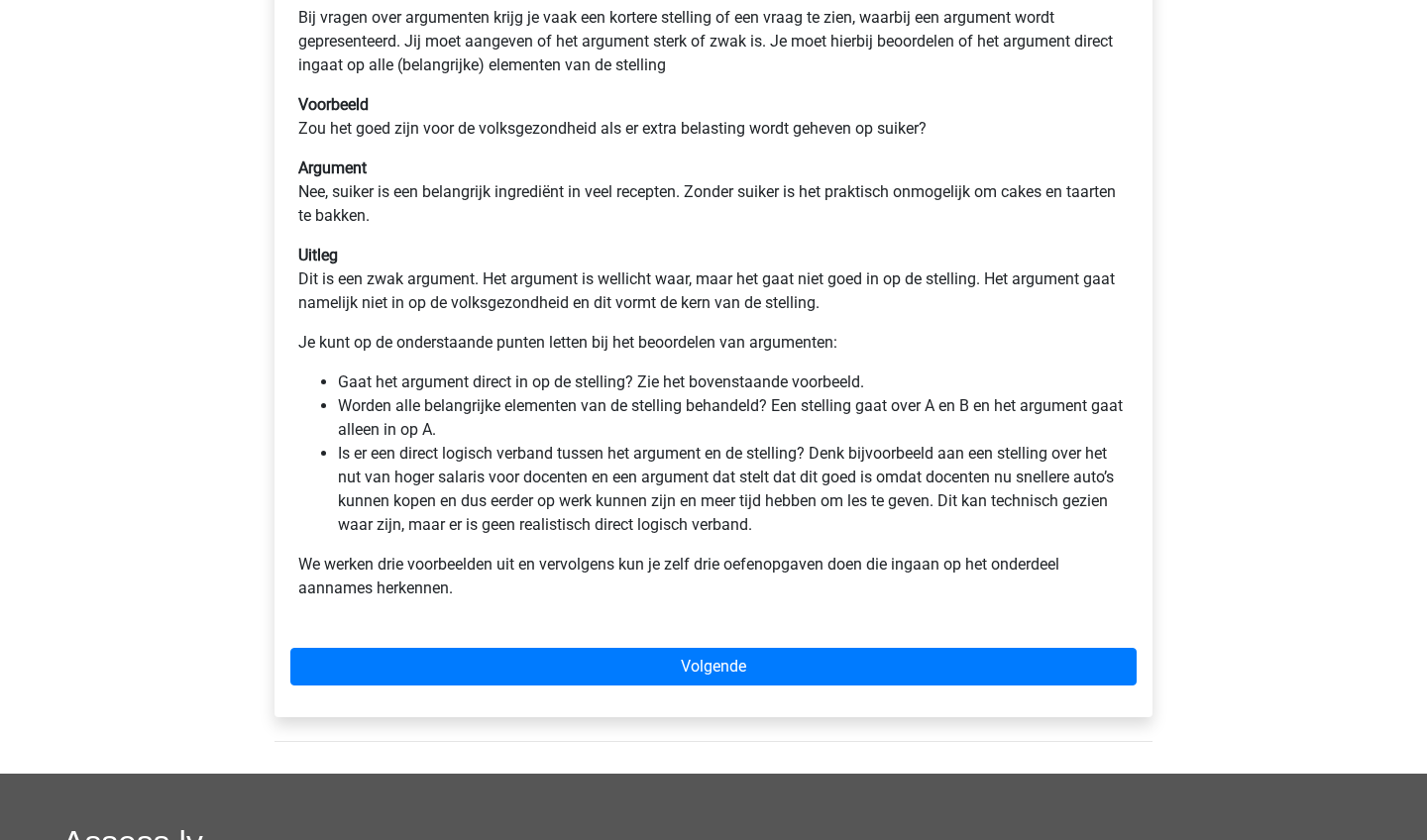 scroll, scrollTop: 389, scrollLeft: 0, axis: vertical 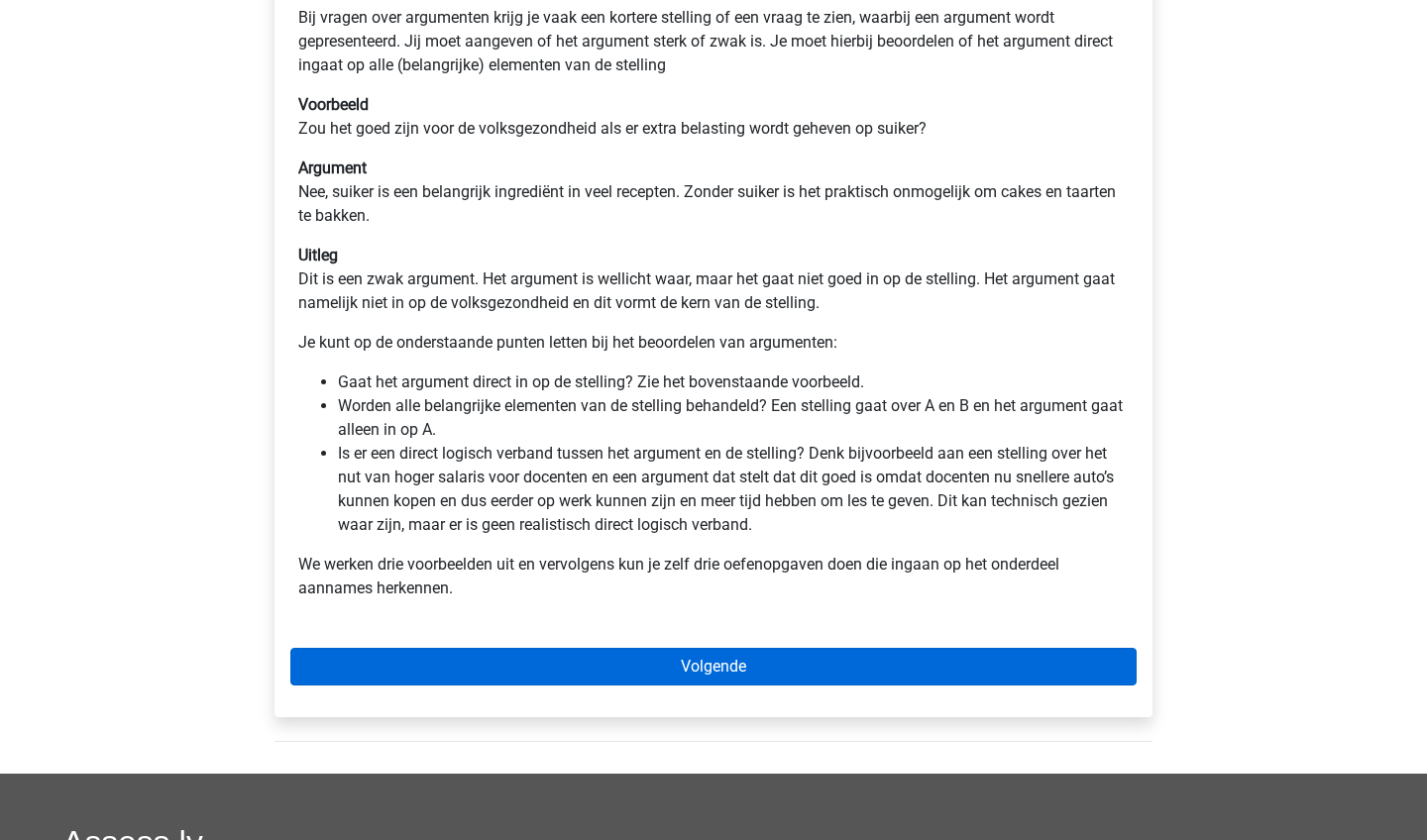 click on "Volgende" at bounding box center (714, 667) 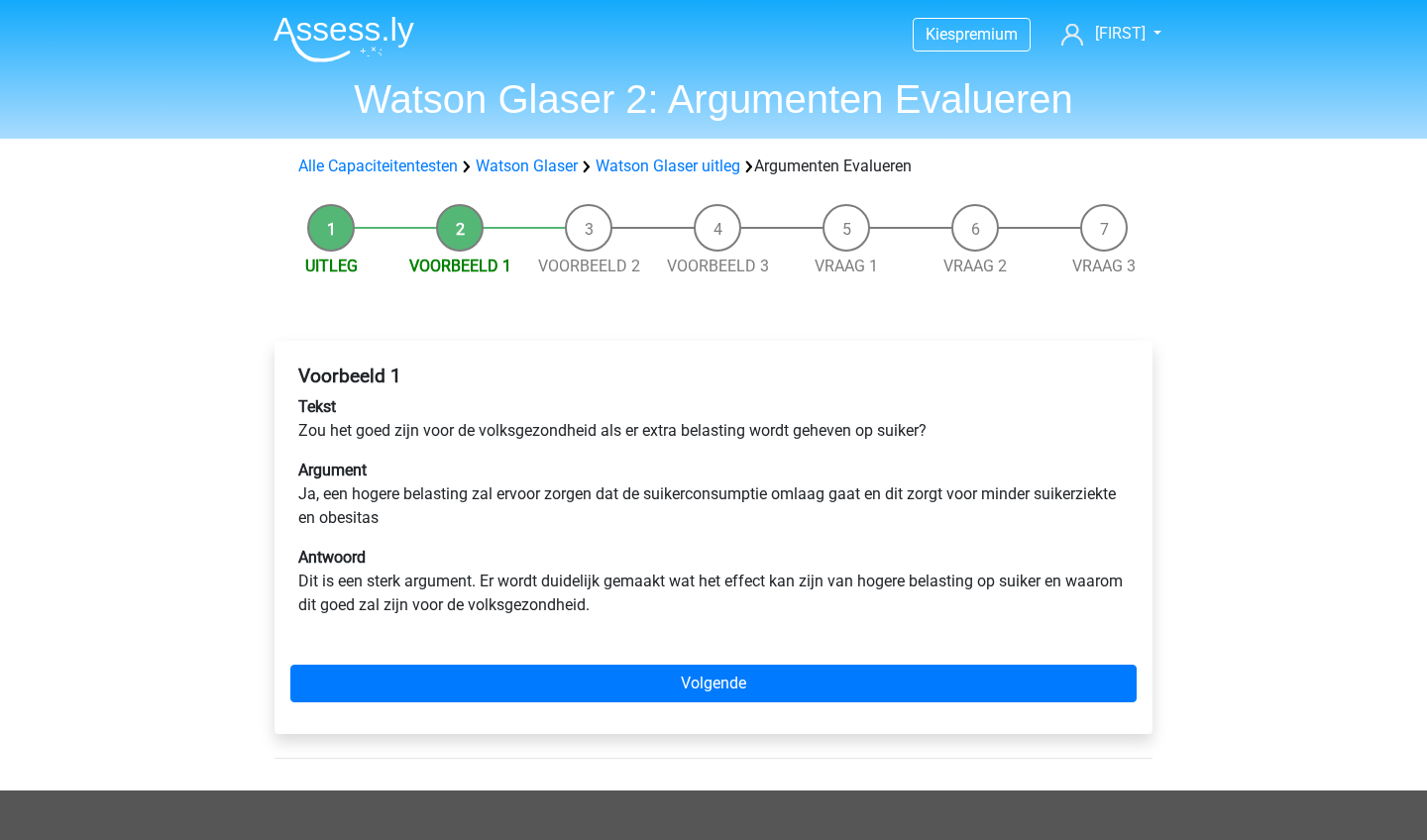scroll, scrollTop: 0, scrollLeft: 0, axis: both 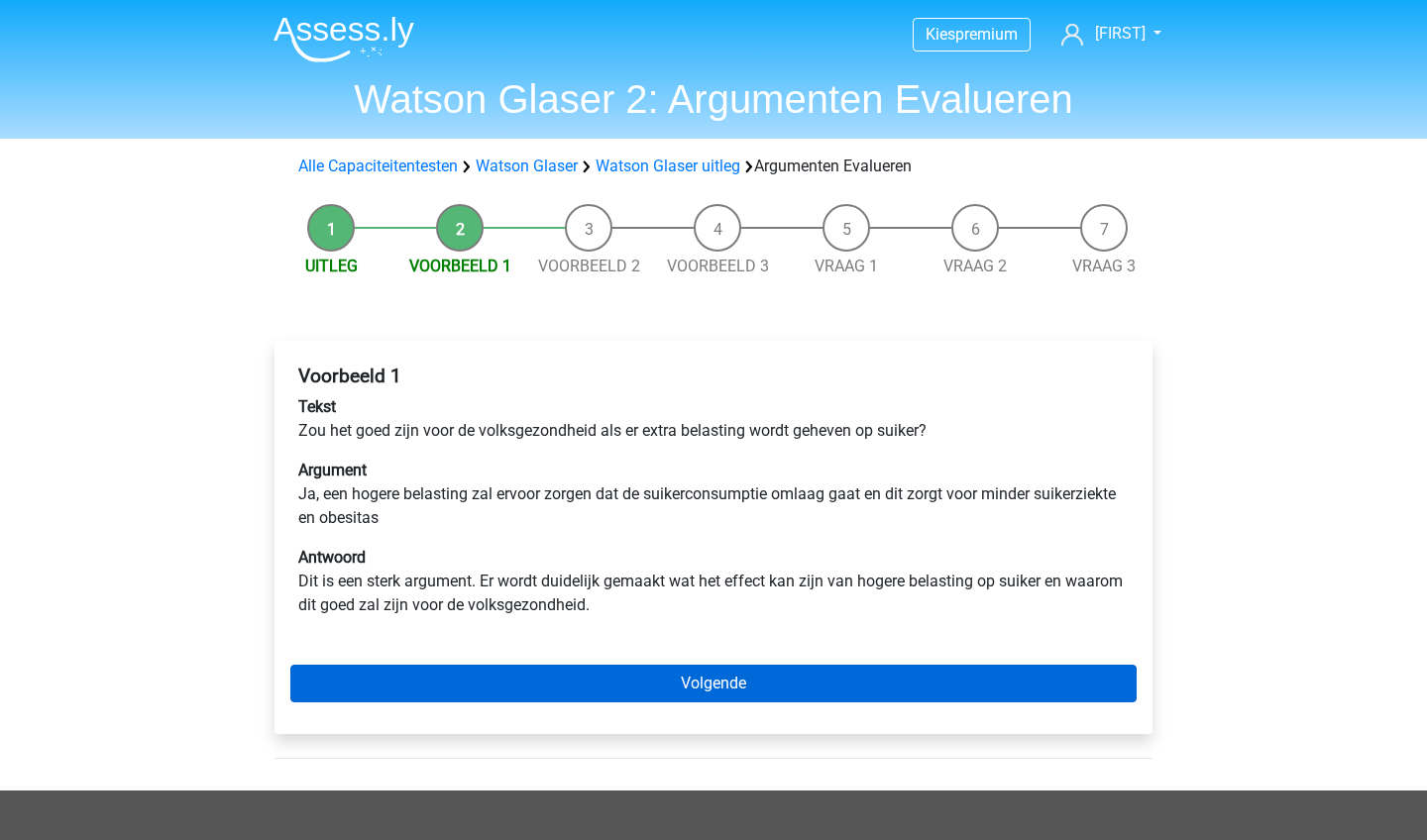 click on "Volgende" at bounding box center (714, 683) 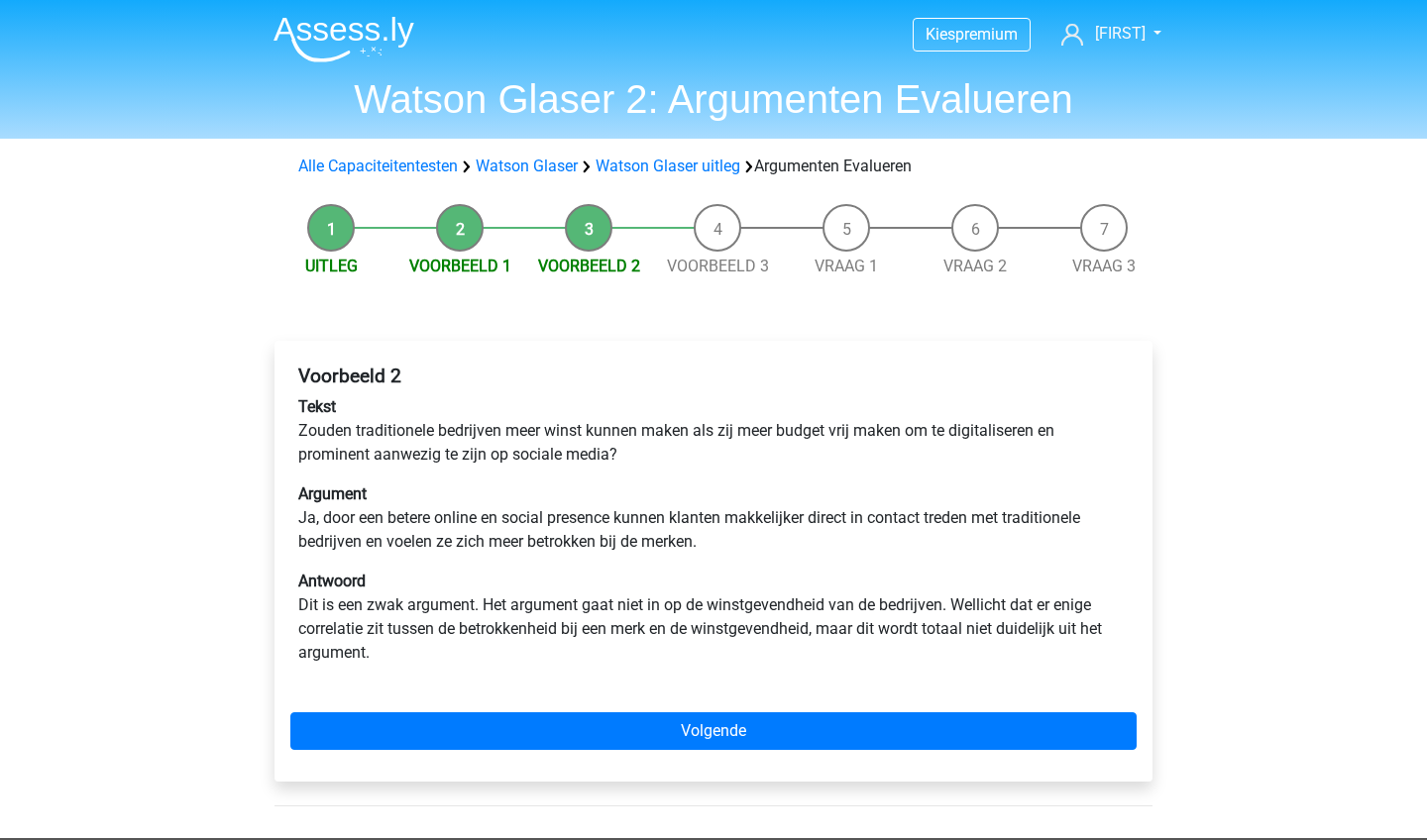 scroll, scrollTop: 0, scrollLeft: 0, axis: both 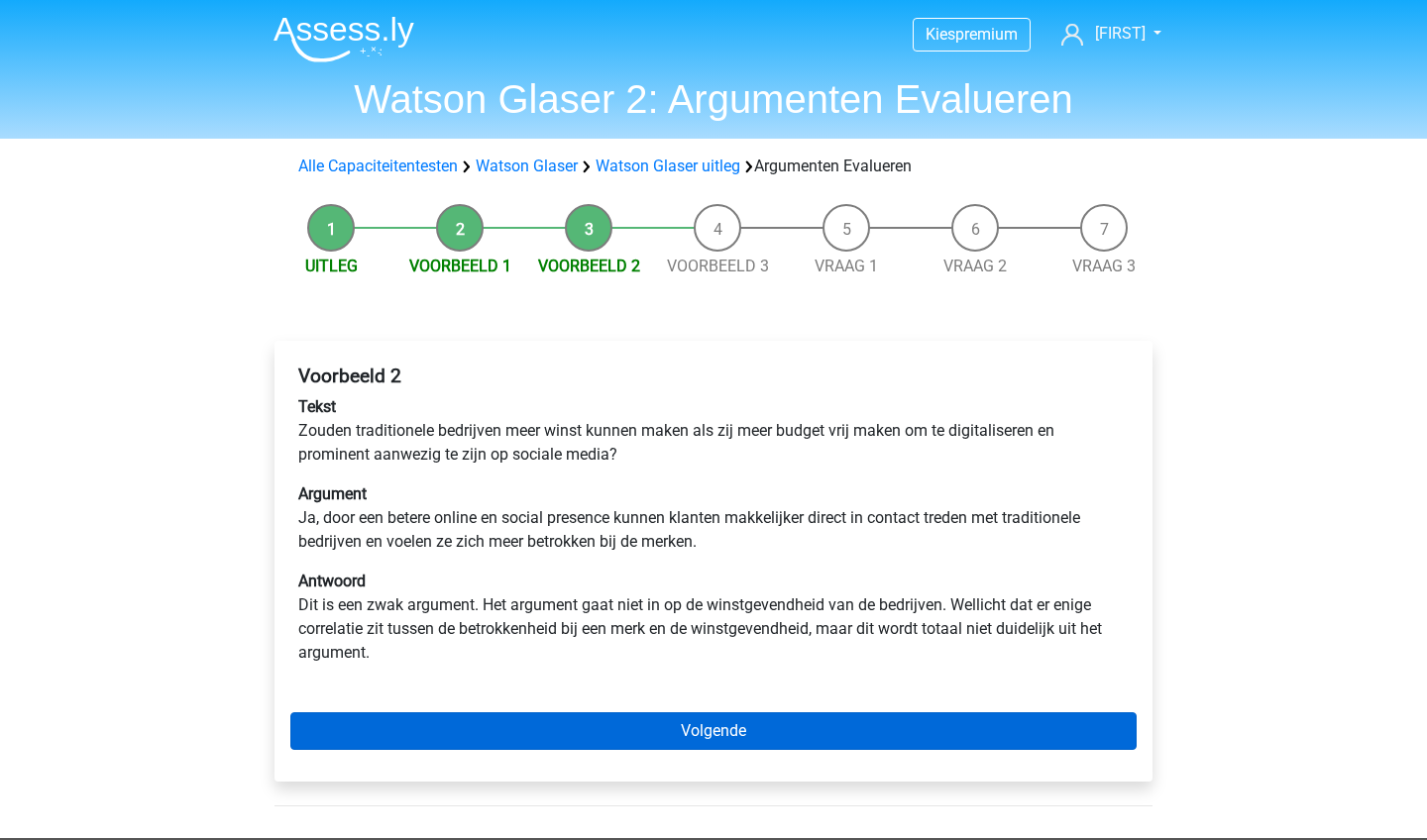 click on "Volgende" at bounding box center [714, 731] 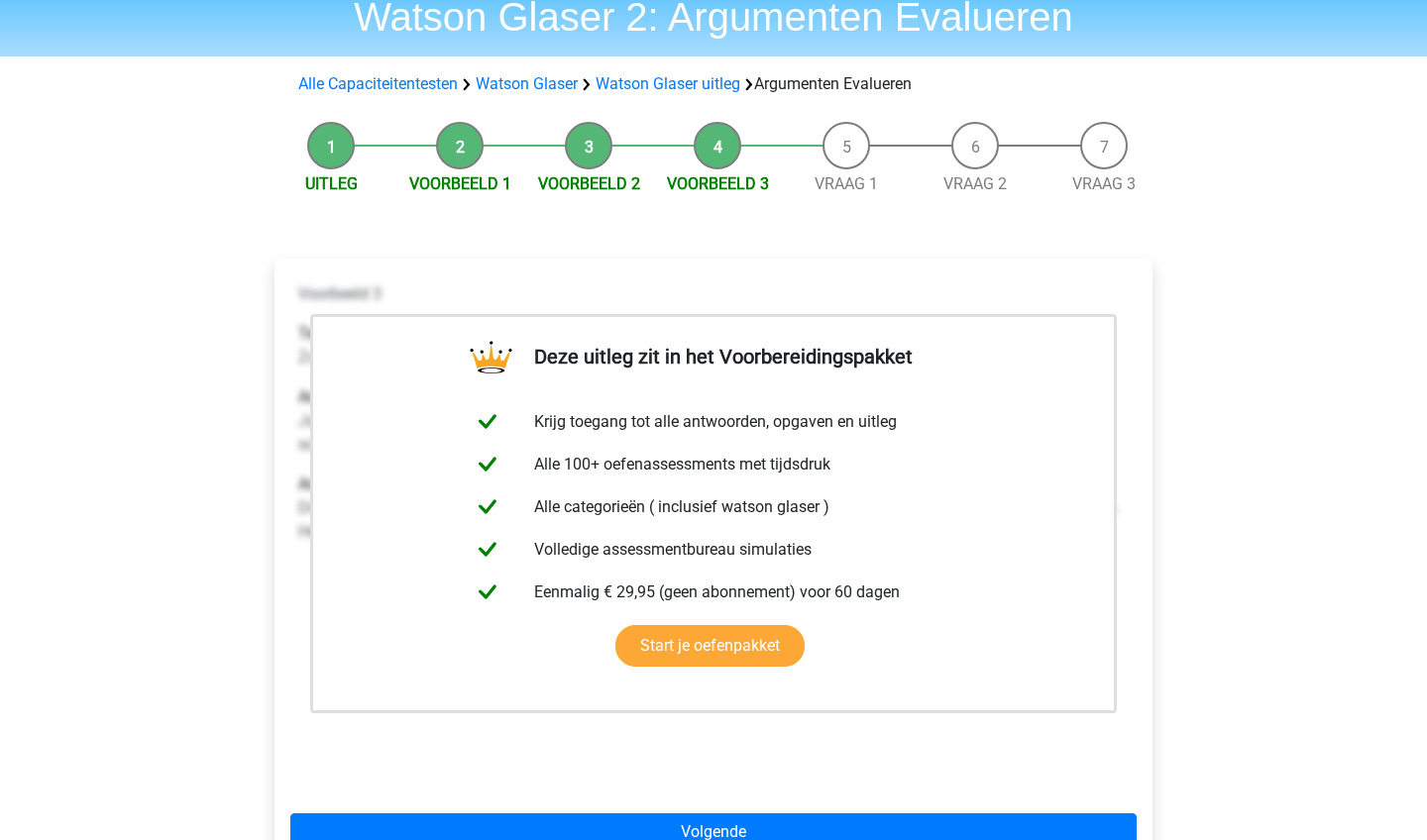 scroll, scrollTop: 82, scrollLeft: 0, axis: vertical 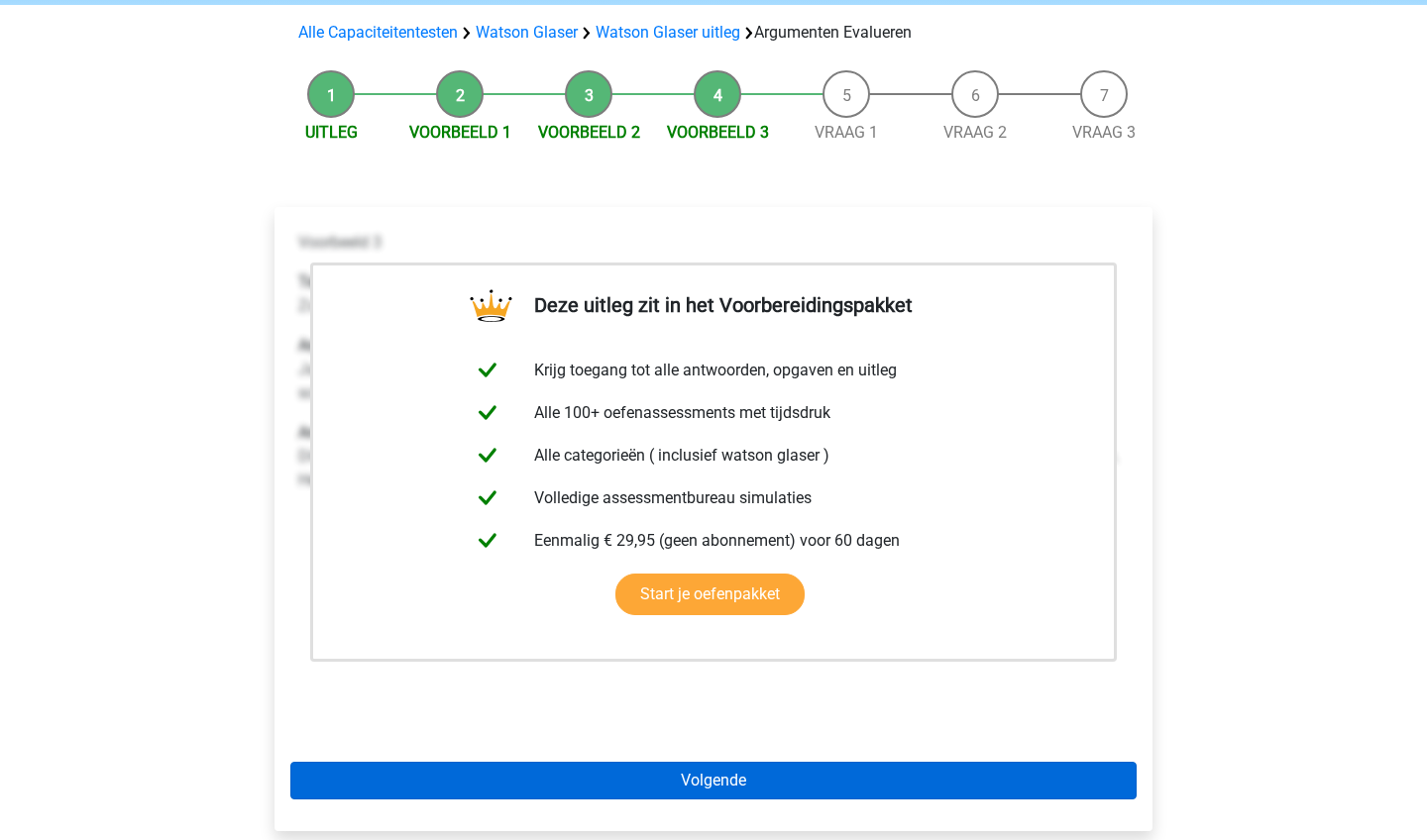 click on "Volgende" at bounding box center [714, 781] 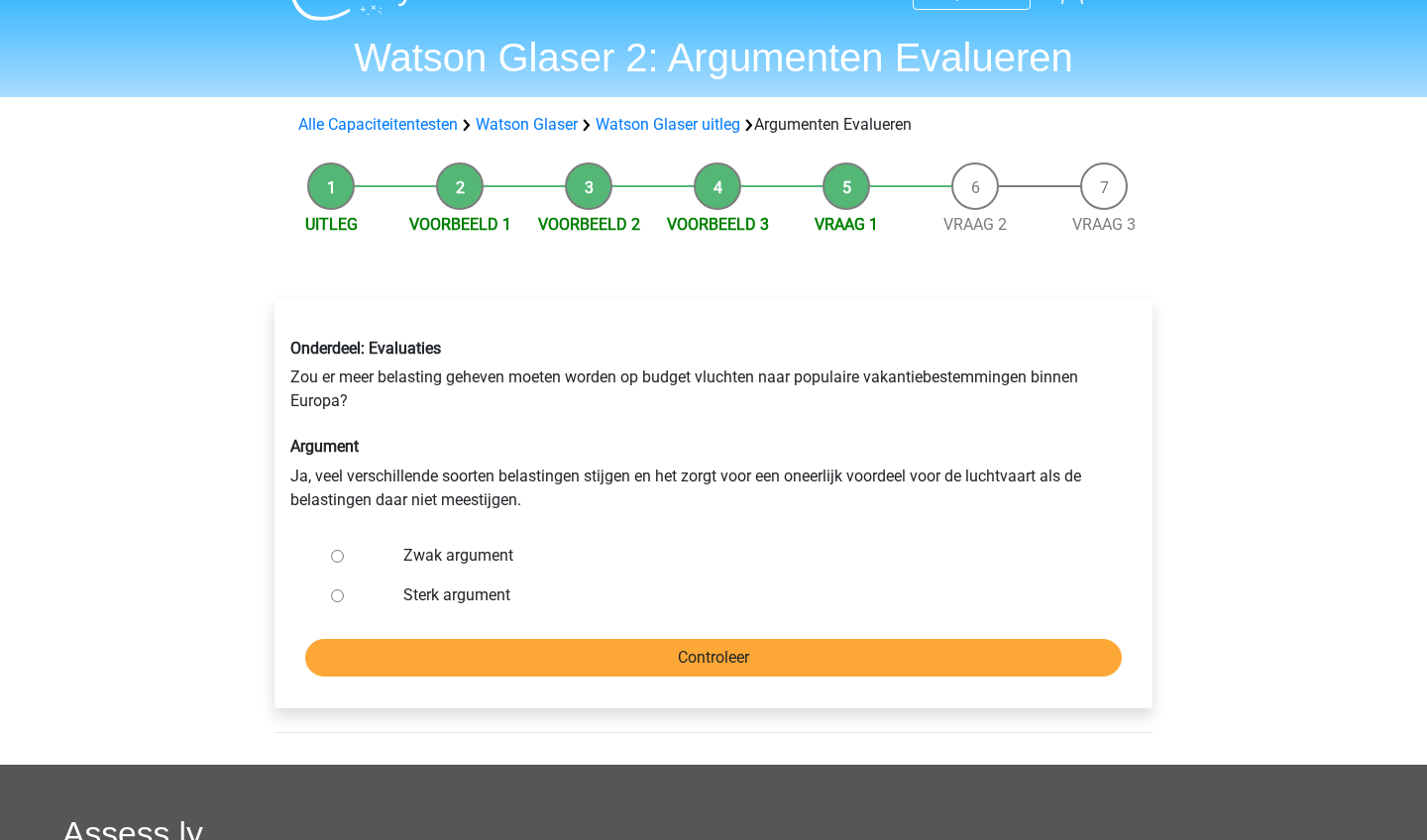 scroll, scrollTop: 41, scrollLeft: 0, axis: vertical 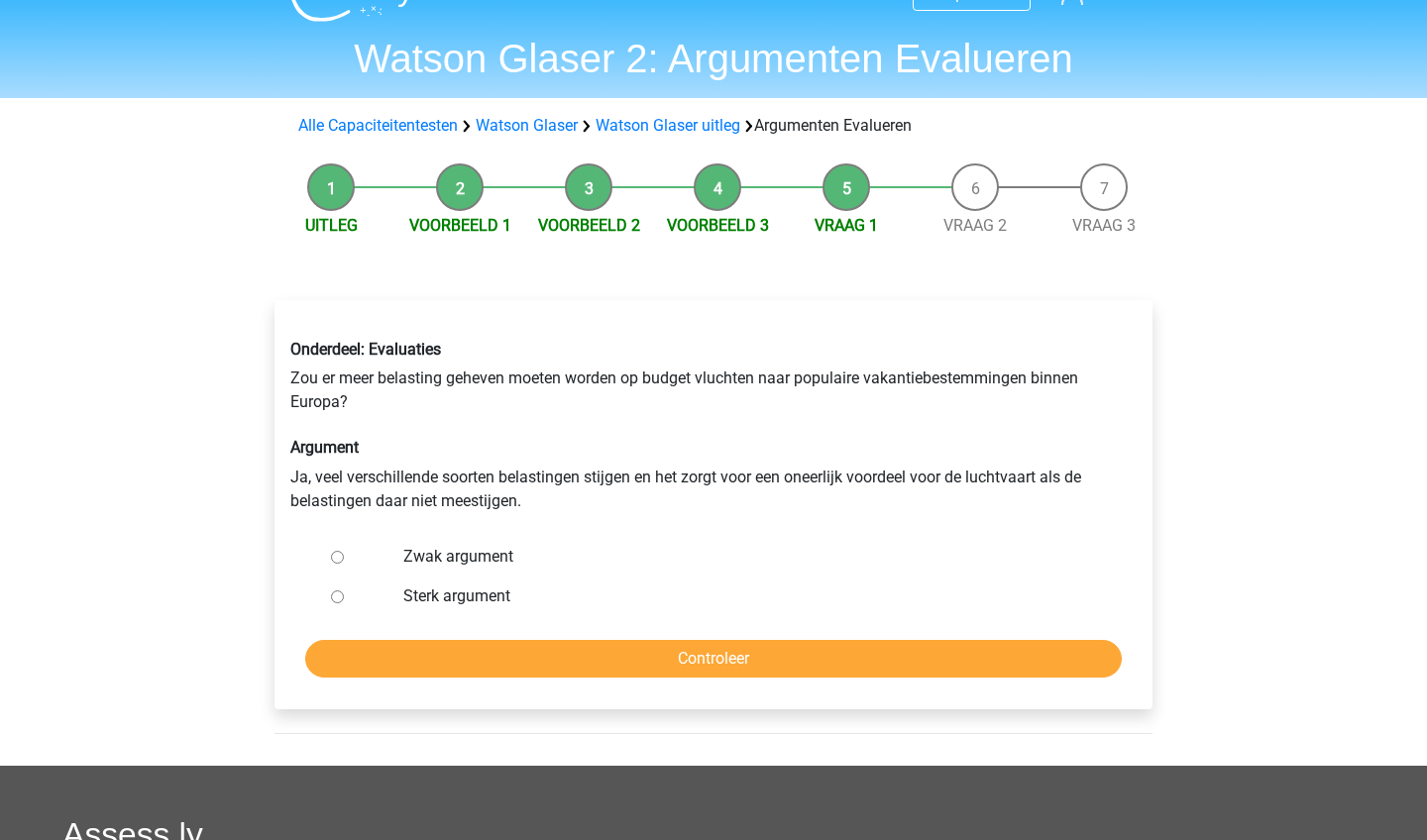 click on "Zwak argument" at bounding box center [337, 557] 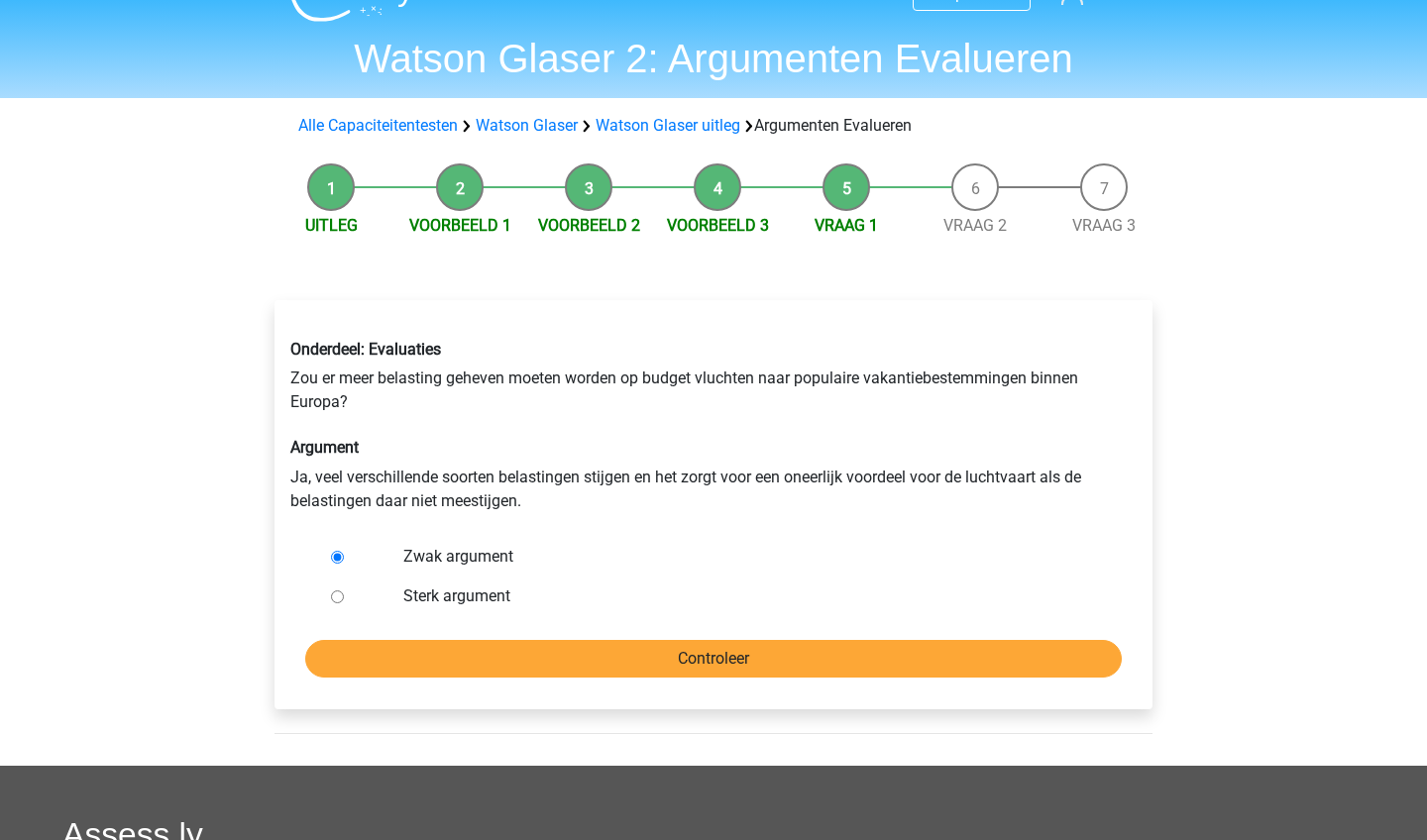 click on "Controleer" at bounding box center [714, 659] 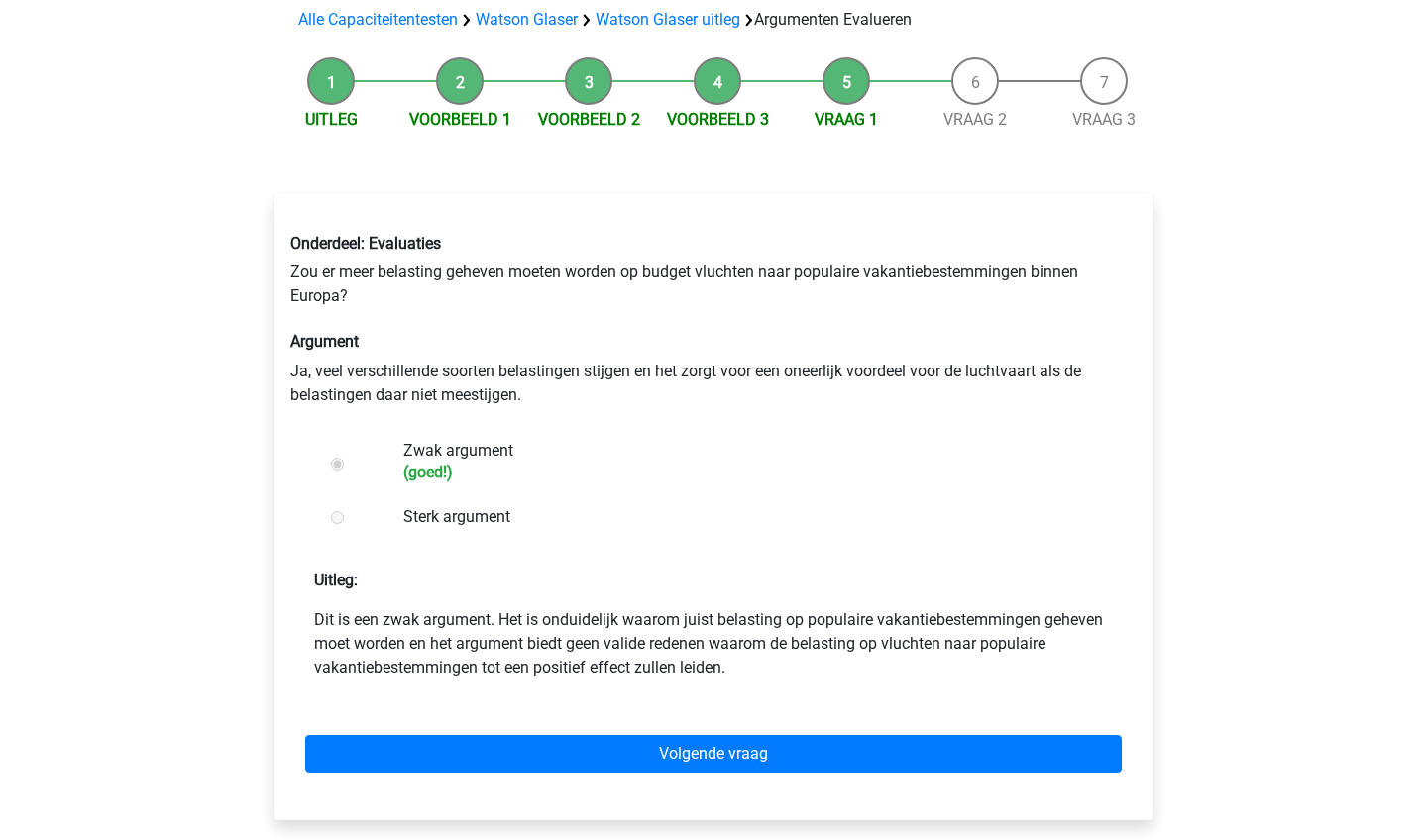 scroll, scrollTop: 131, scrollLeft: 0, axis: vertical 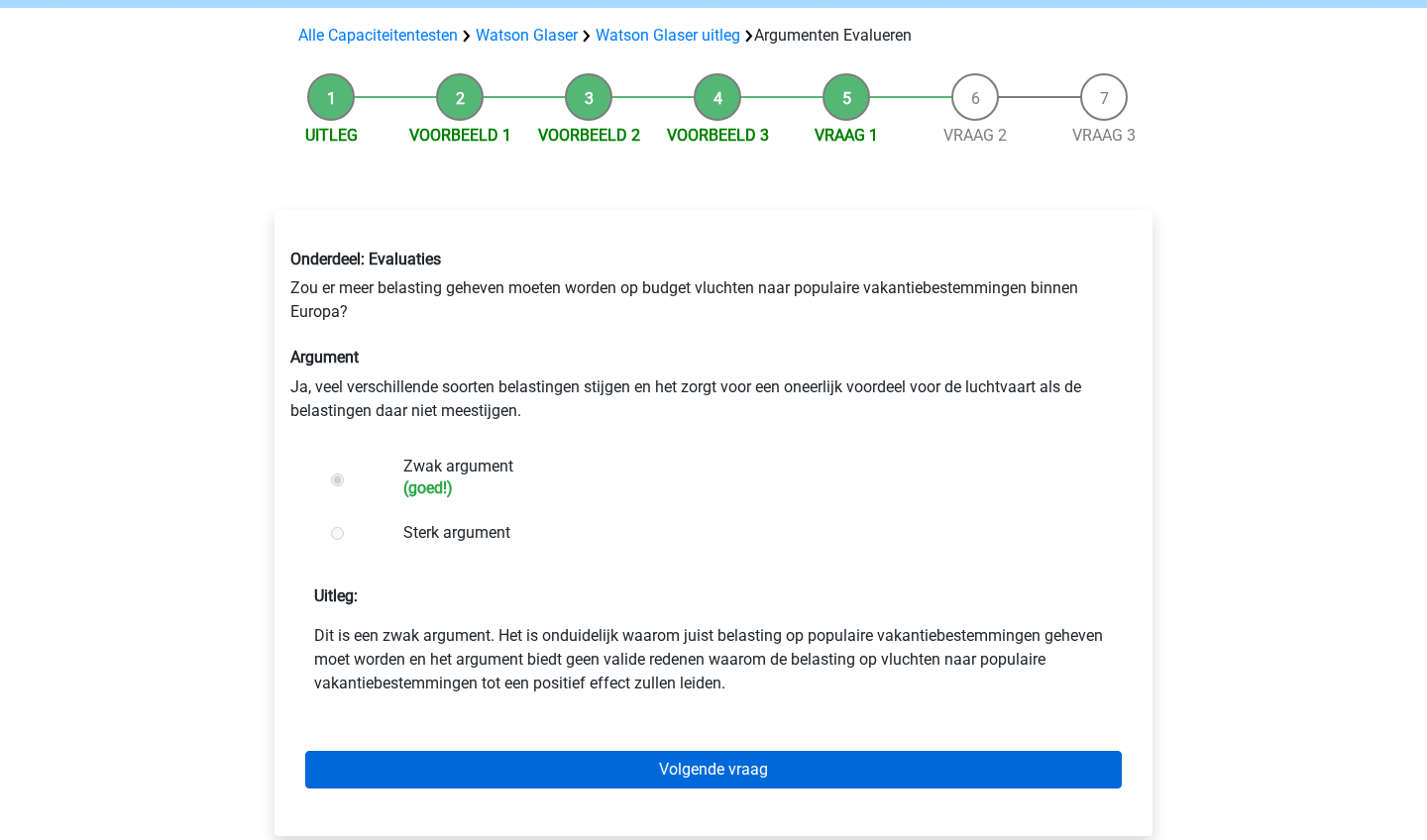 click on "Volgende vraag" at bounding box center [714, 770] 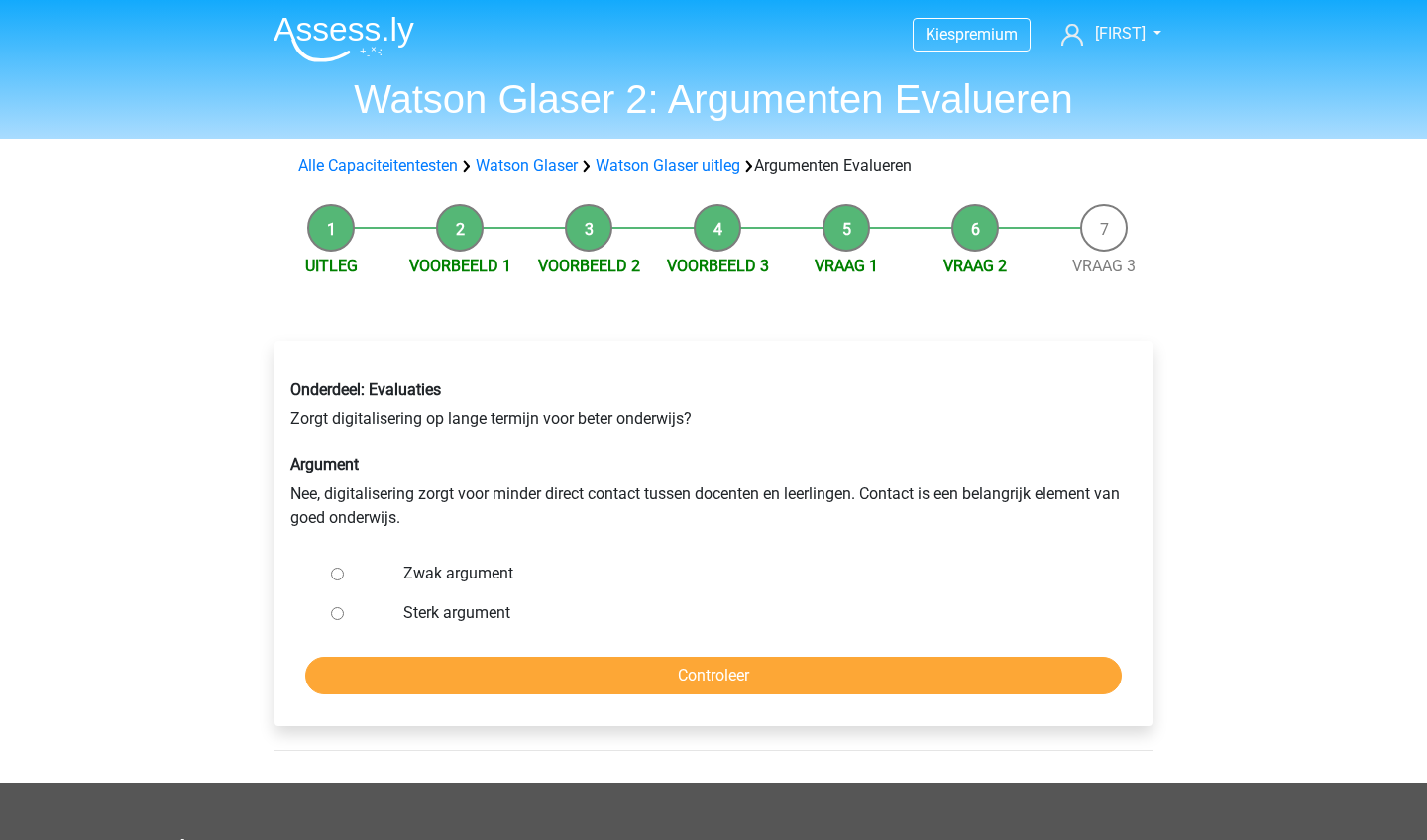 scroll, scrollTop: 0, scrollLeft: 0, axis: both 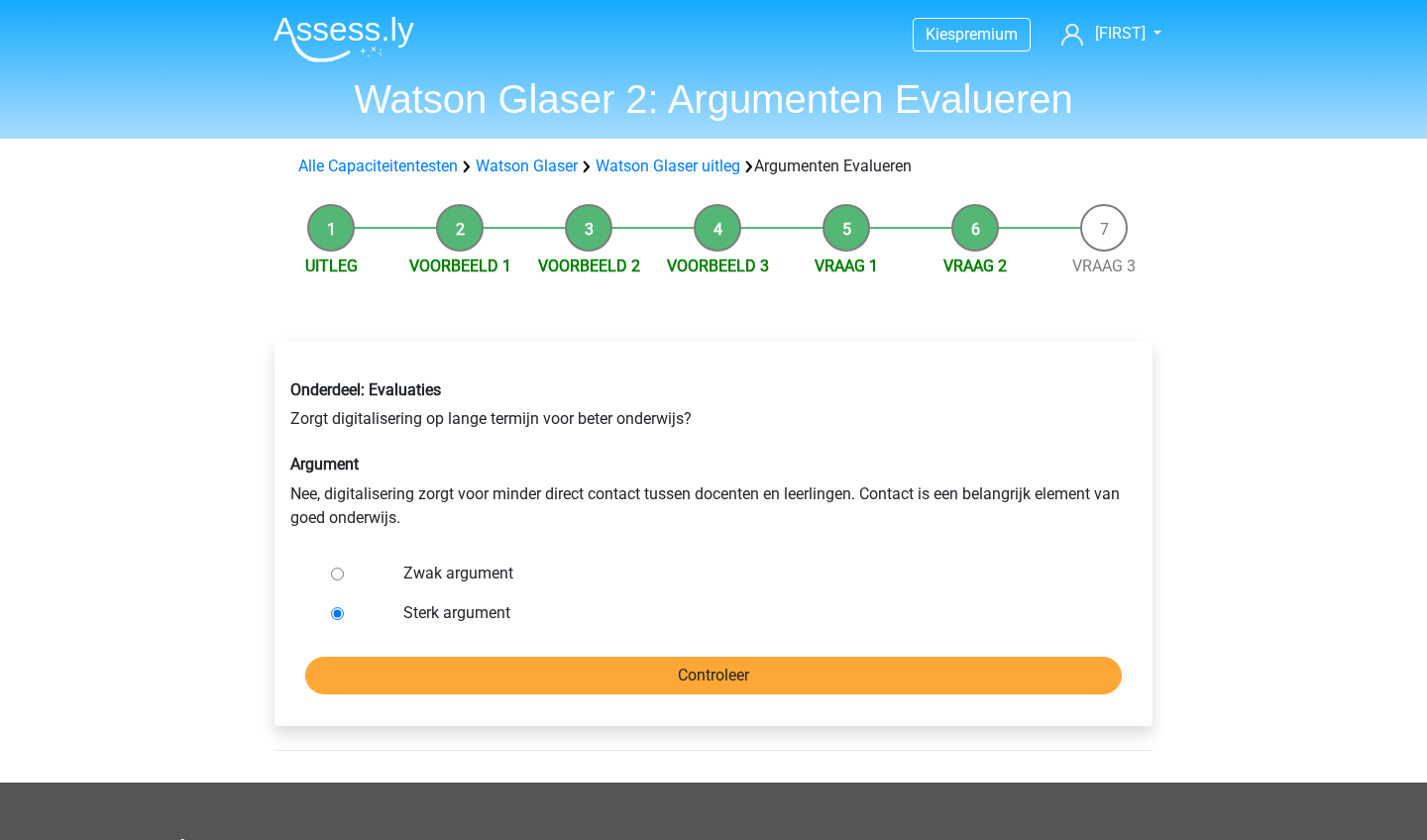 click on "Controleer" at bounding box center (714, 676) 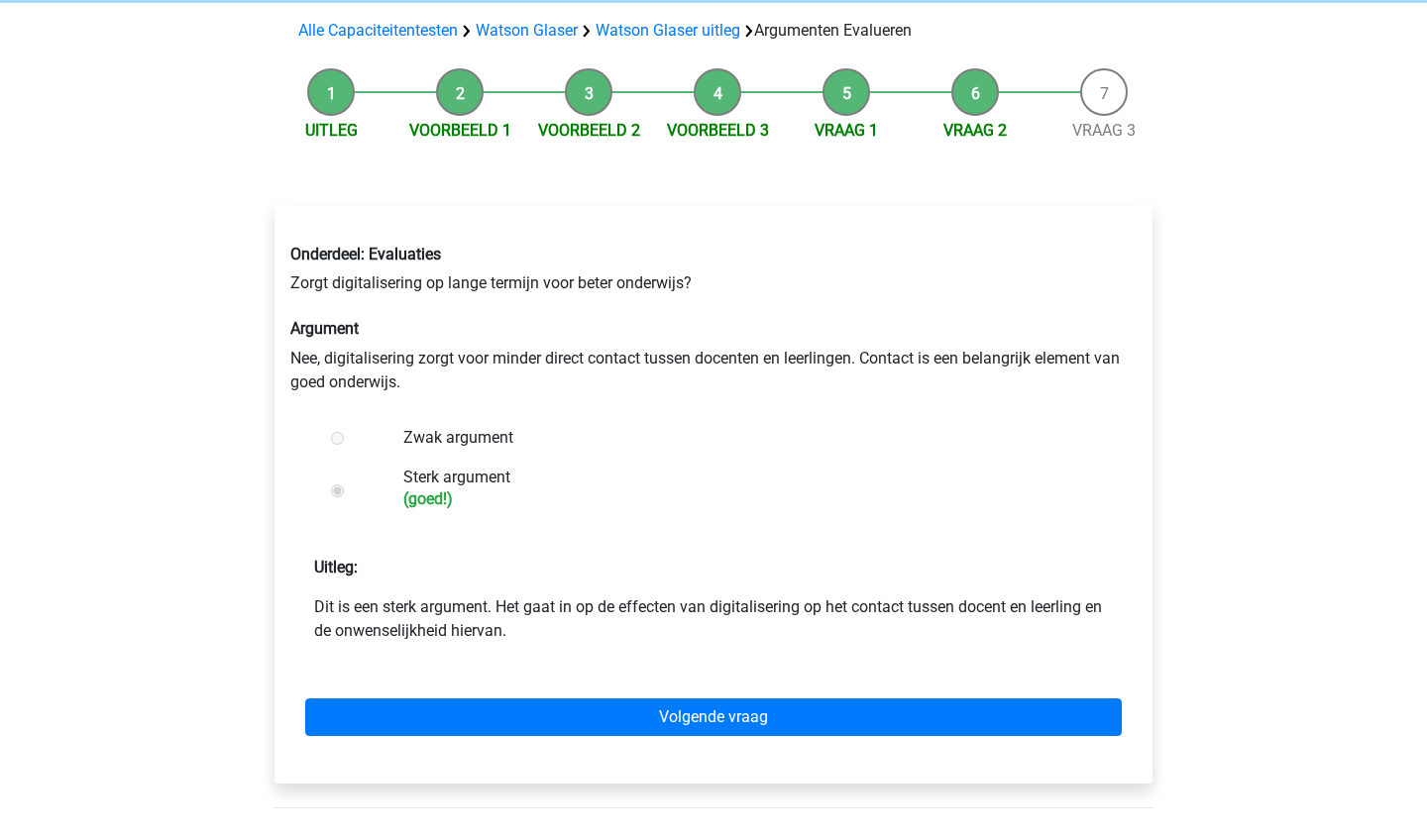 scroll, scrollTop: 136, scrollLeft: 0, axis: vertical 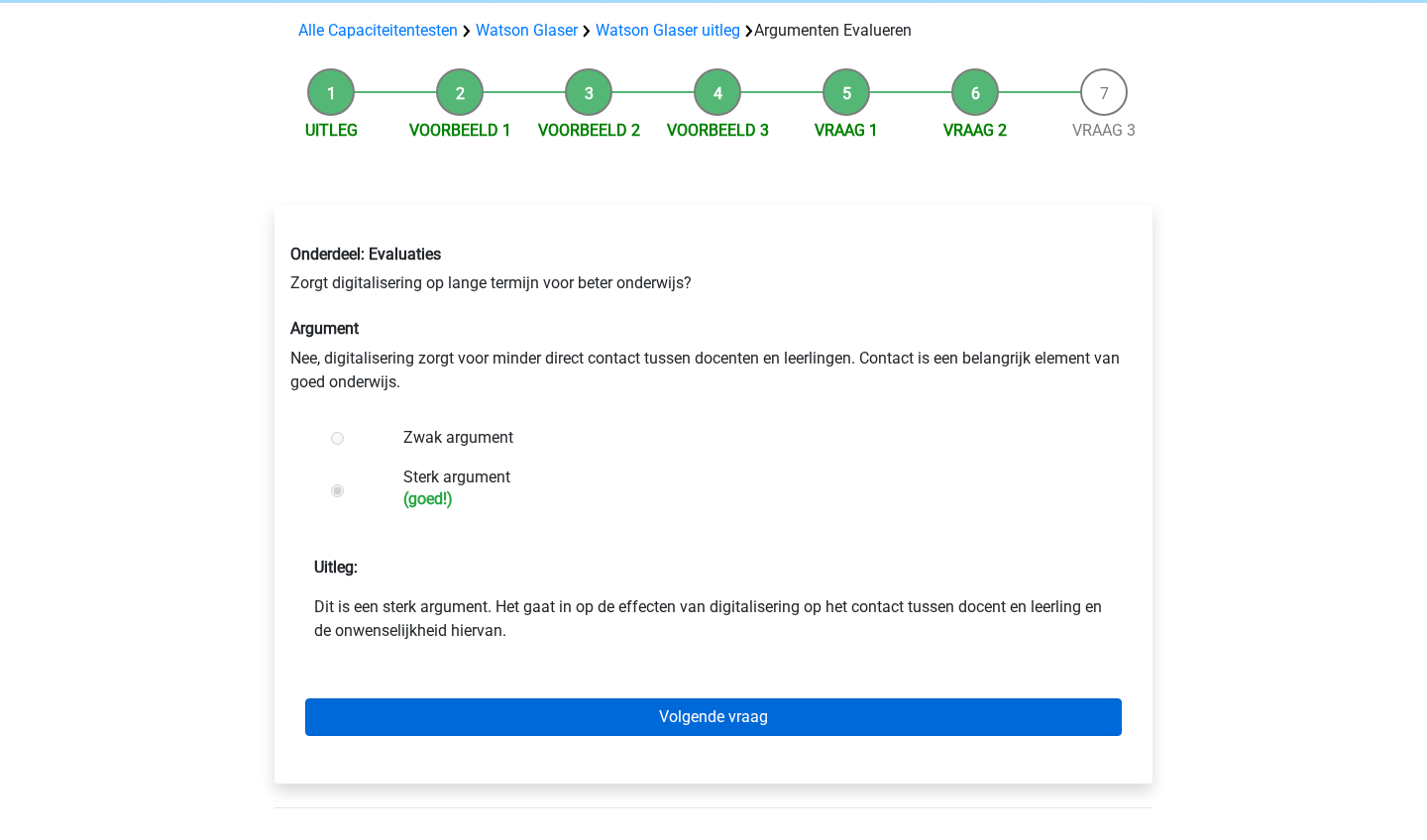 click on "Volgende vraag" at bounding box center (714, 717) 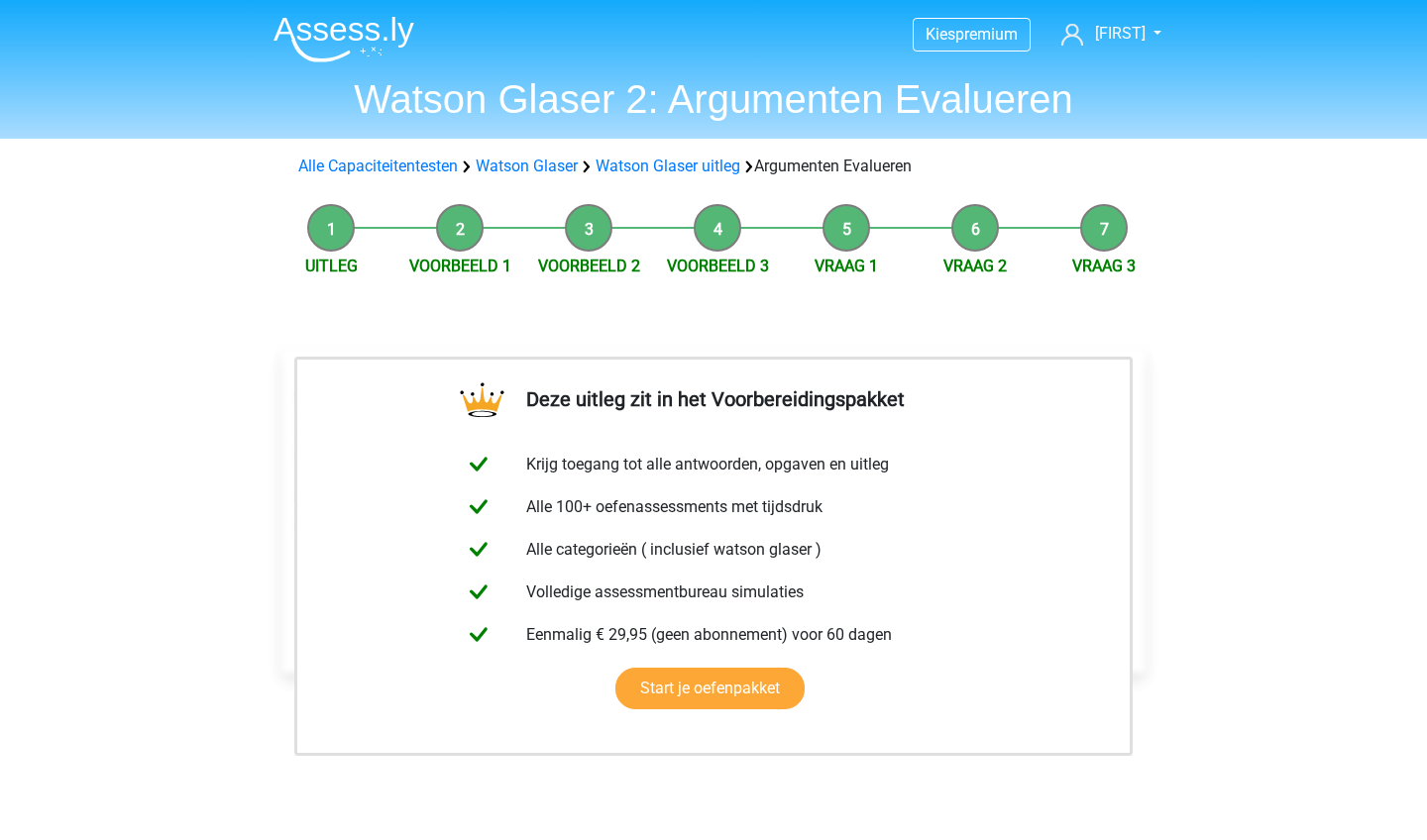 scroll, scrollTop: 0, scrollLeft: 0, axis: both 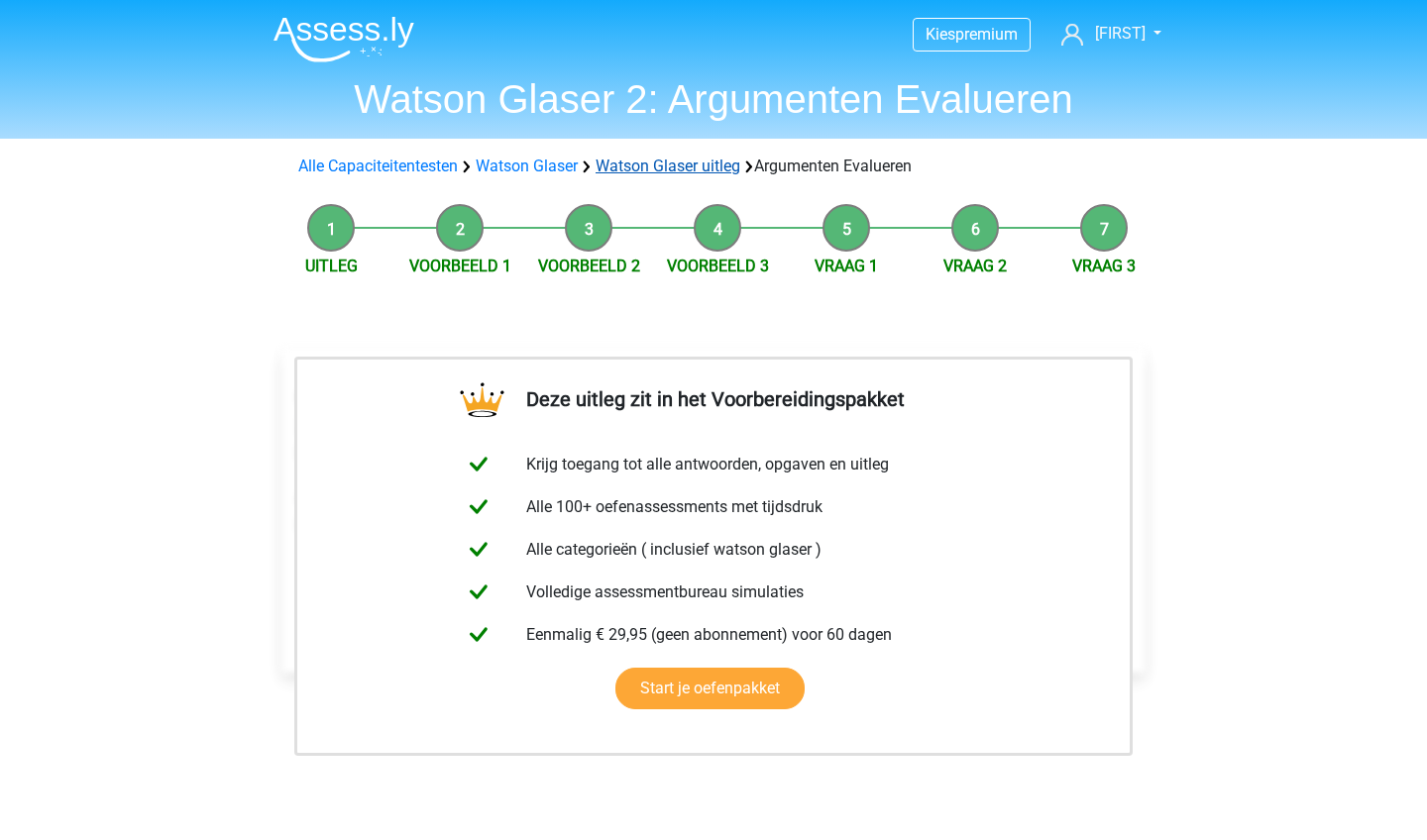 click on "Watson Glaser uitleg" at bounding box center (668, 165) 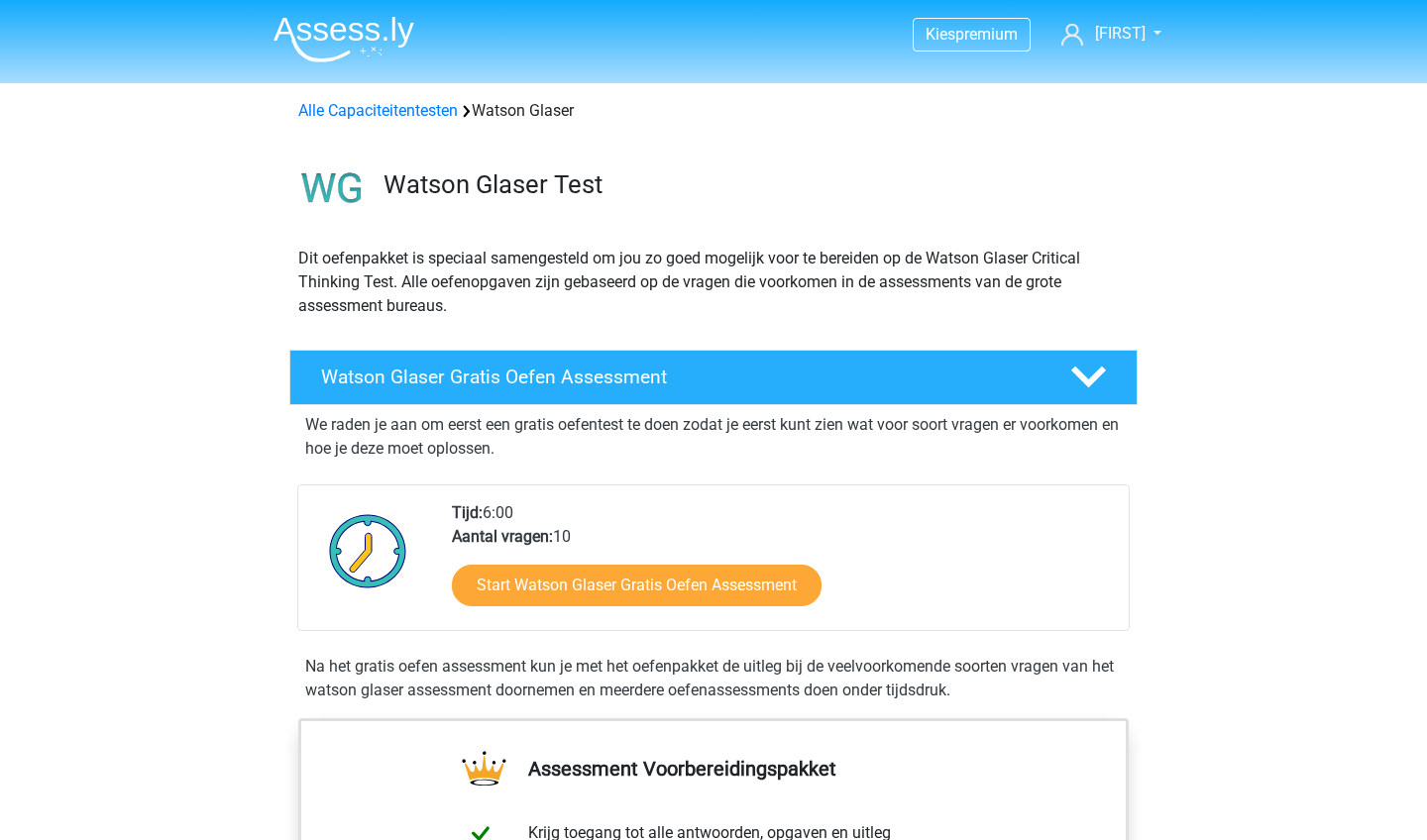 scroll, scrollTop: 1227, scrollLeft: 0, axis: vertical 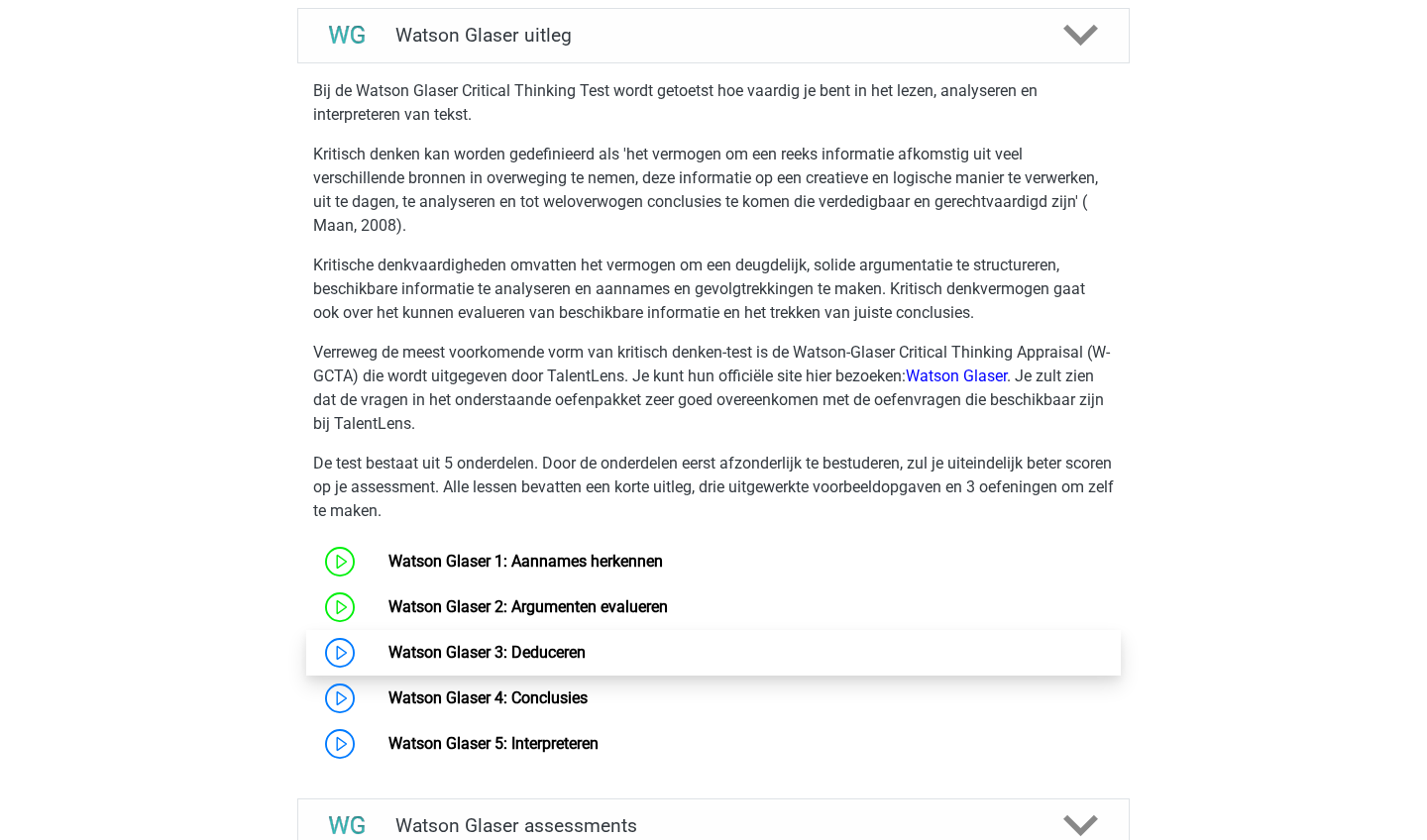click on "Watson Glaser 3: Deduceren" at bounding box center [487, 652] 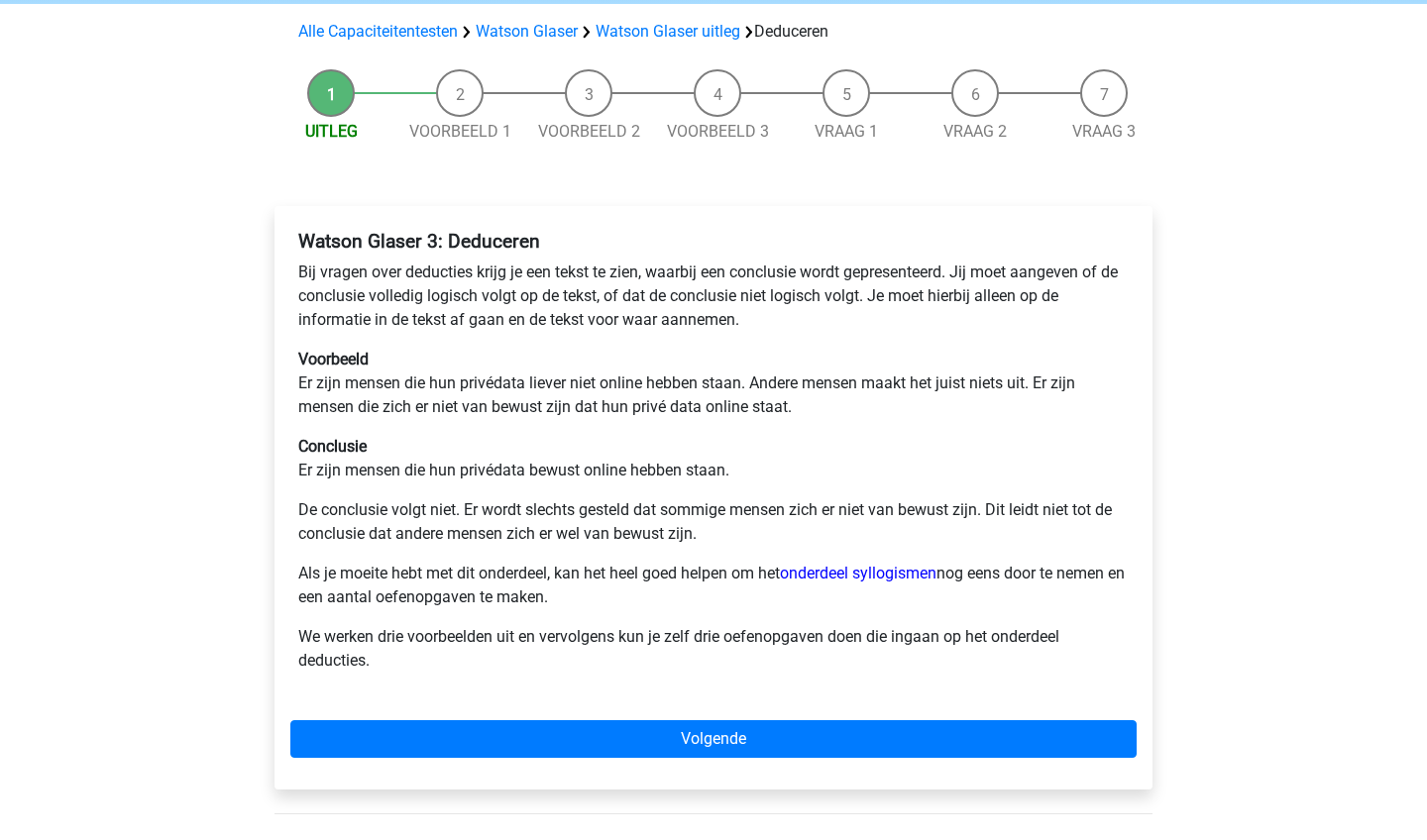 scroll, scrollTop: 137, scrollLeft: 0, axis: vertical 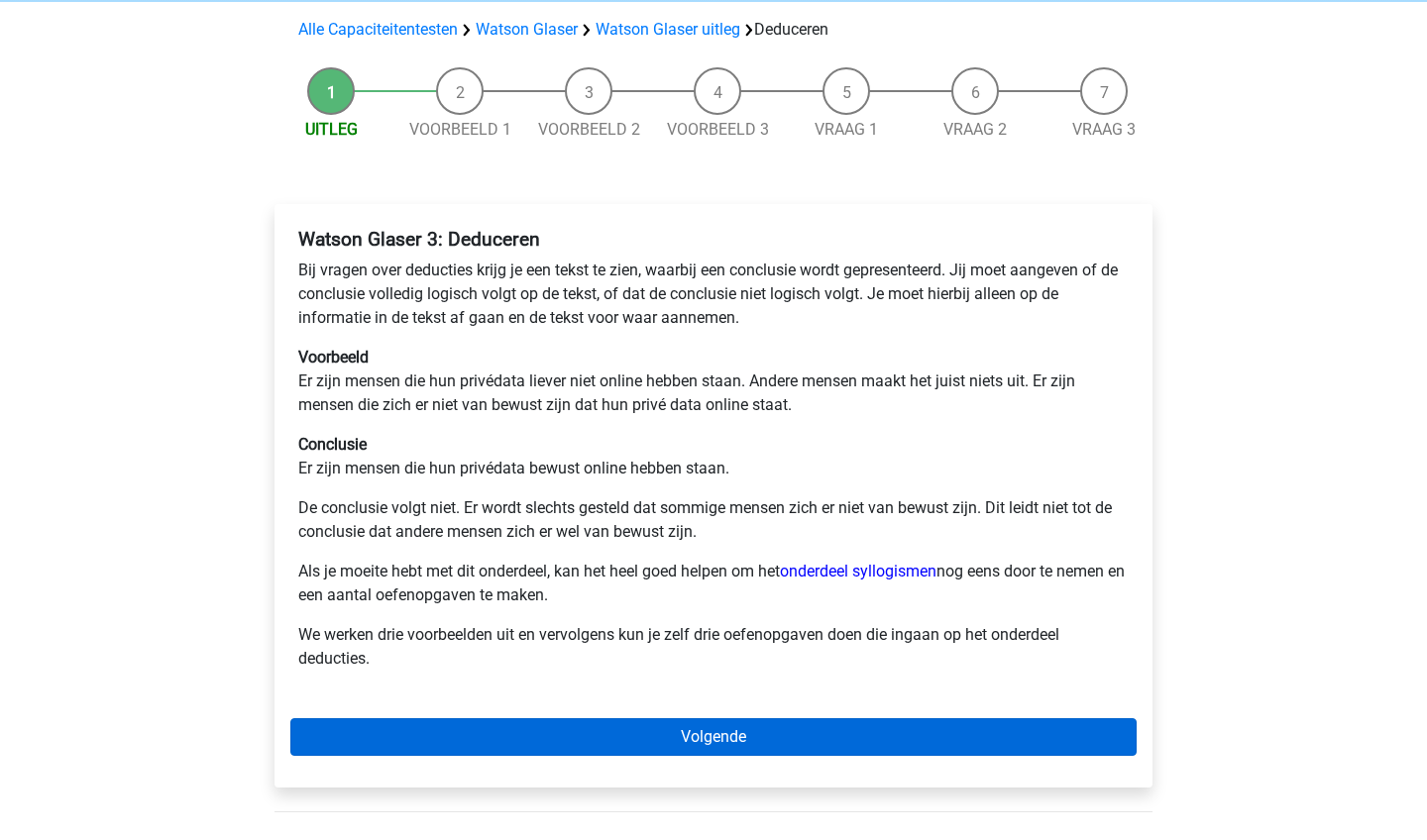 click on "Volgende" at bounding box center [714, 737] 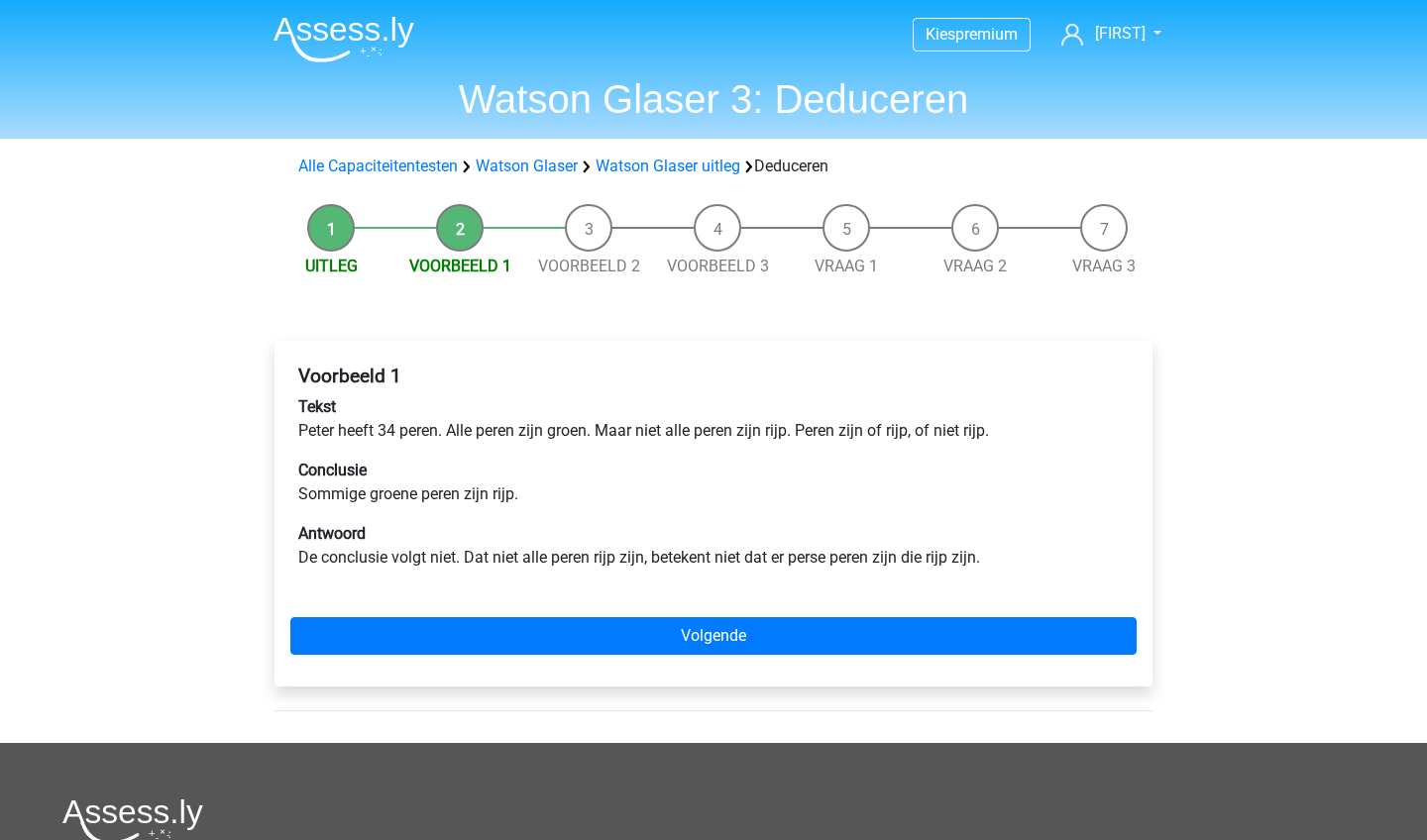 scroll, scrollTop: 0, scrollLeft: 0, axis: both 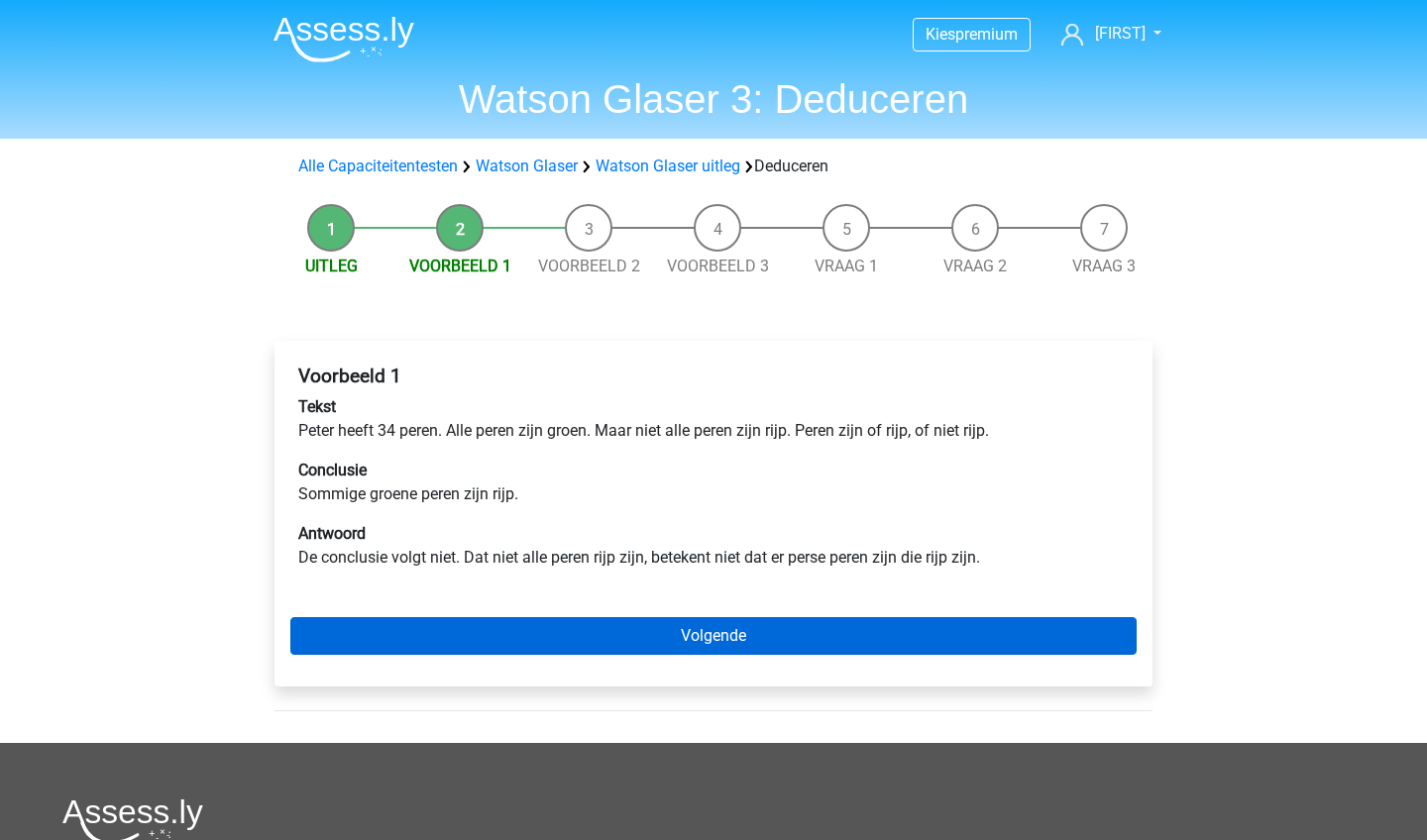 click on "Volgende" at bounding box center [714, 636] 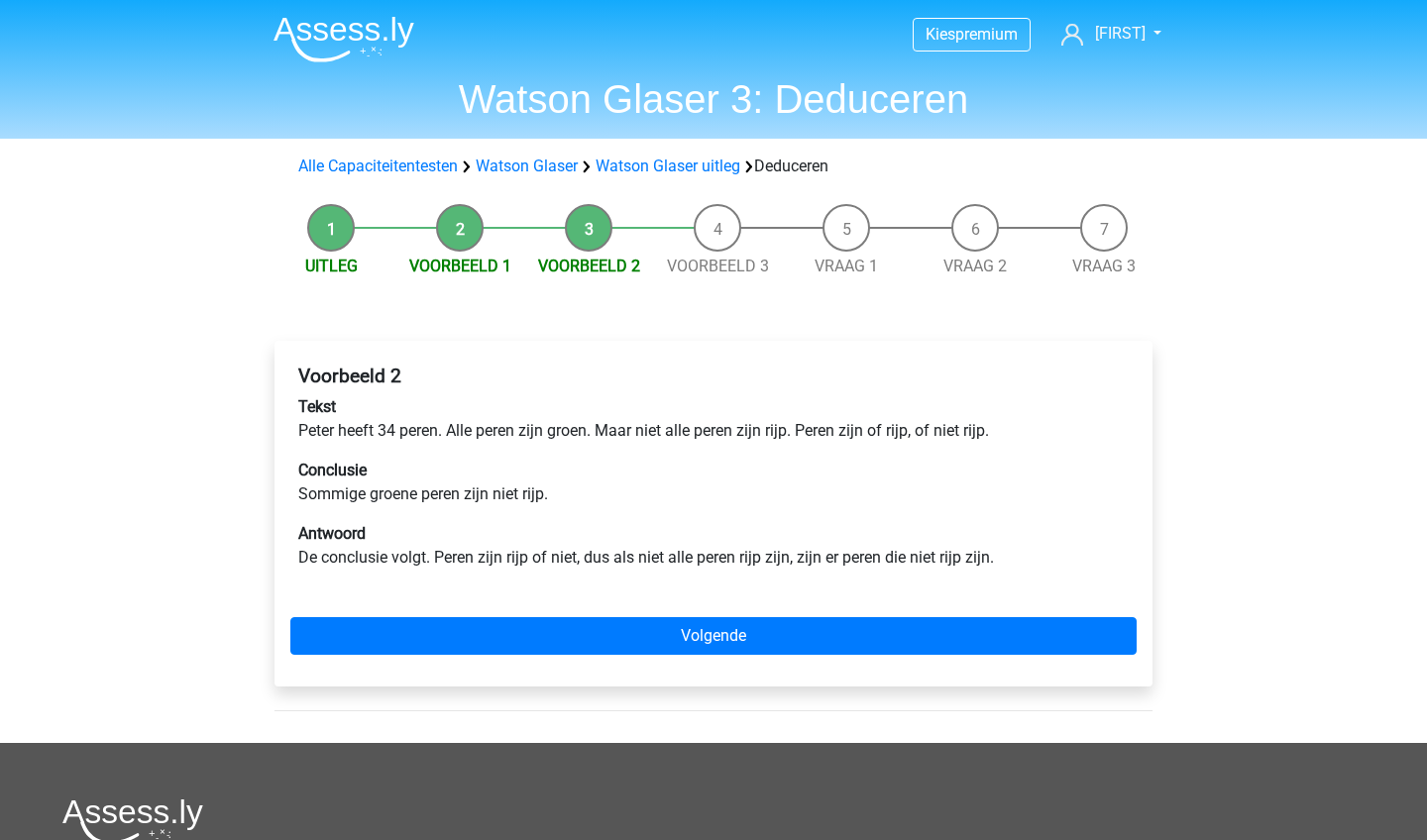 scroll, scrollTop: 0, scrollLeft: 0, axis: both 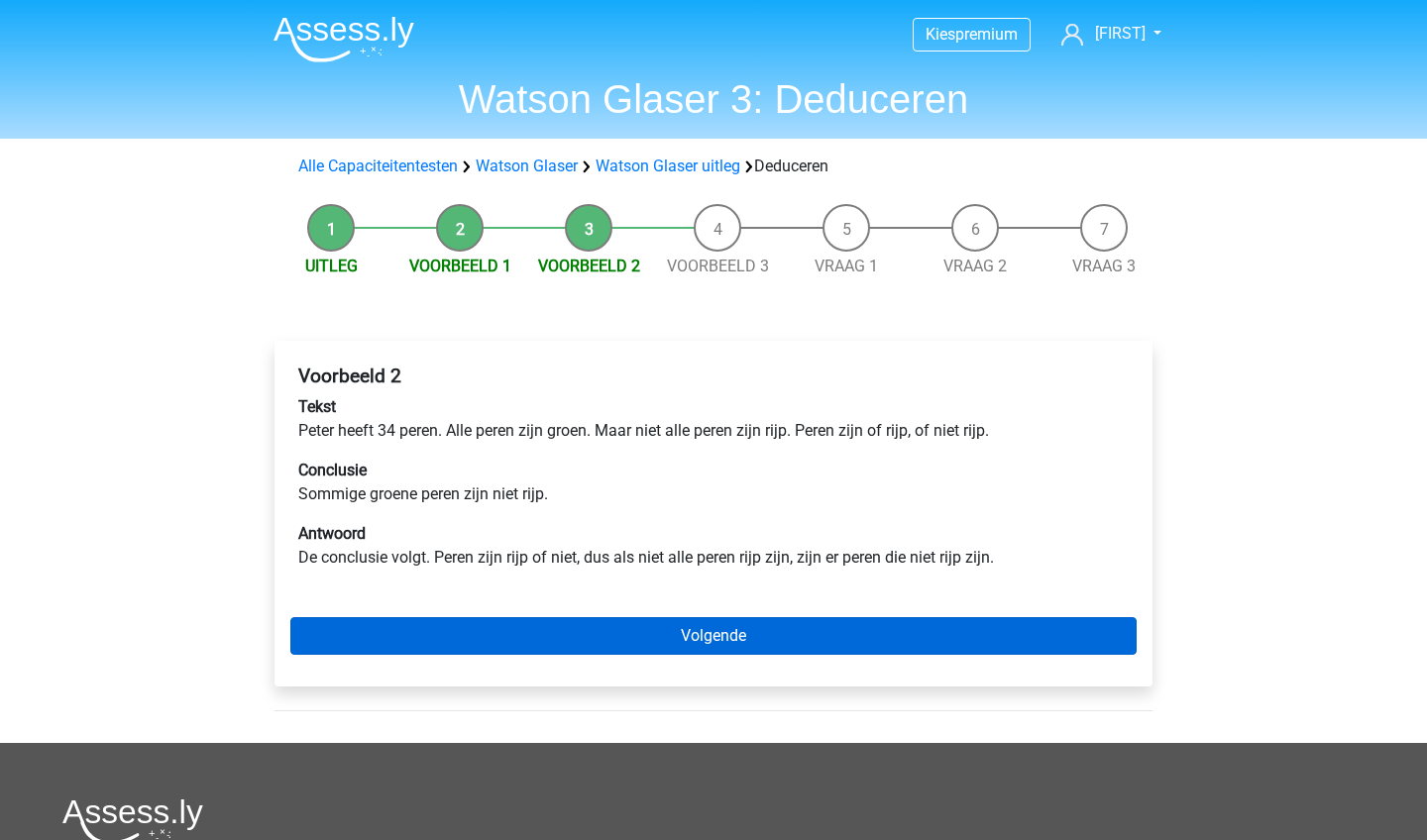 click on "Volgende" at bounding box center [714, 636] 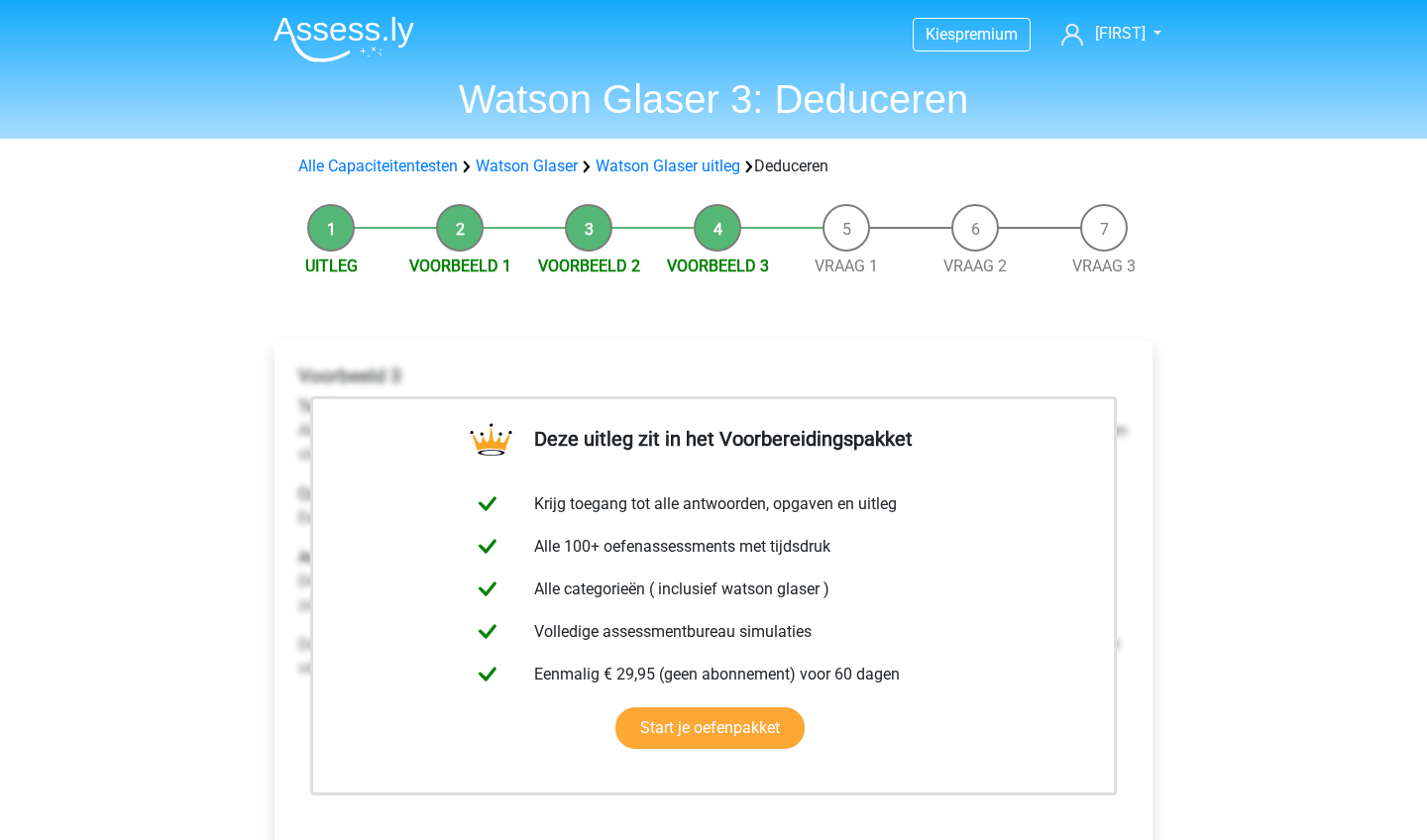 scroll, scrollTop: 0, scrollLeft: 0, axis: both 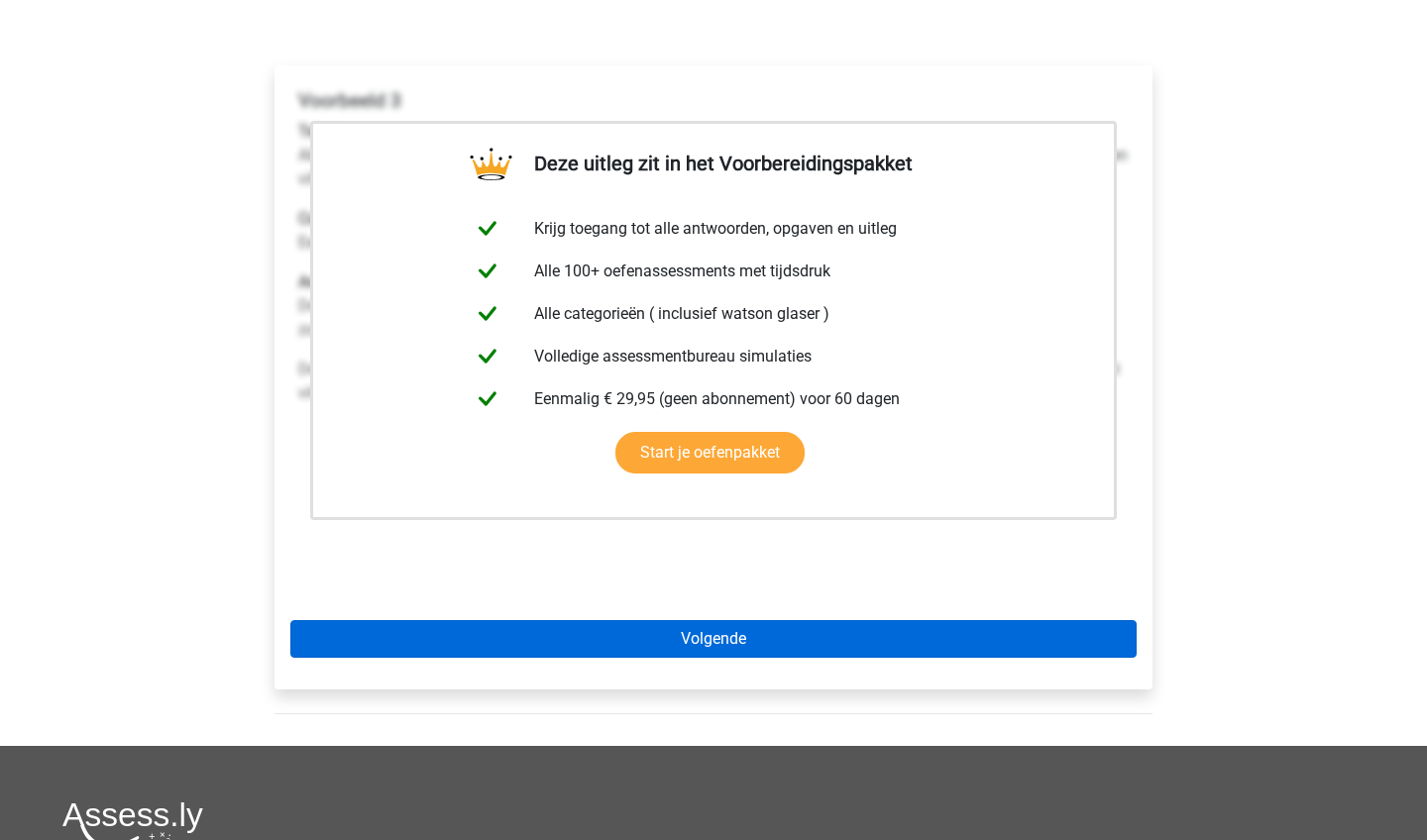 click on "Volgende" at bounding box center (714, 639) 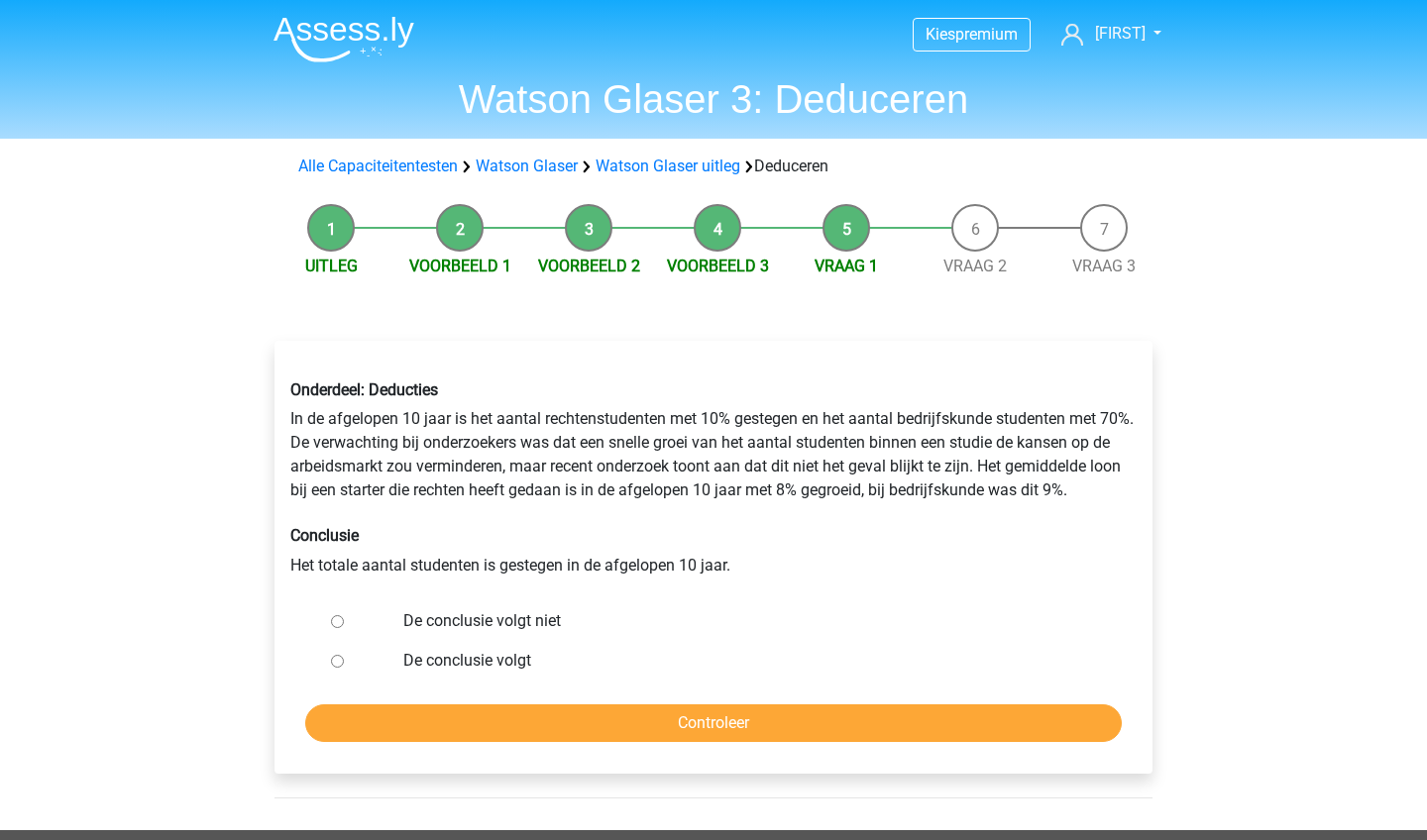 scroll, scrollTop: 0, scrollLeft: 0, axis: both 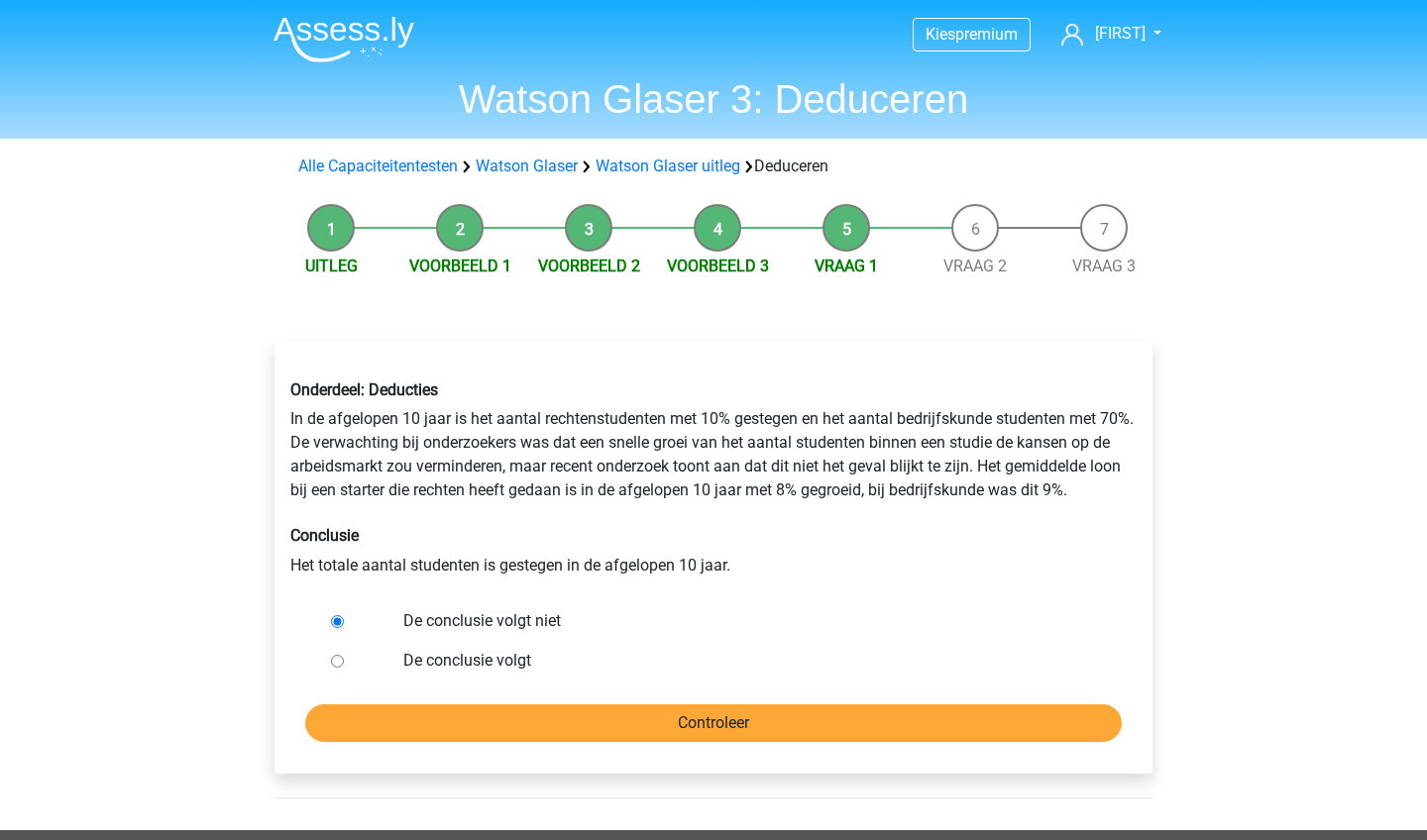 click on "Controleer" at bounding box center (714, 723) 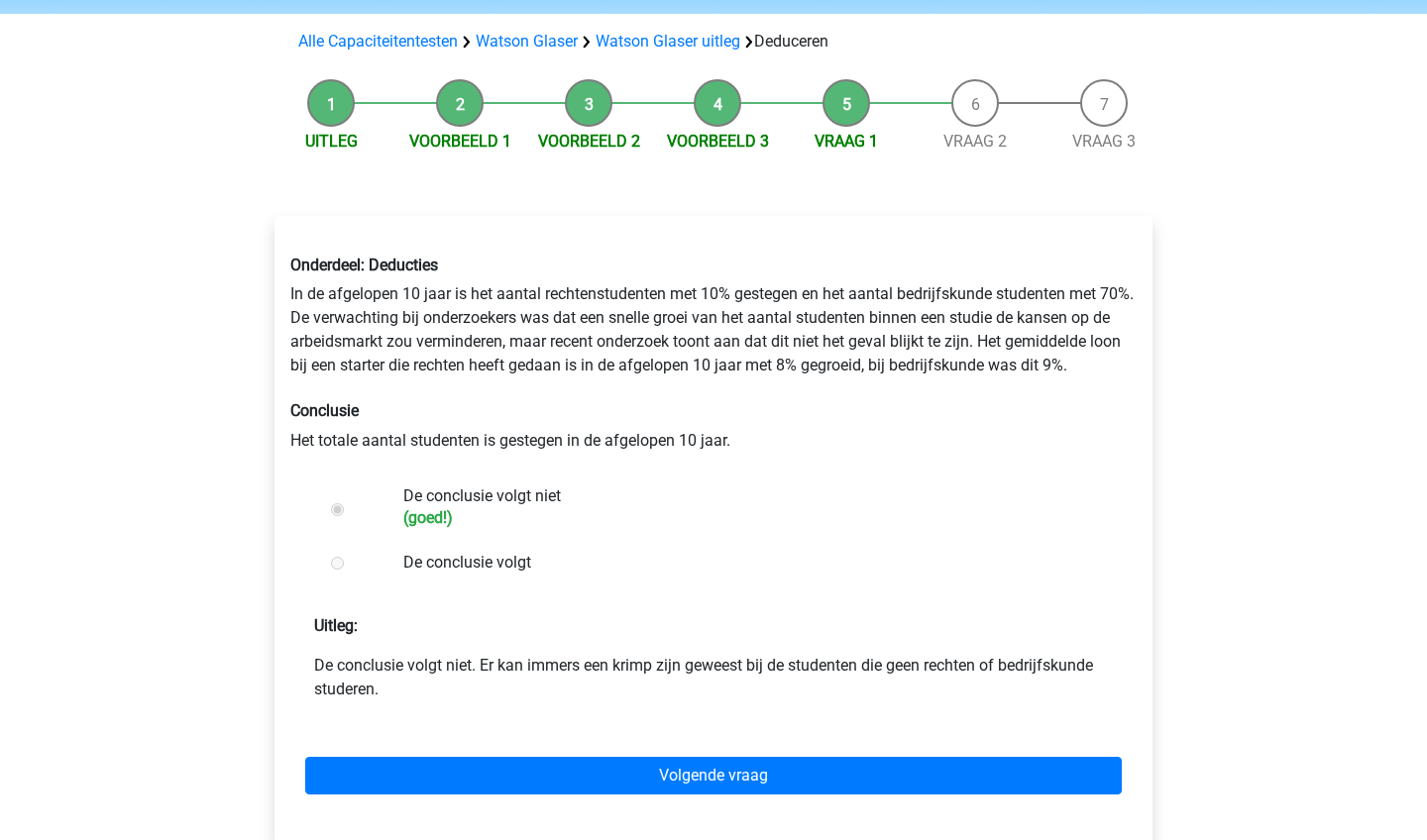 scroll, scrollTop: 148, scrollLeft: 0, axis: vertical 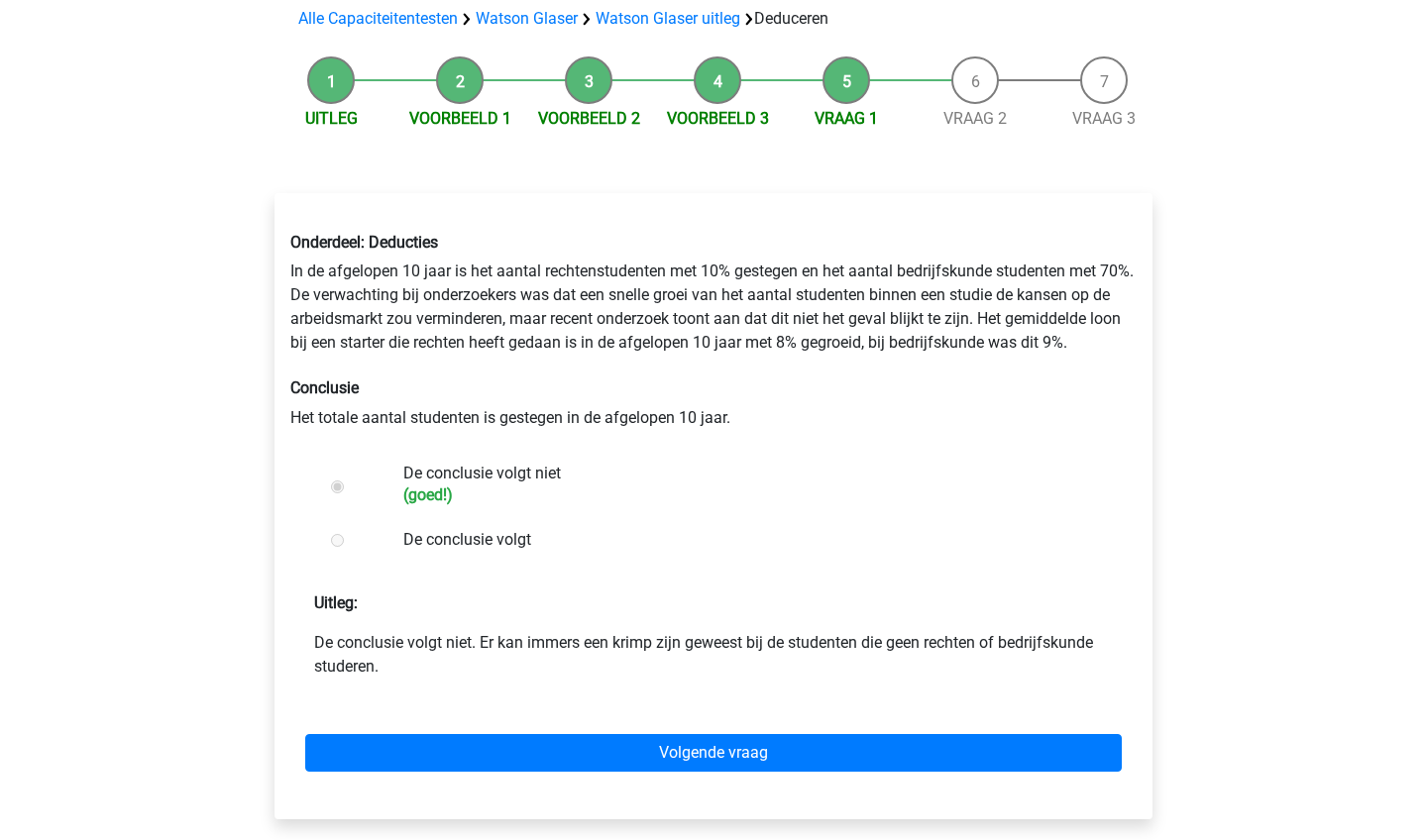 click on "Volgende vraag" at bounding box center (714, 753) 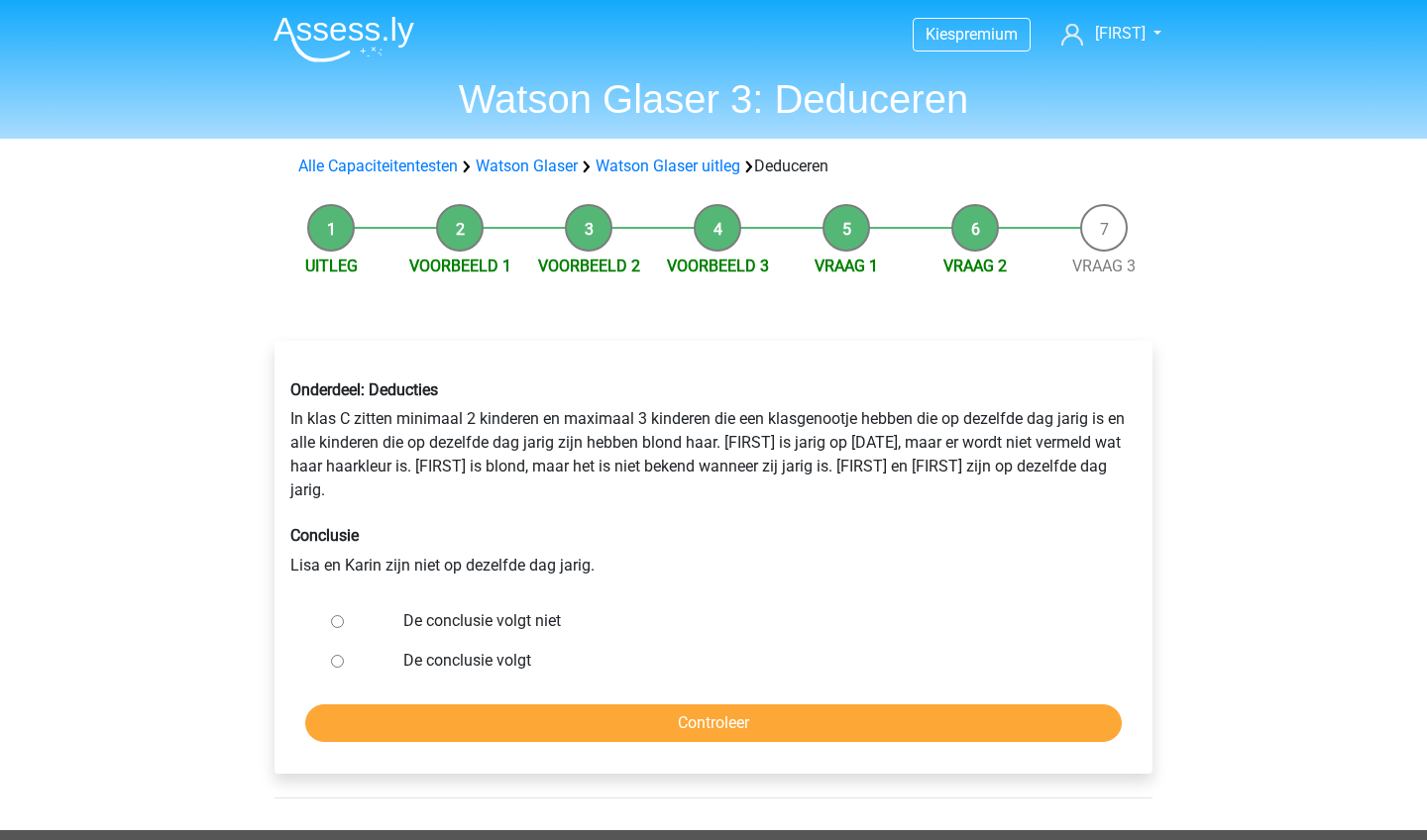 scroll, scrollTop: 0, scrollLeft: 0, axis: both 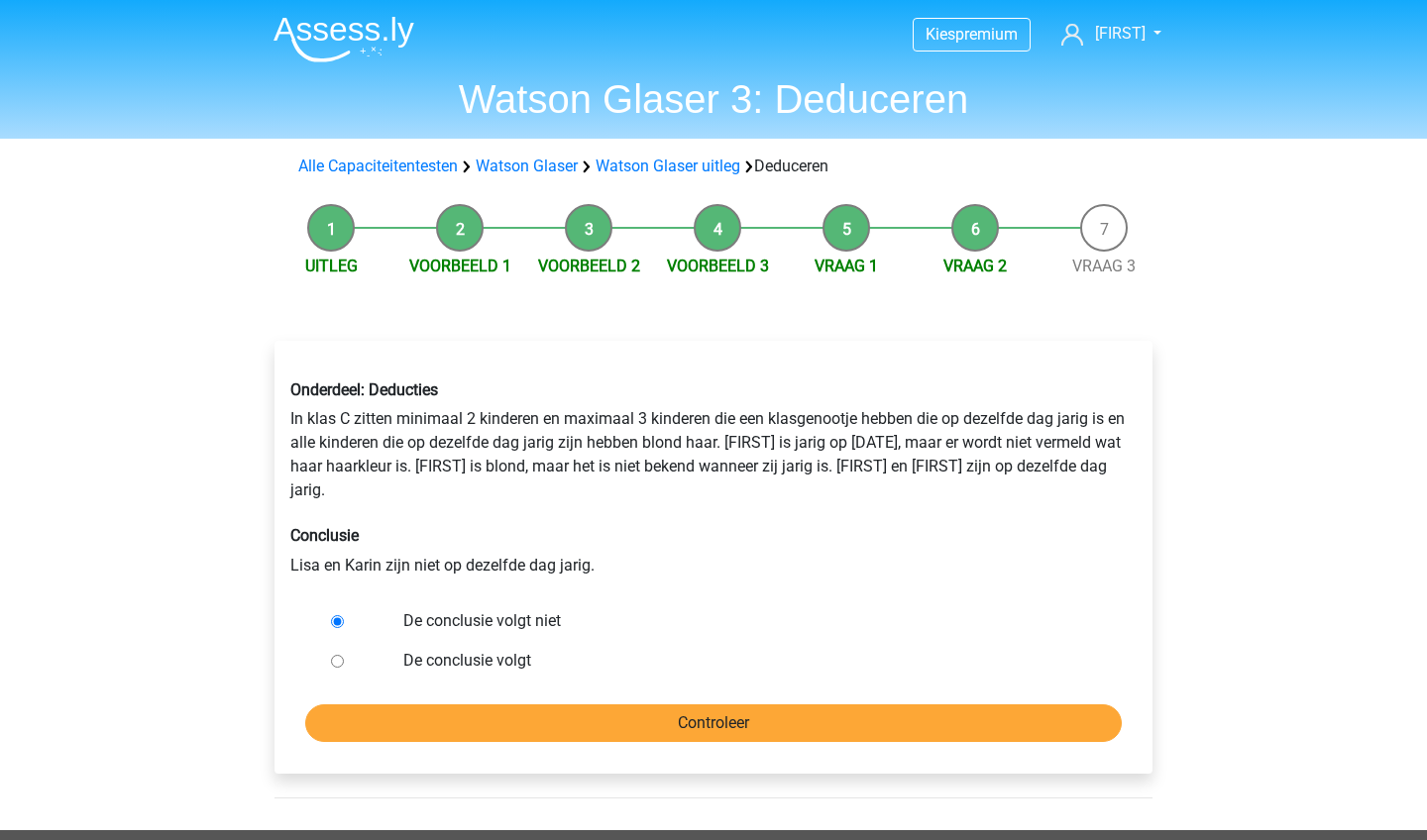 click on "Controleer" at bounding box center (714, 723) 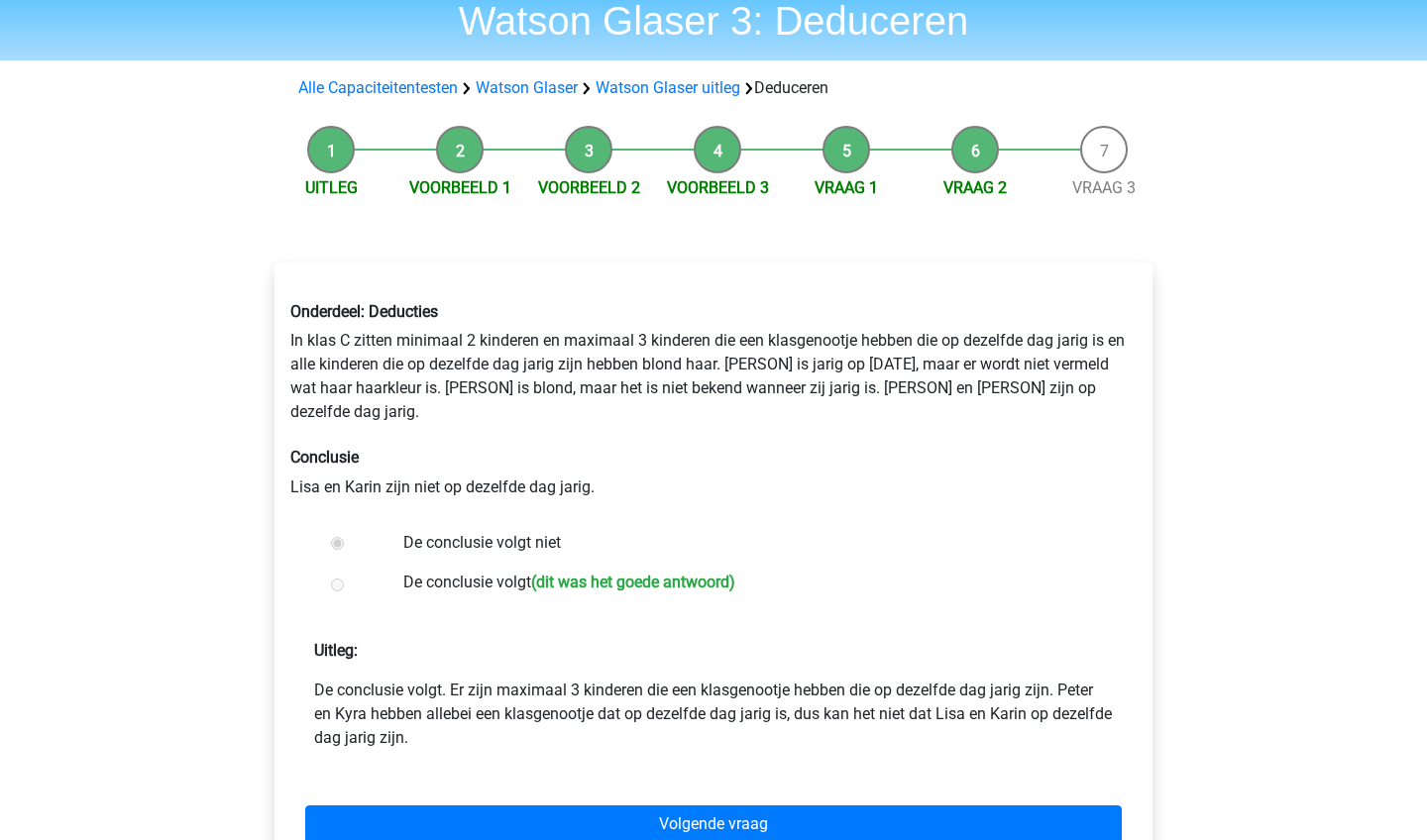 scroll, scrollTop: 85, scrollLeft: 0, axis: vertical 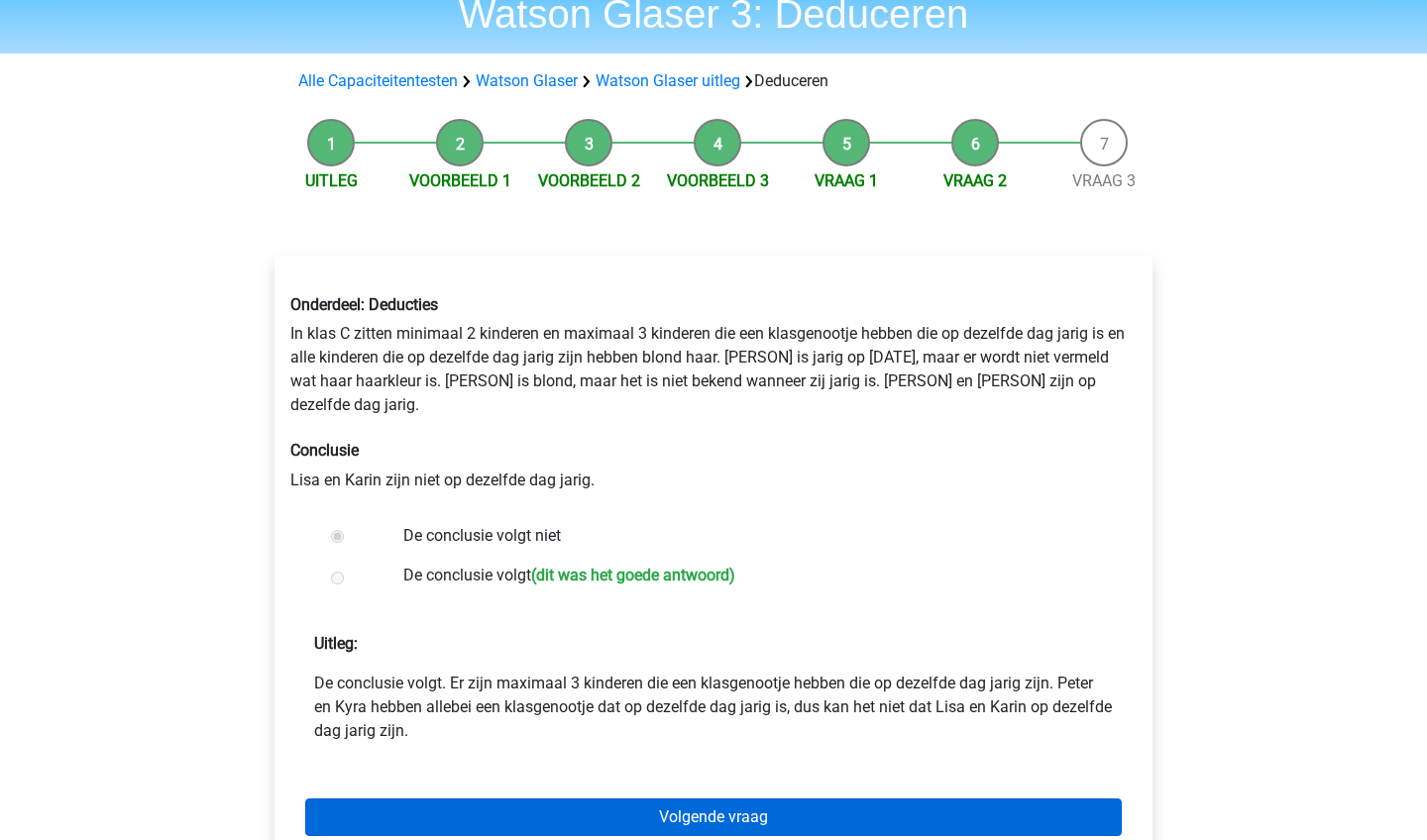 click on "Volgende vraag" at bounding box center [714, 817] 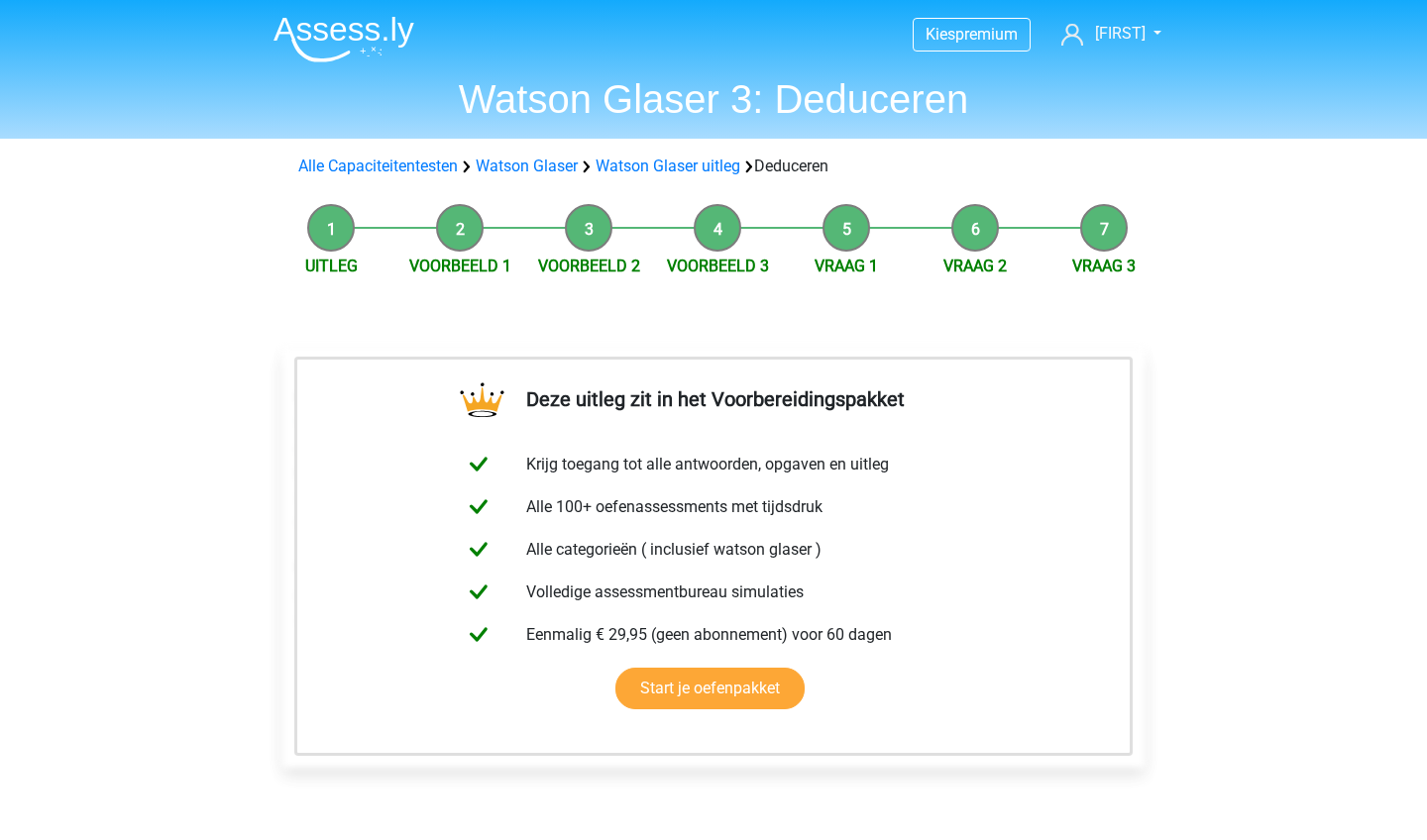 scroll, scrollTop: 0, scrollLeft: 0, axis: both 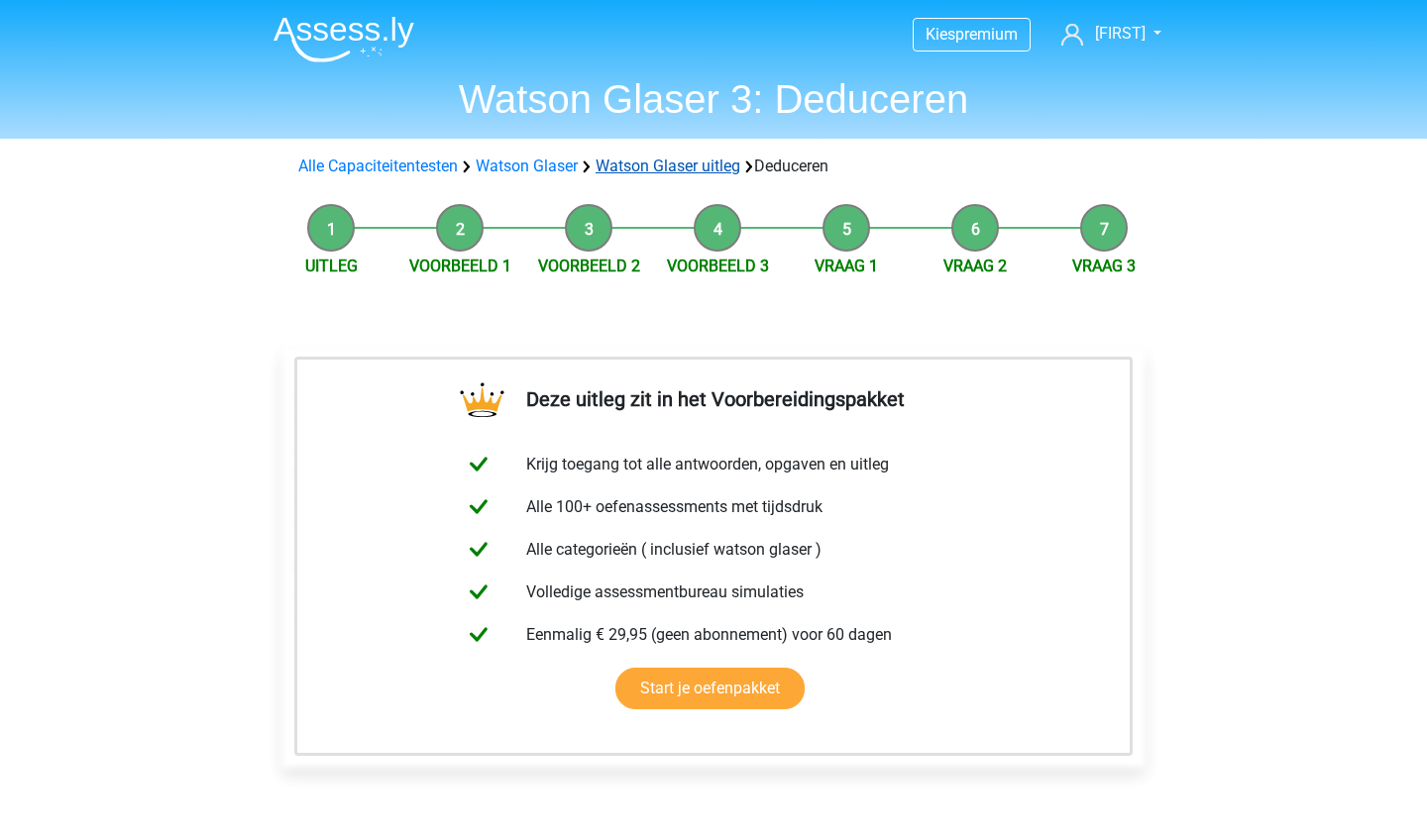 click on "Watson Glaser uitleg" at bounding box center [668, 165] 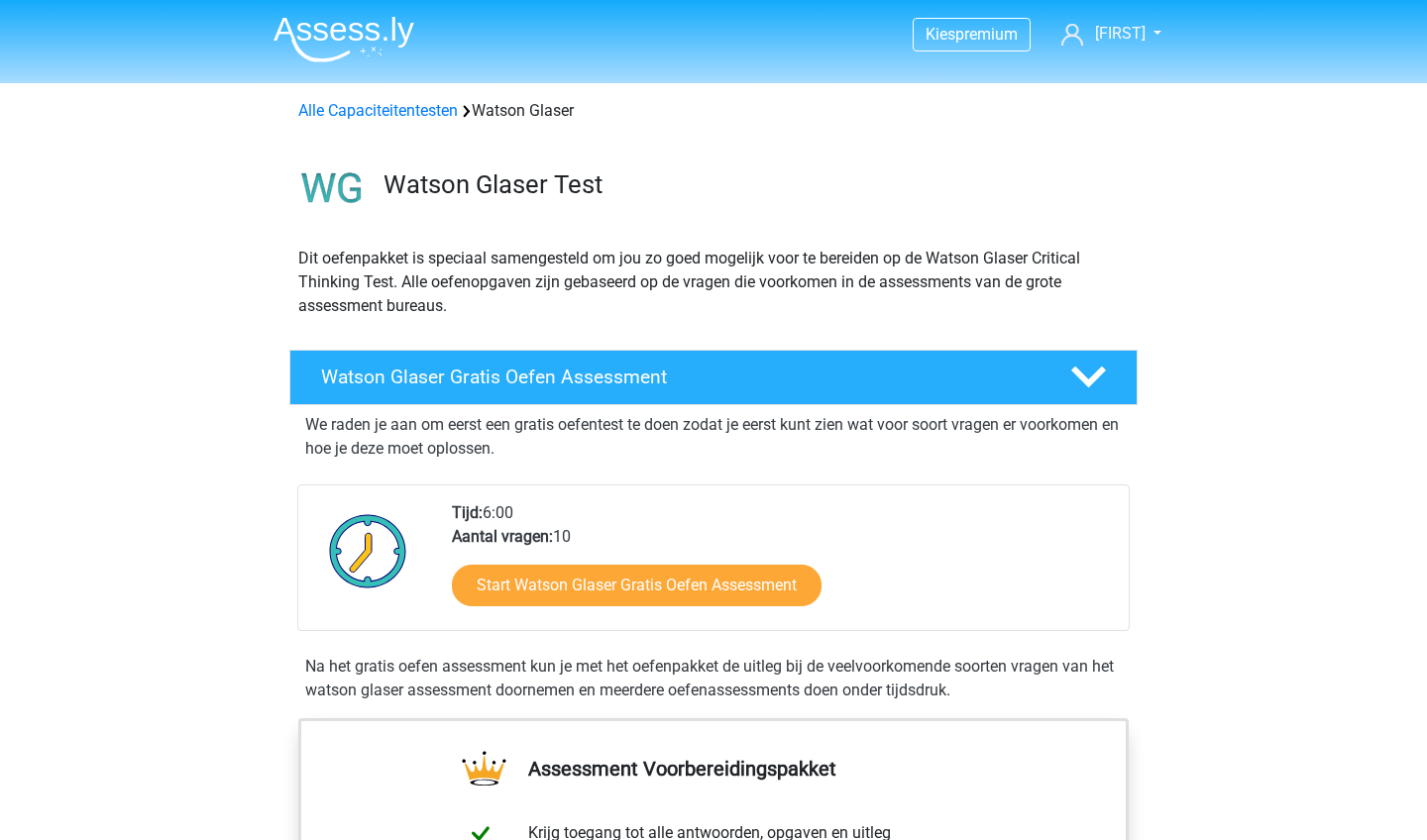 scroll, scrollTop: 1227, scrollLeft: 0, axis: vertical 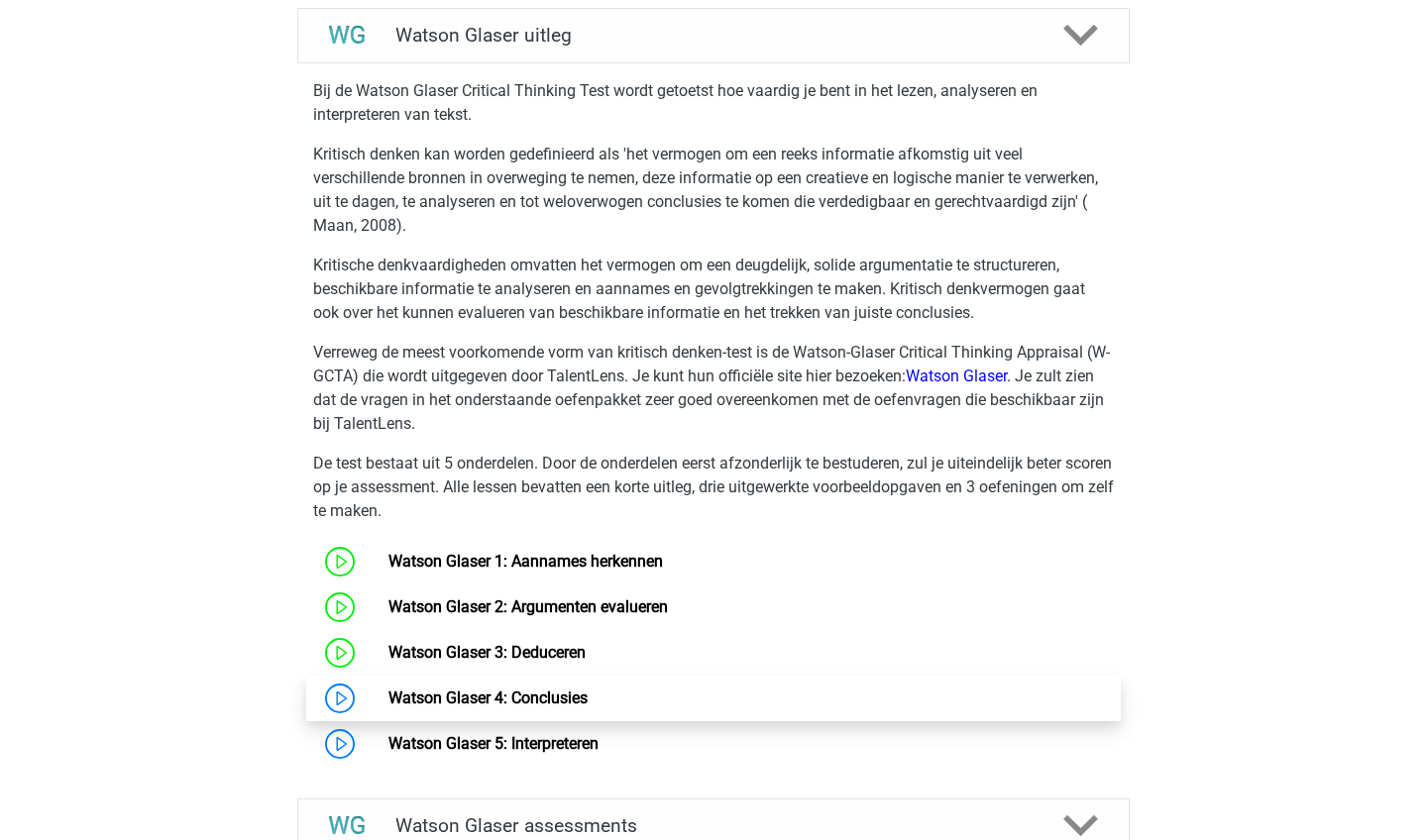 click on "Watson Glaser 4: Conclusies" at bounding box center (488, 697) 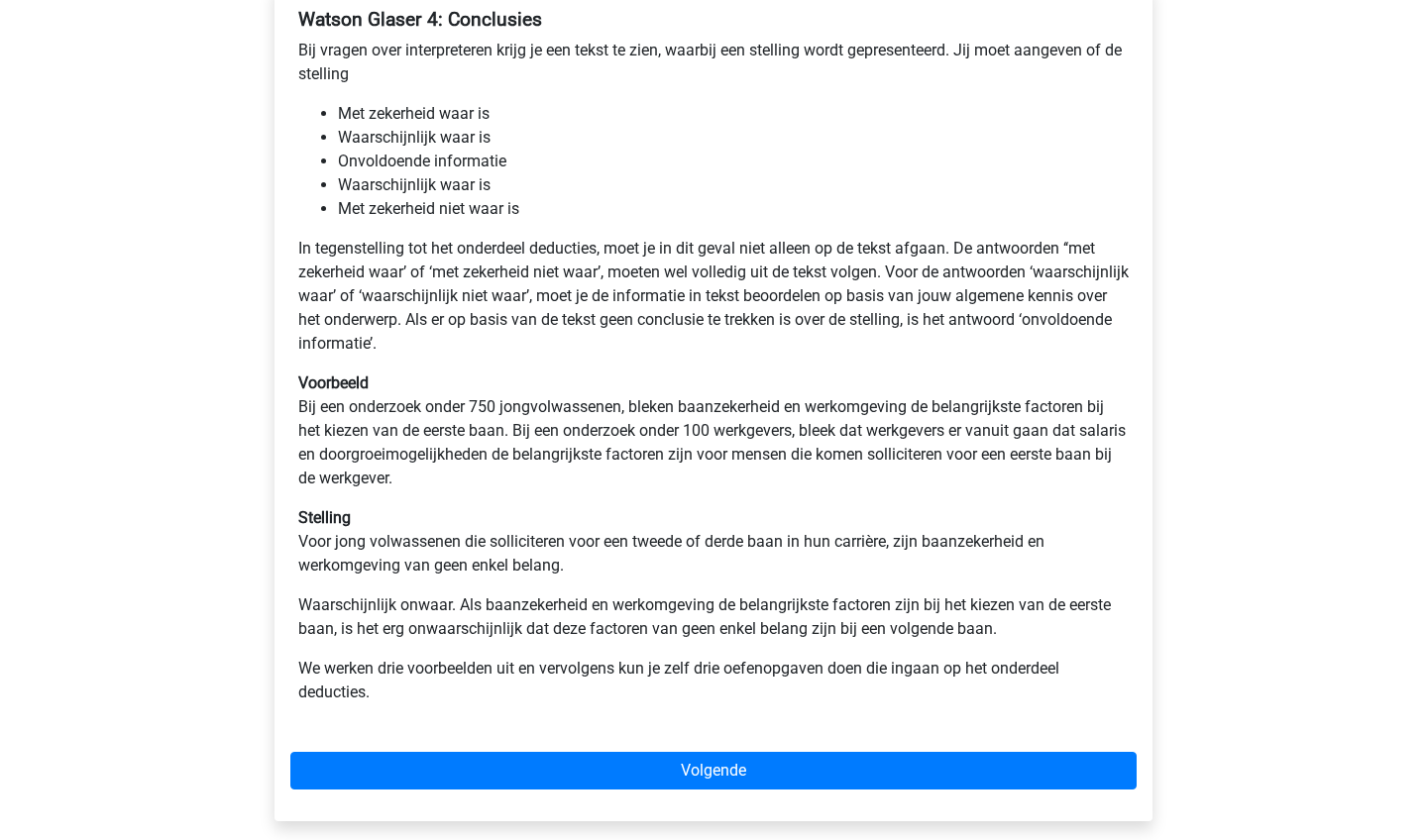 scroll, scrollTop: 387, scrollLeft: 0, axis: vertical 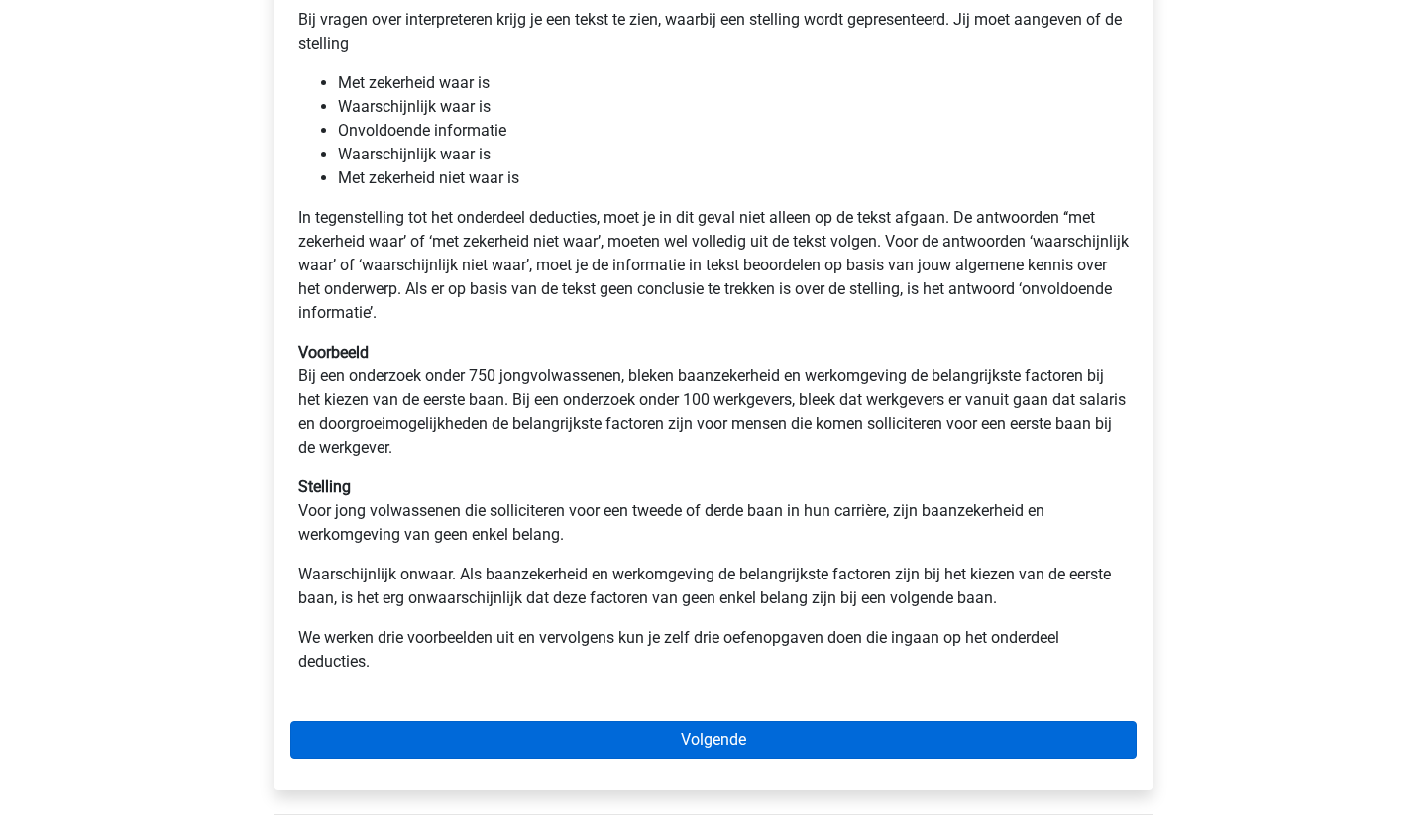 click on "Volgende" at bounding box center (714, 740) 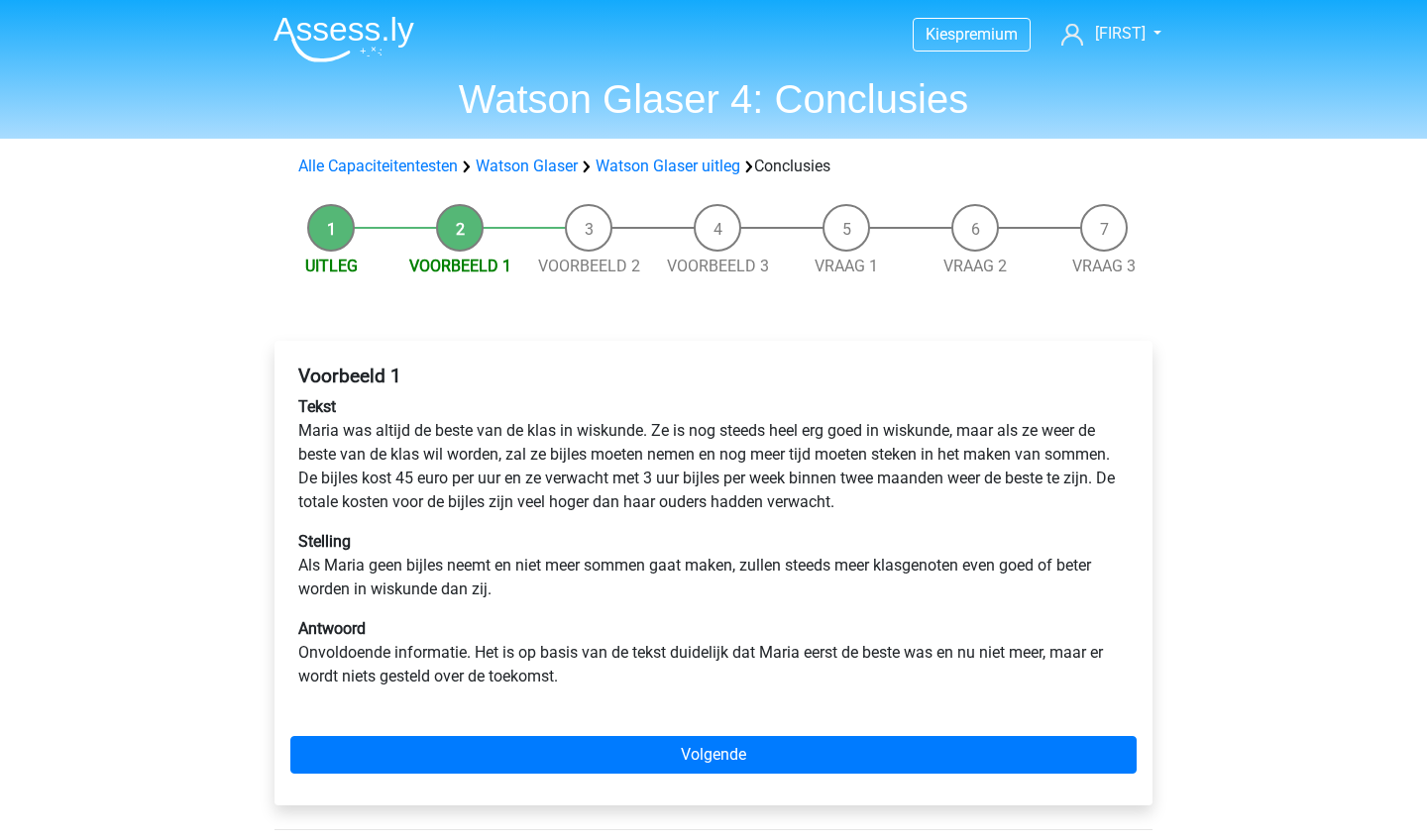 scroll, scrollTop: 0, scrollLeft: 0, axis: both 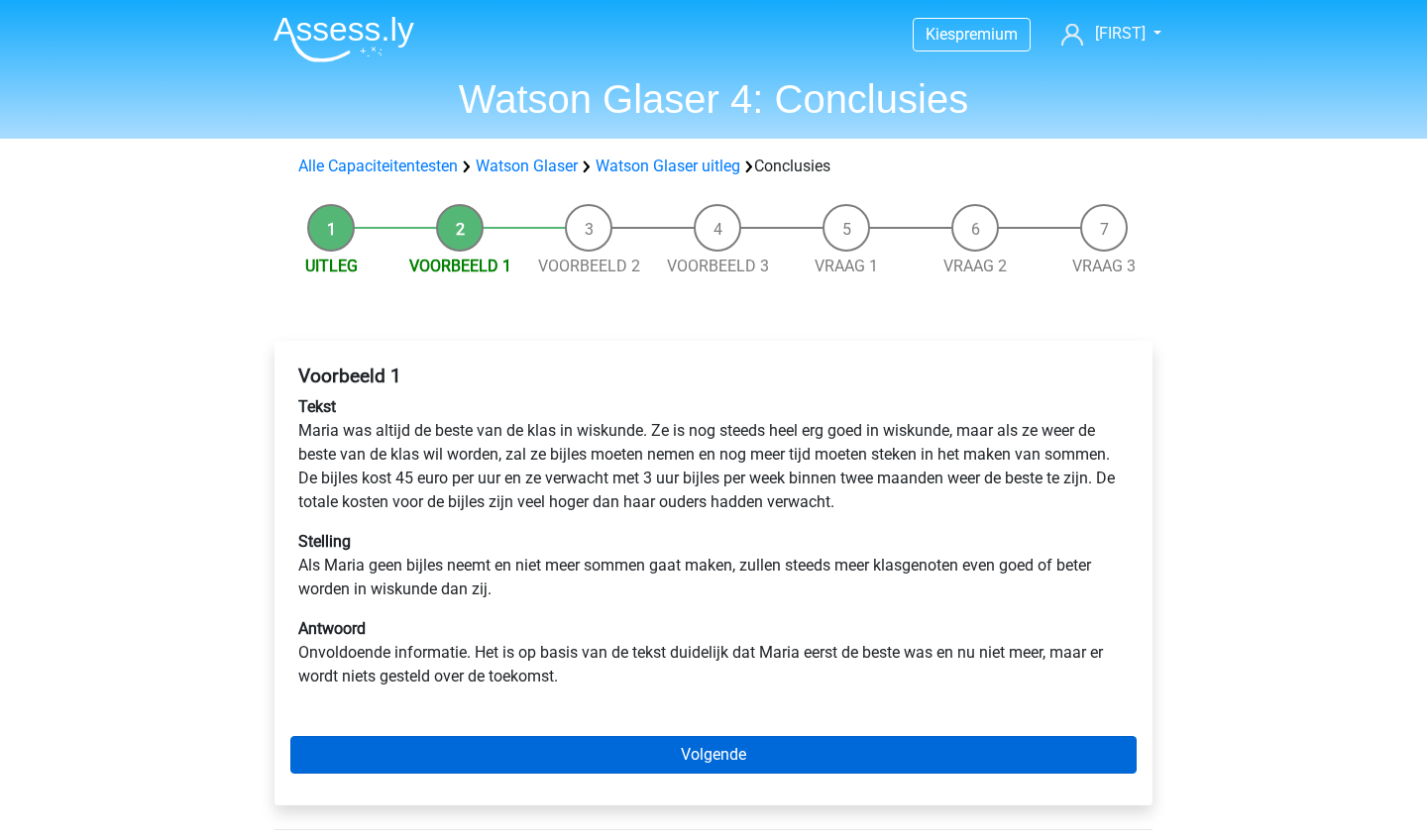 click on "Volgende" at bounding box center (714, 755) 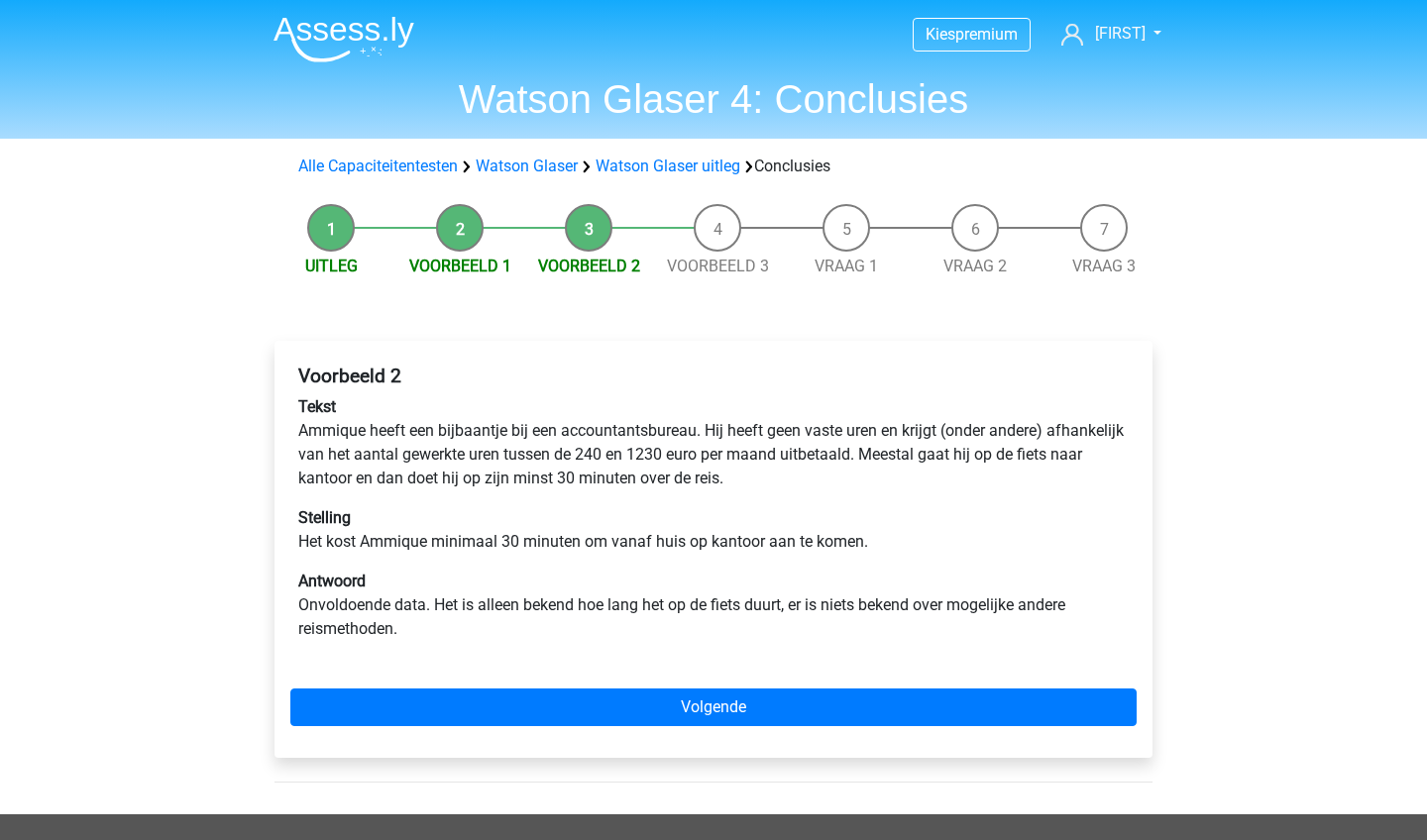 scroll, scrollTop: 0, scrollLeft: 0, axis: both 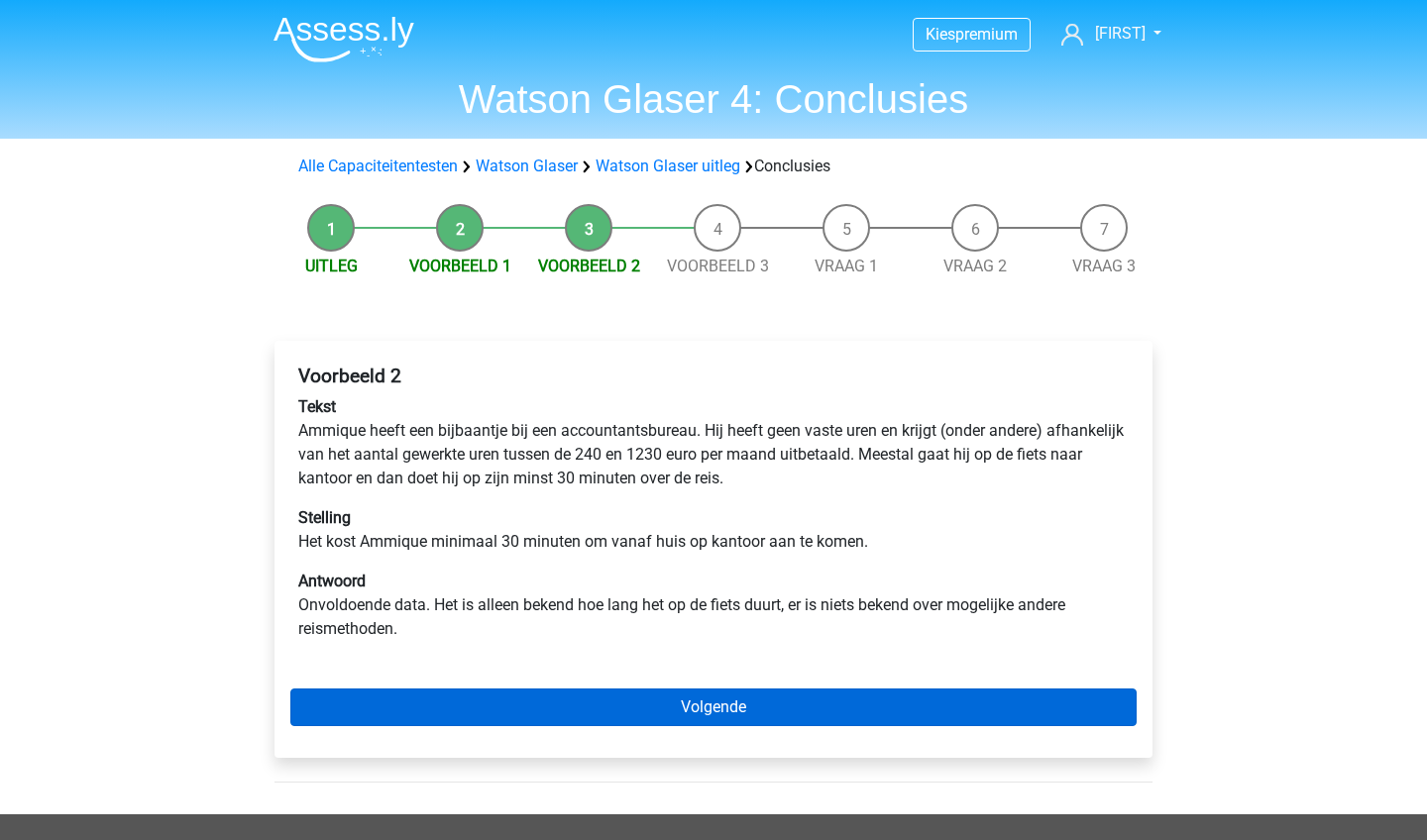 click on "Volgende" at bounding box center (714, 707) 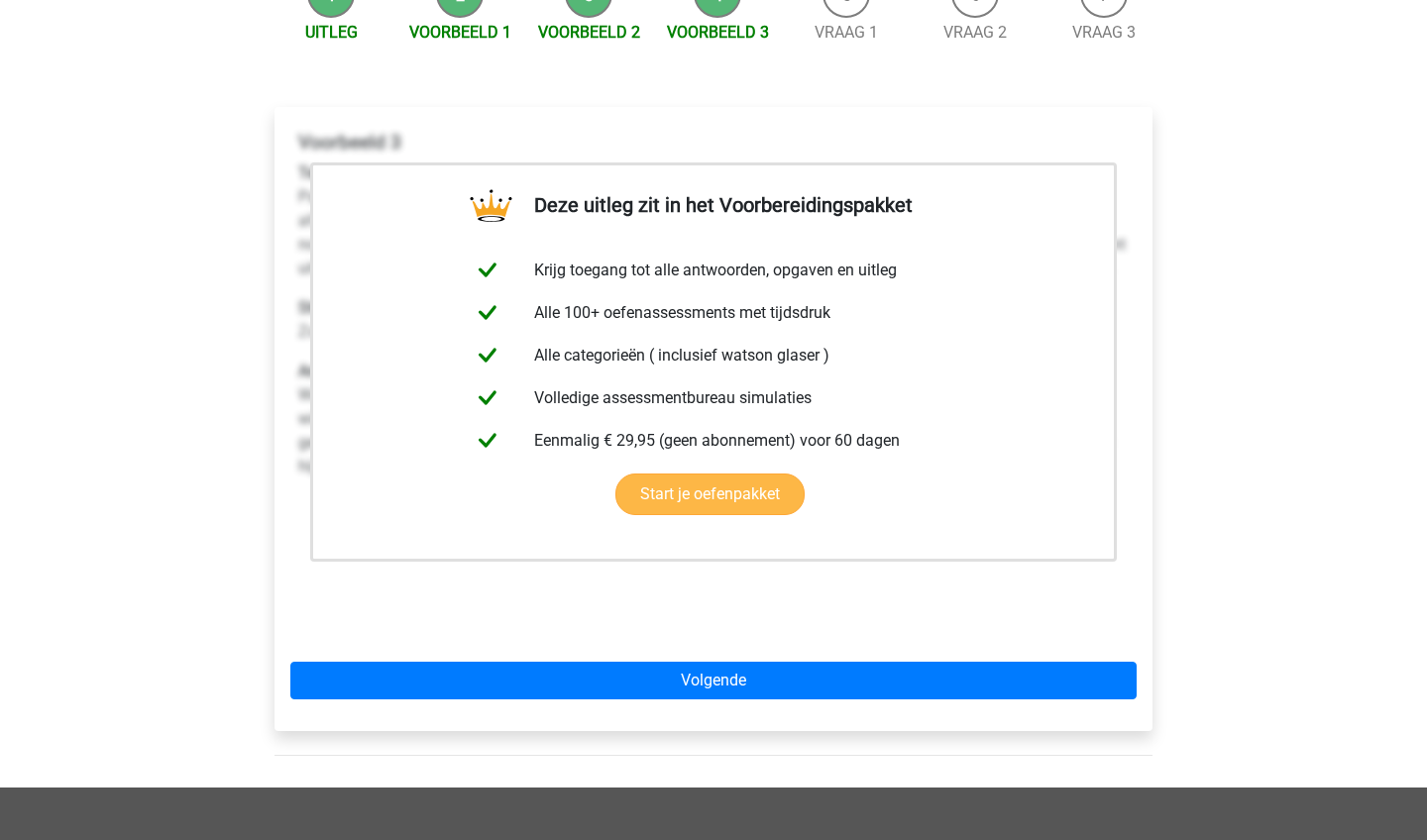 scroll, scrollTop: 482, scrollLeft: 0, axis: vertical 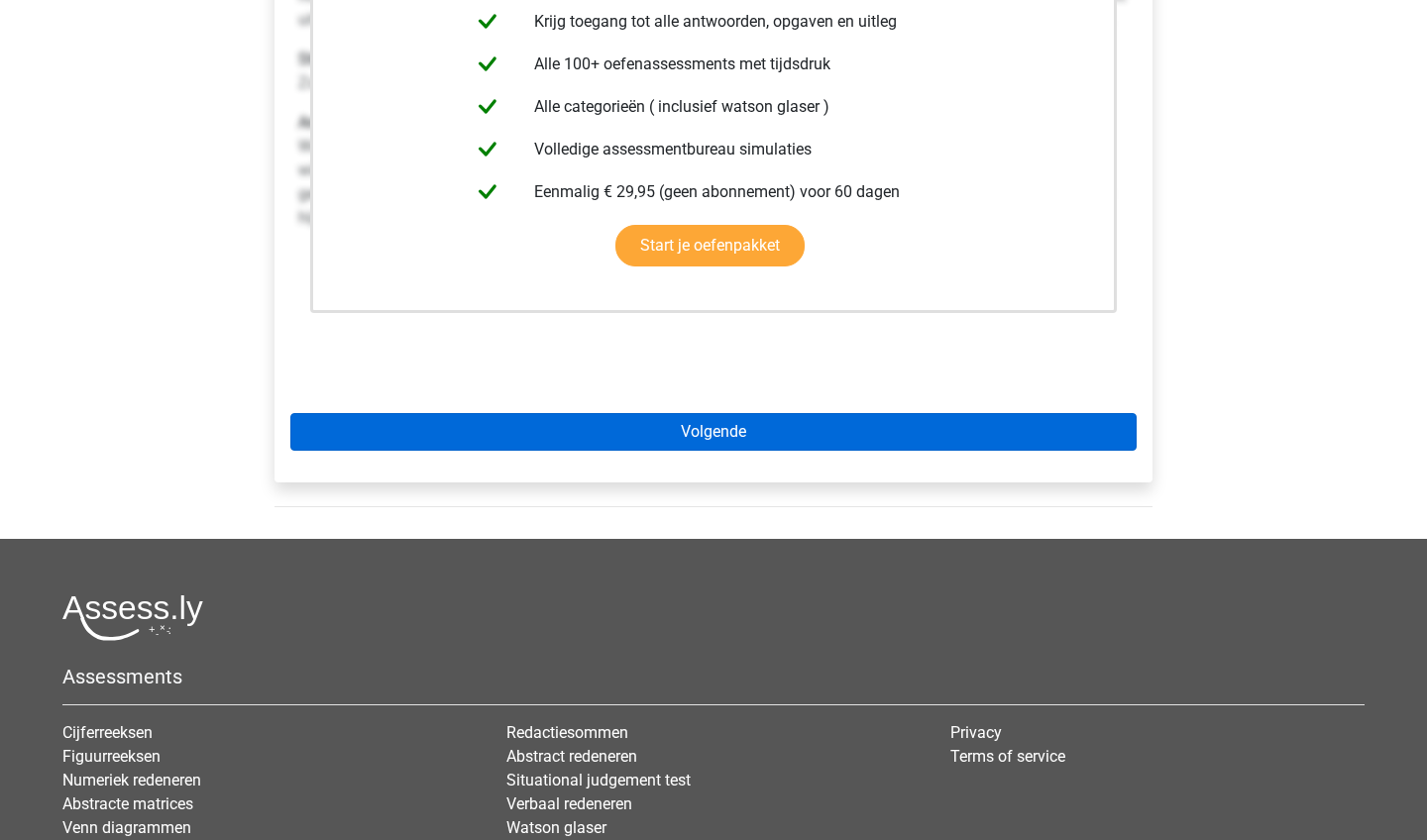 click on "Volgende" at bounding box center [714, 432] 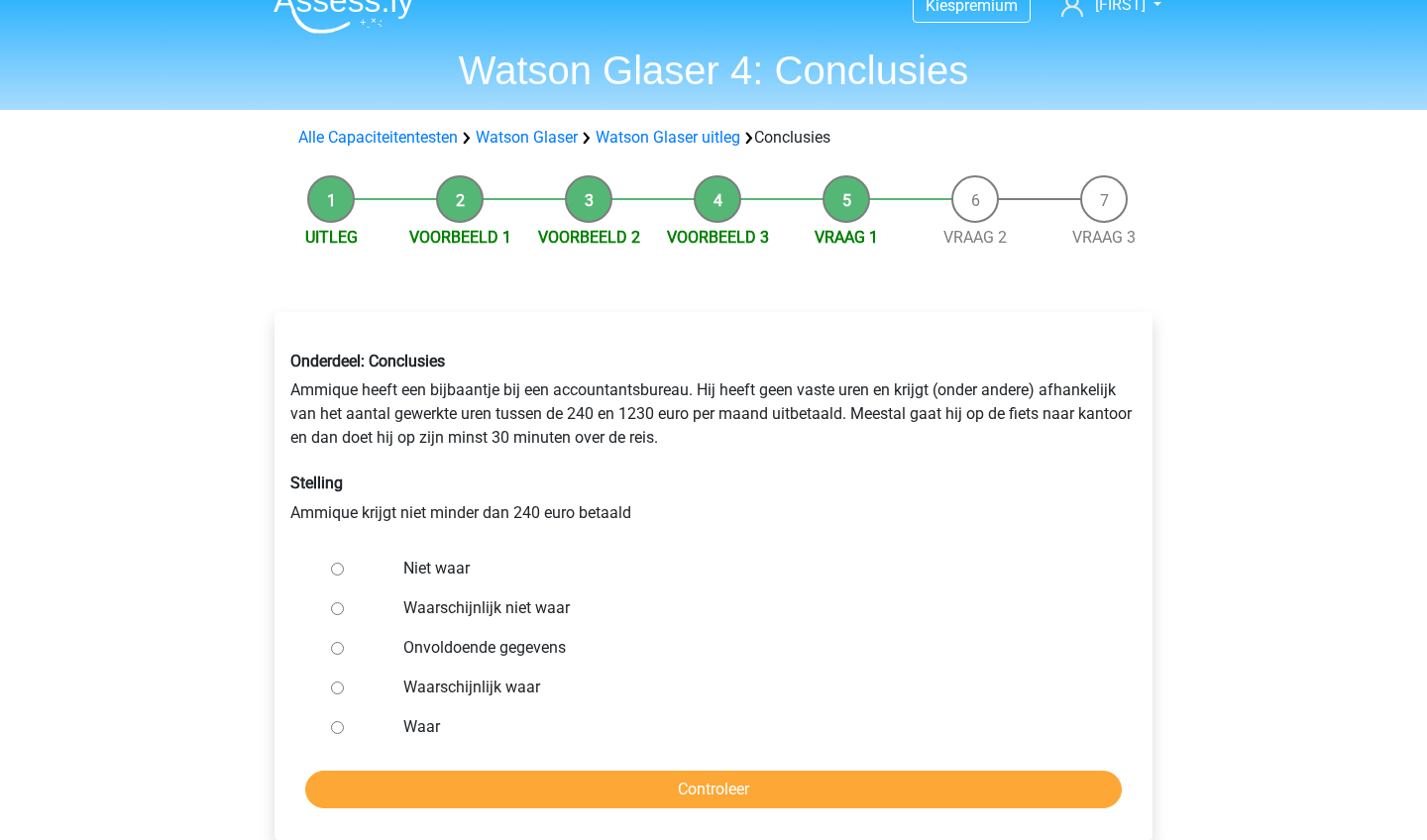 scroll, scrollTop: 49, scrollLeft: 0, axis: vertical 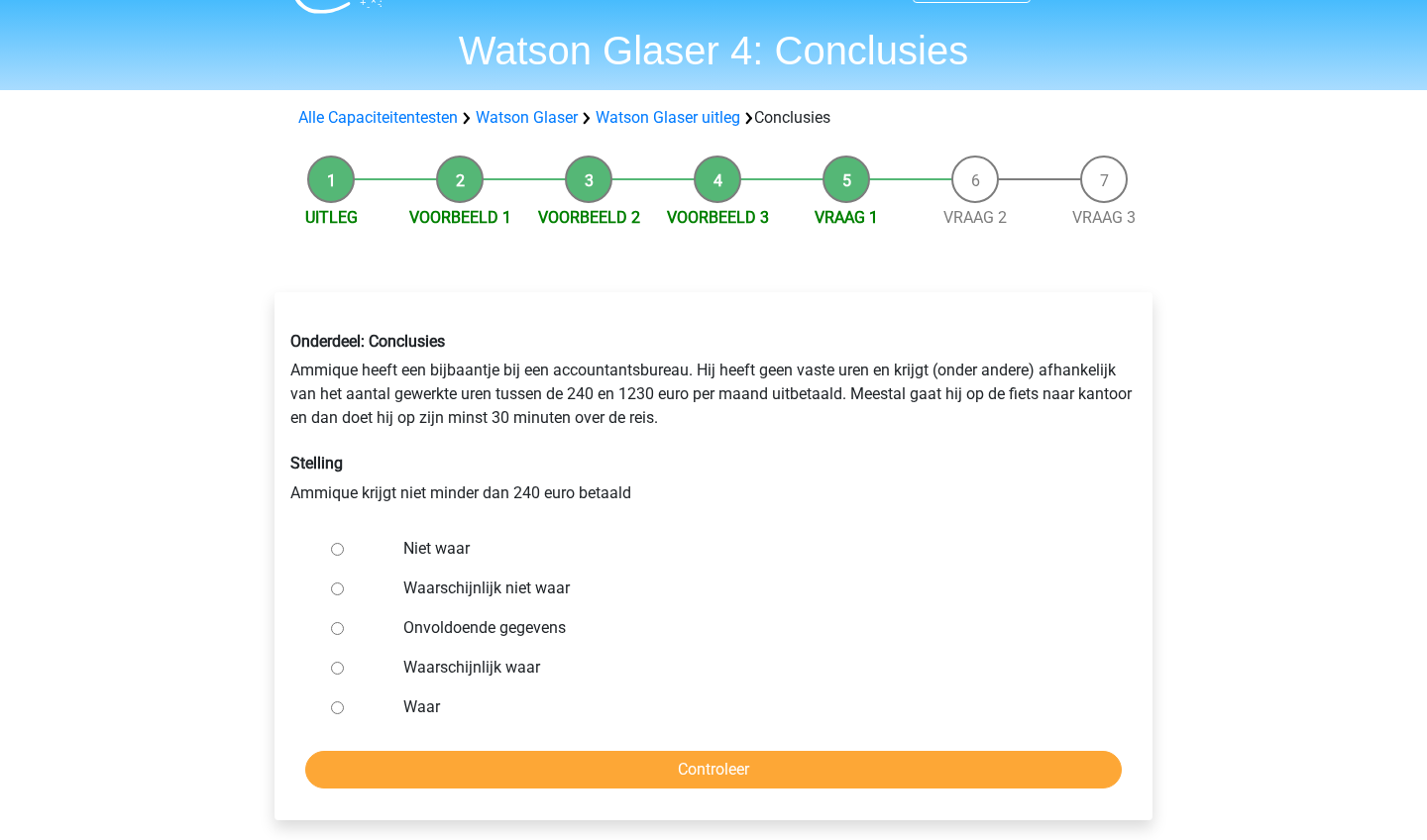 click on "Waar" at bounding box center [337, 707] 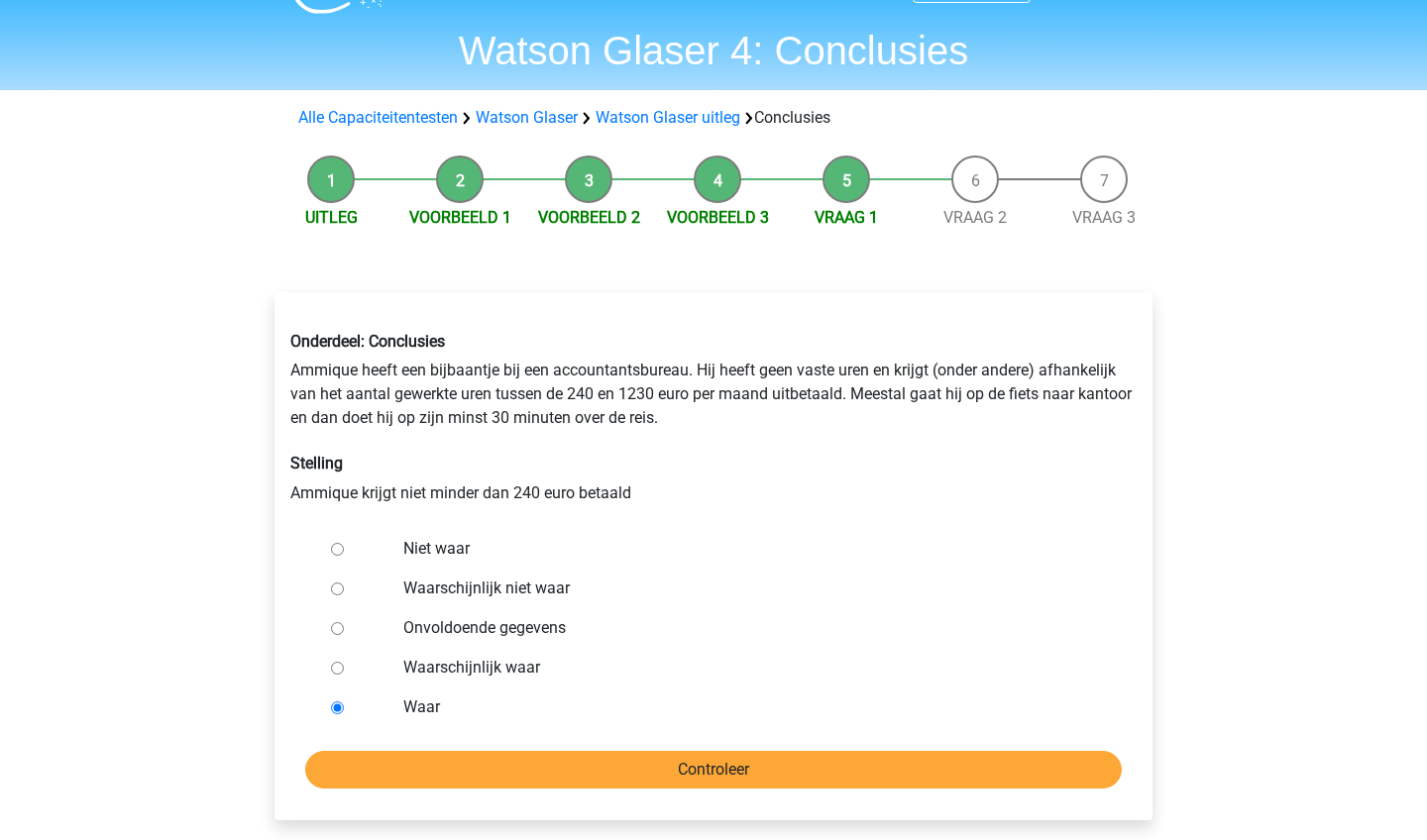 click on "Controleer" at bounding box center (714, 770) 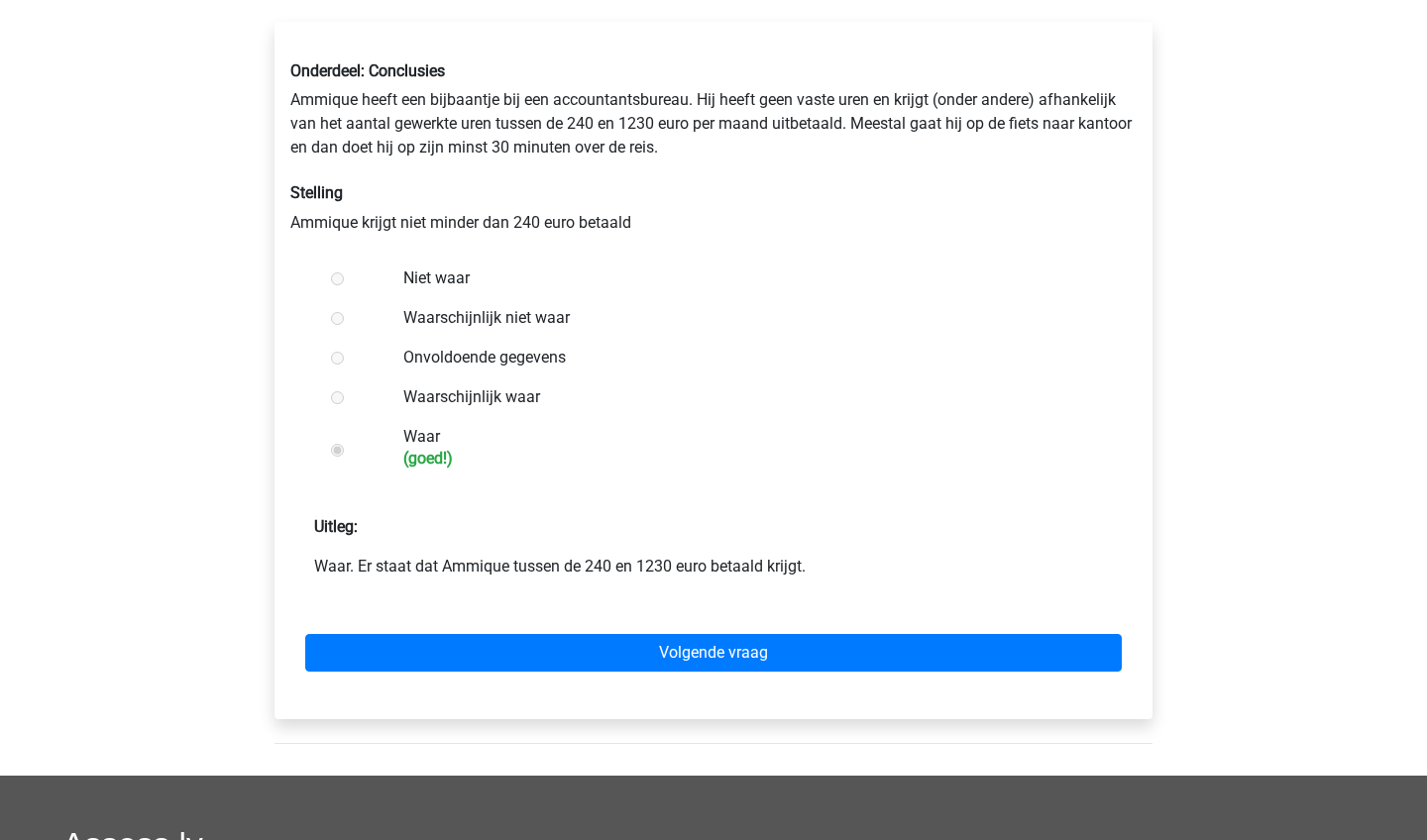 scroll, scrollTop: 449, scrollLeft: 0, axis: vertical 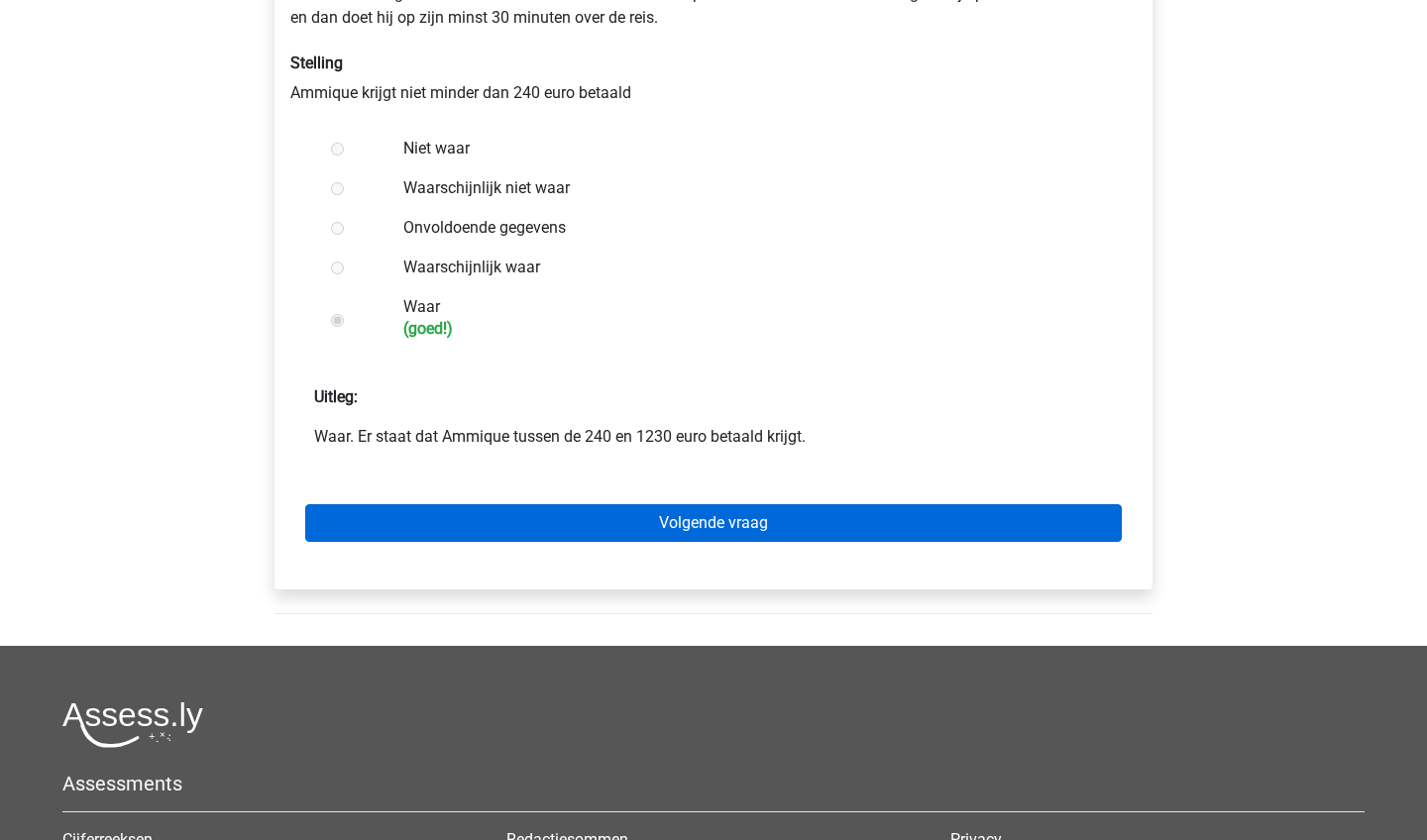 click on "Volgende vraag" at bounding box center (714, 523) 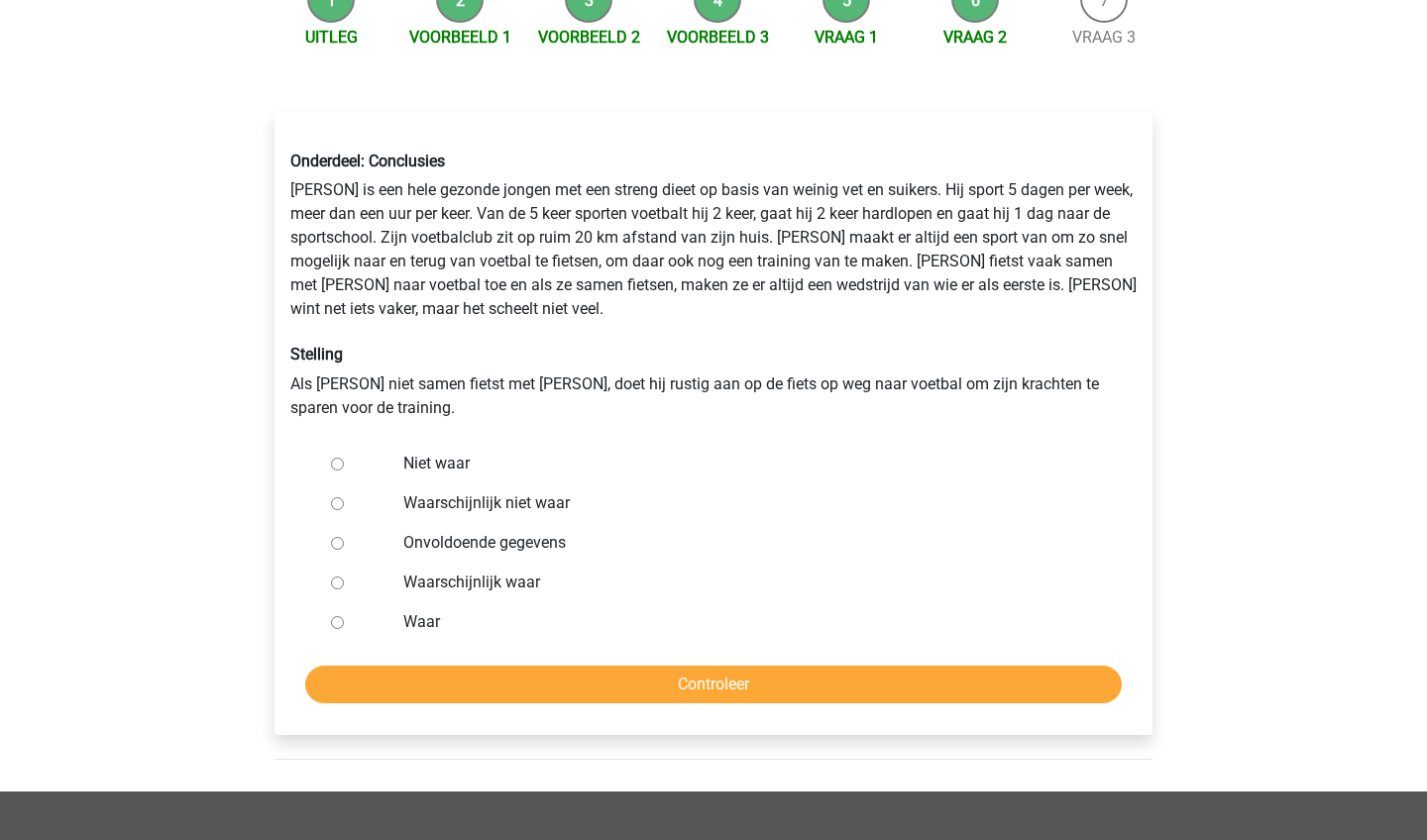 scroll, scrollTop: 229, scrollLeft: 0, axis: vertical 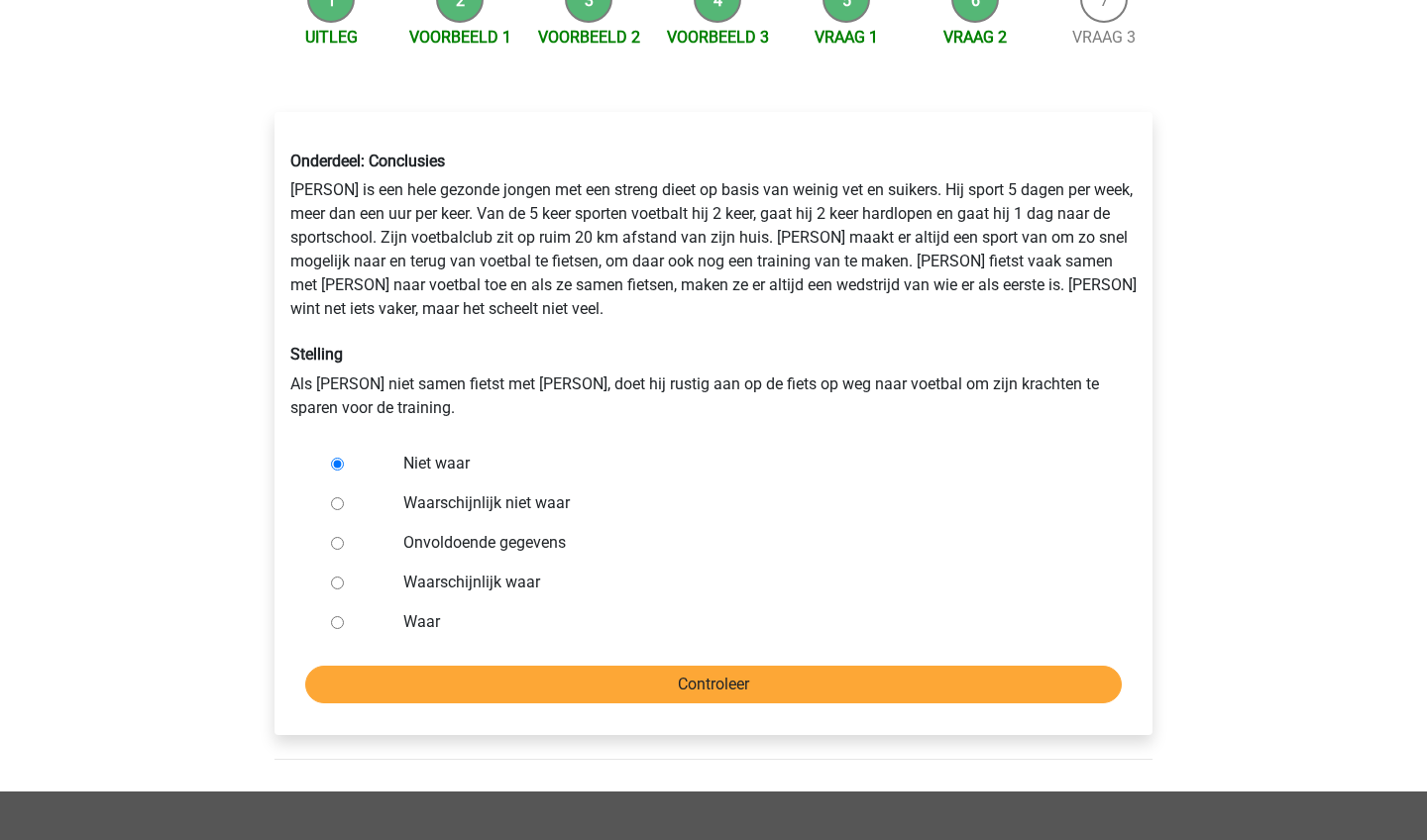 click on "Controleer" at bounding box center (714, 684) 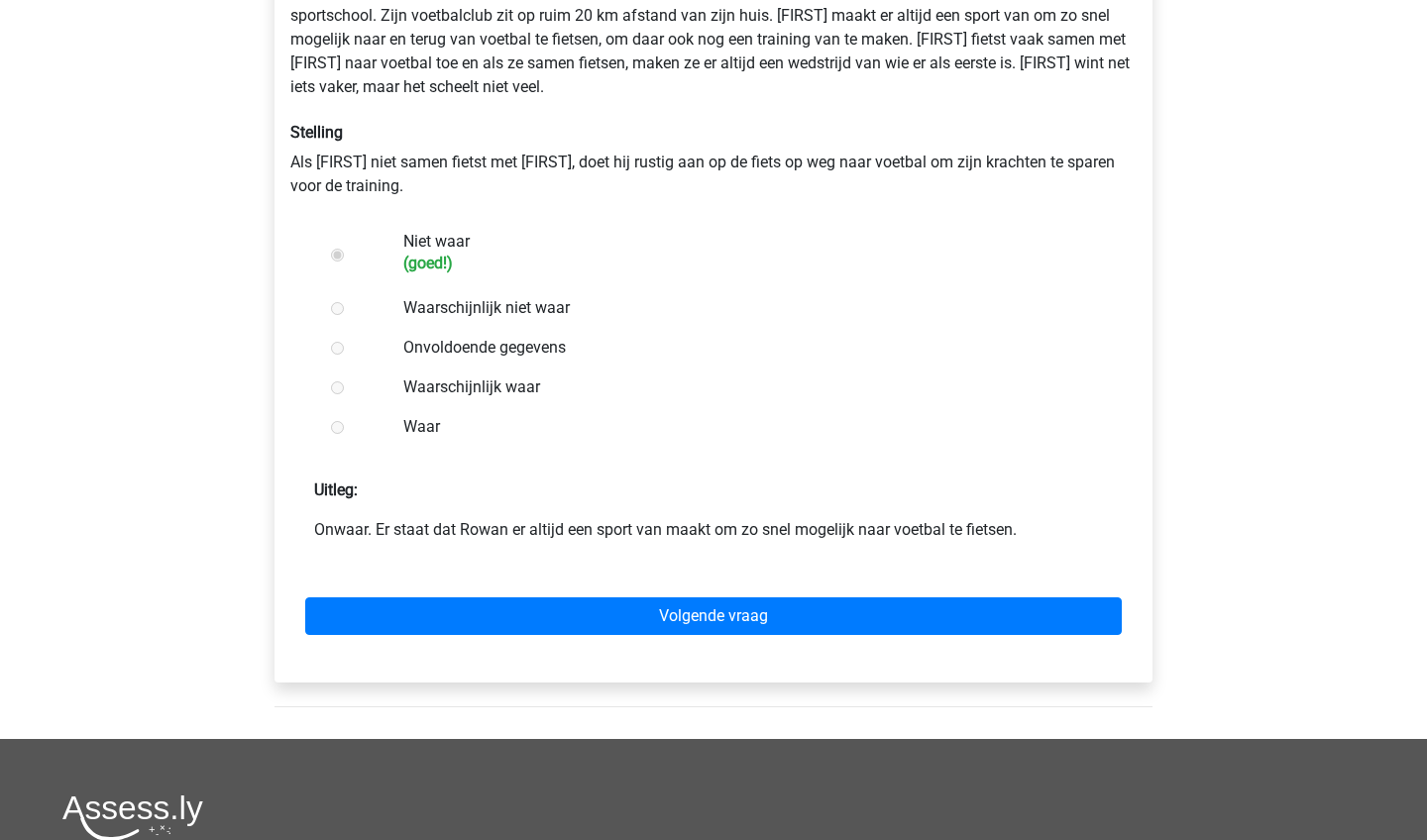 scroll, scrollTop: 480, scrollLeft: 0, axis: vertical 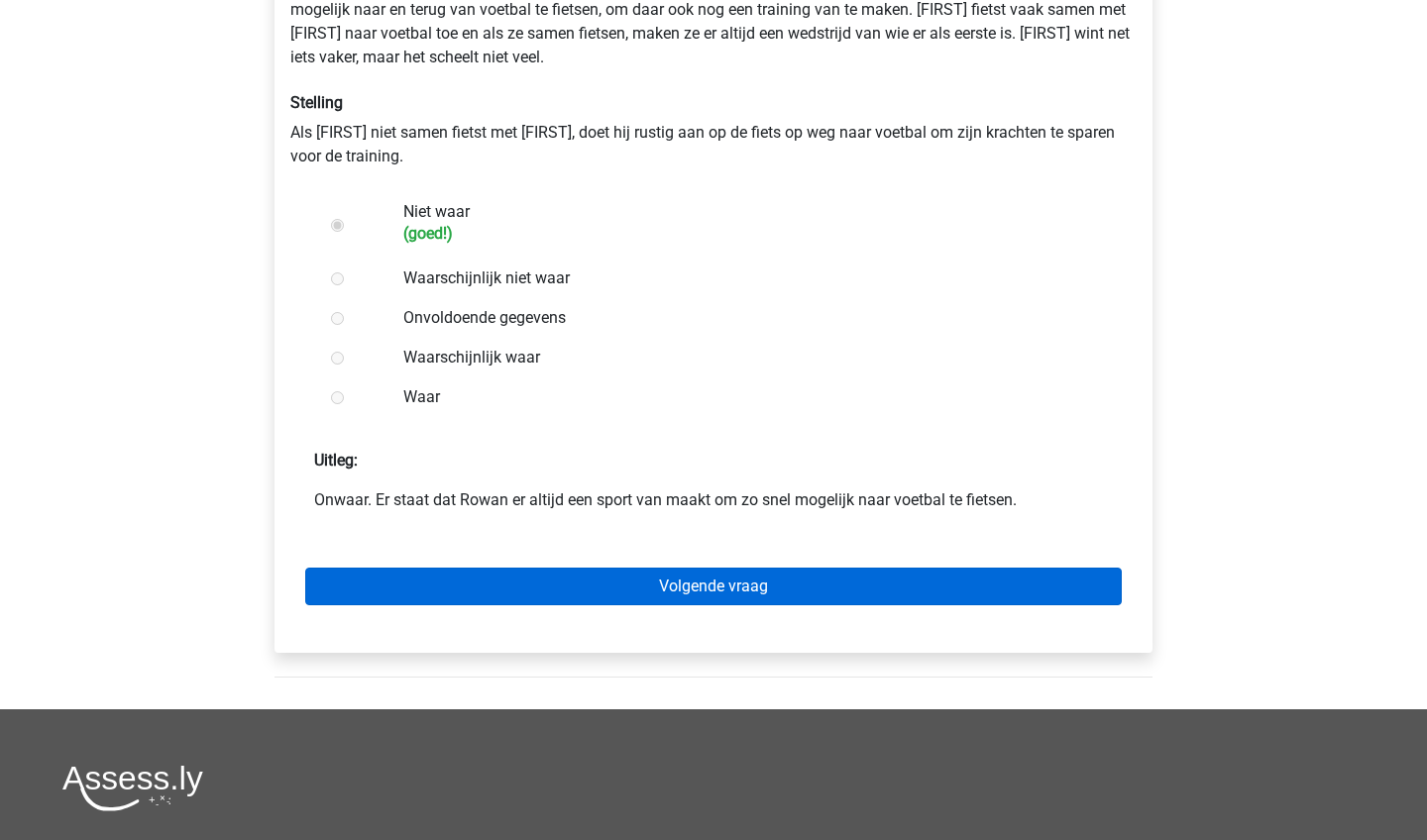 click on "Volgende vraag" at bounding box center [714, 586] 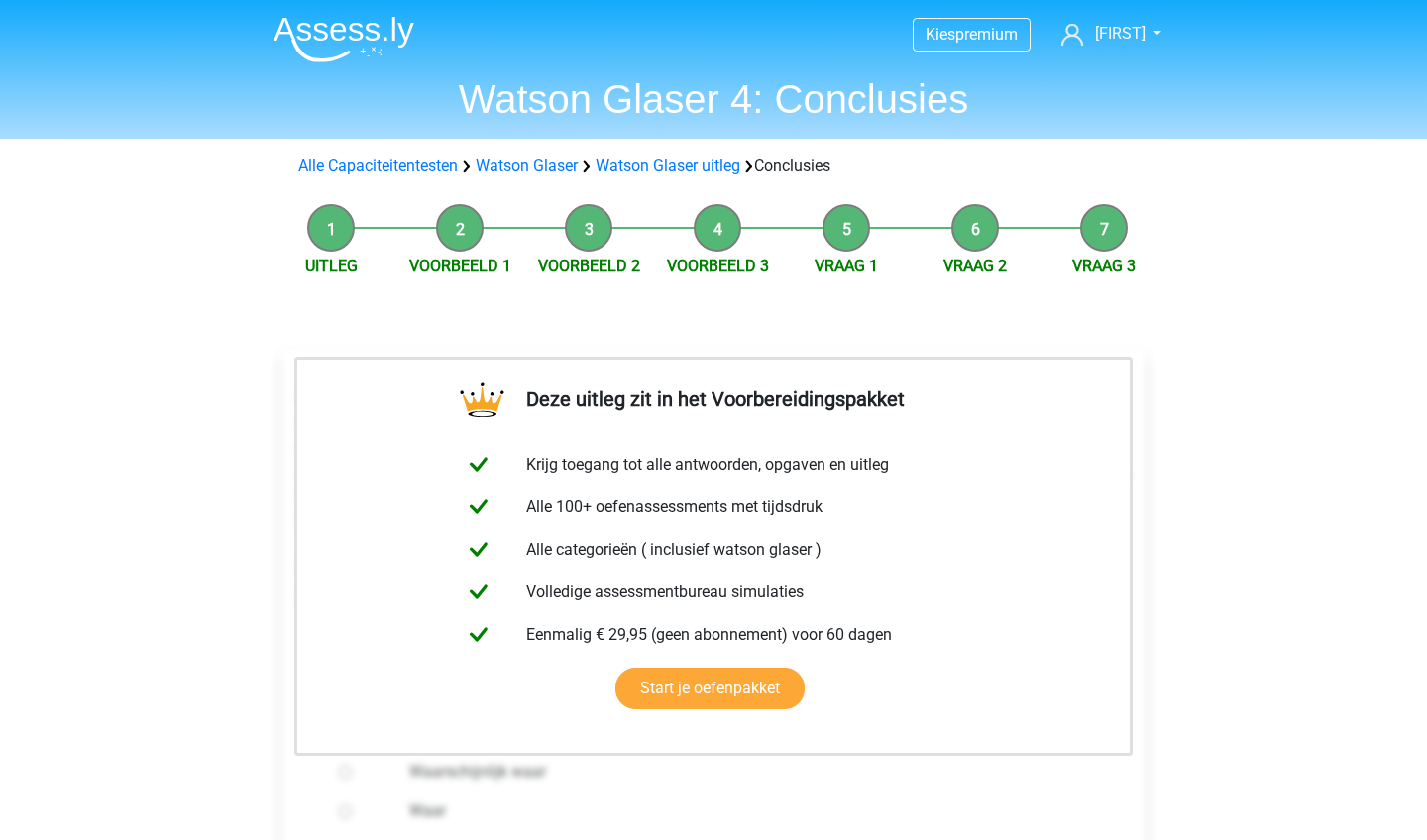 scroll, scrollTop: 0, scrollLeft: 0, axis: both 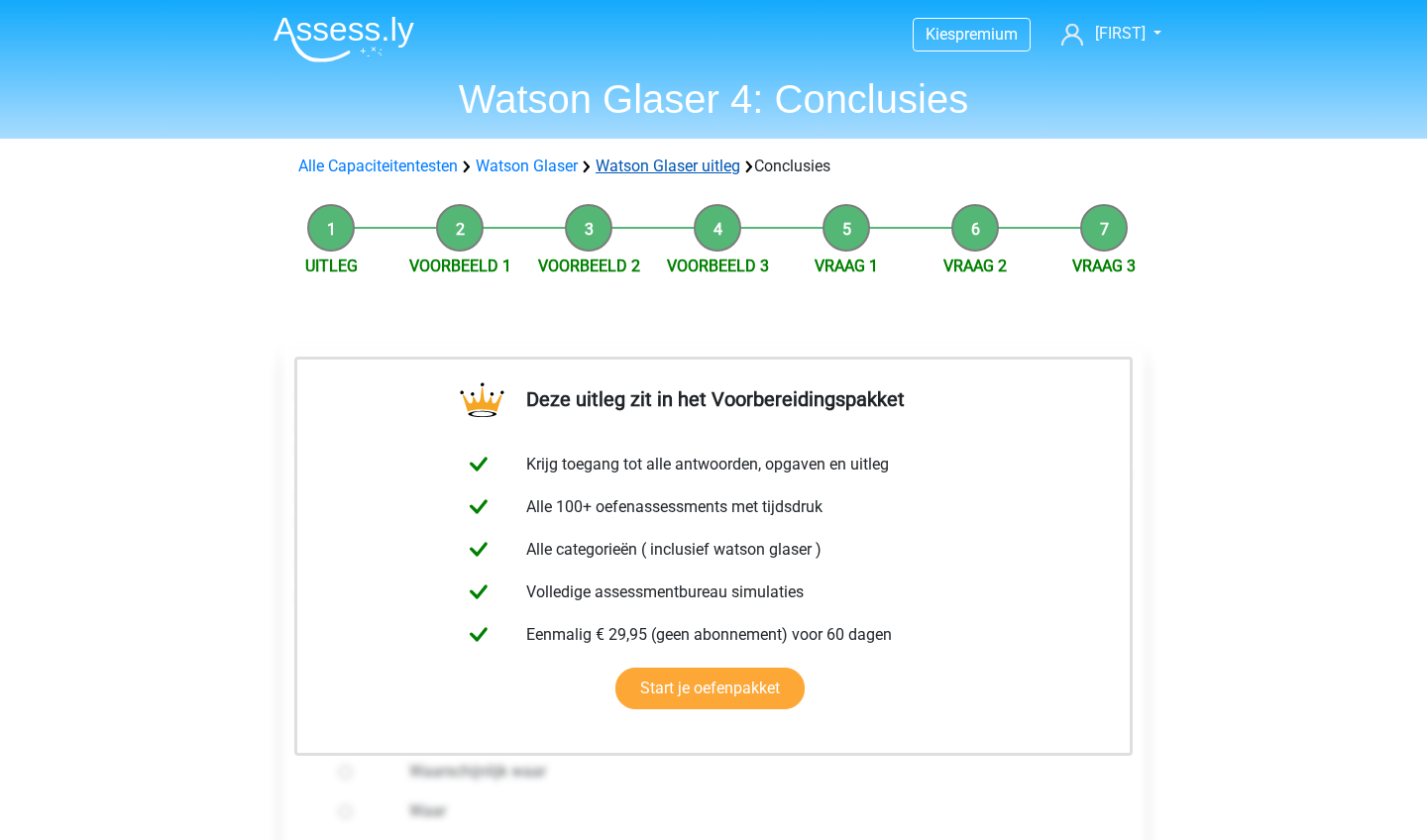 click on "Watson Glaser uitleg" at bounding box center (668, 165) 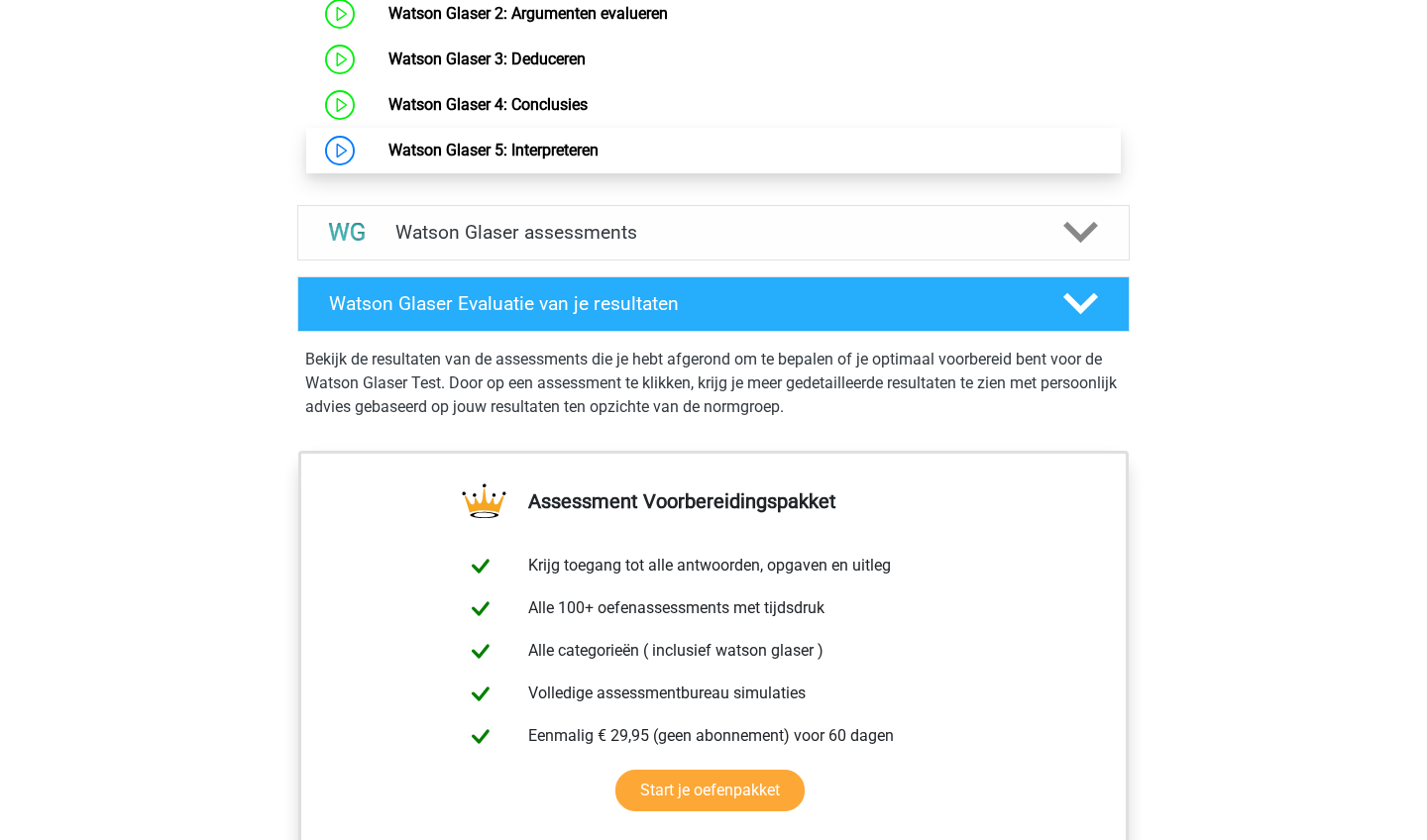 scroll, scrollTop: 1820, scrollLeft: 0, axis: vertical 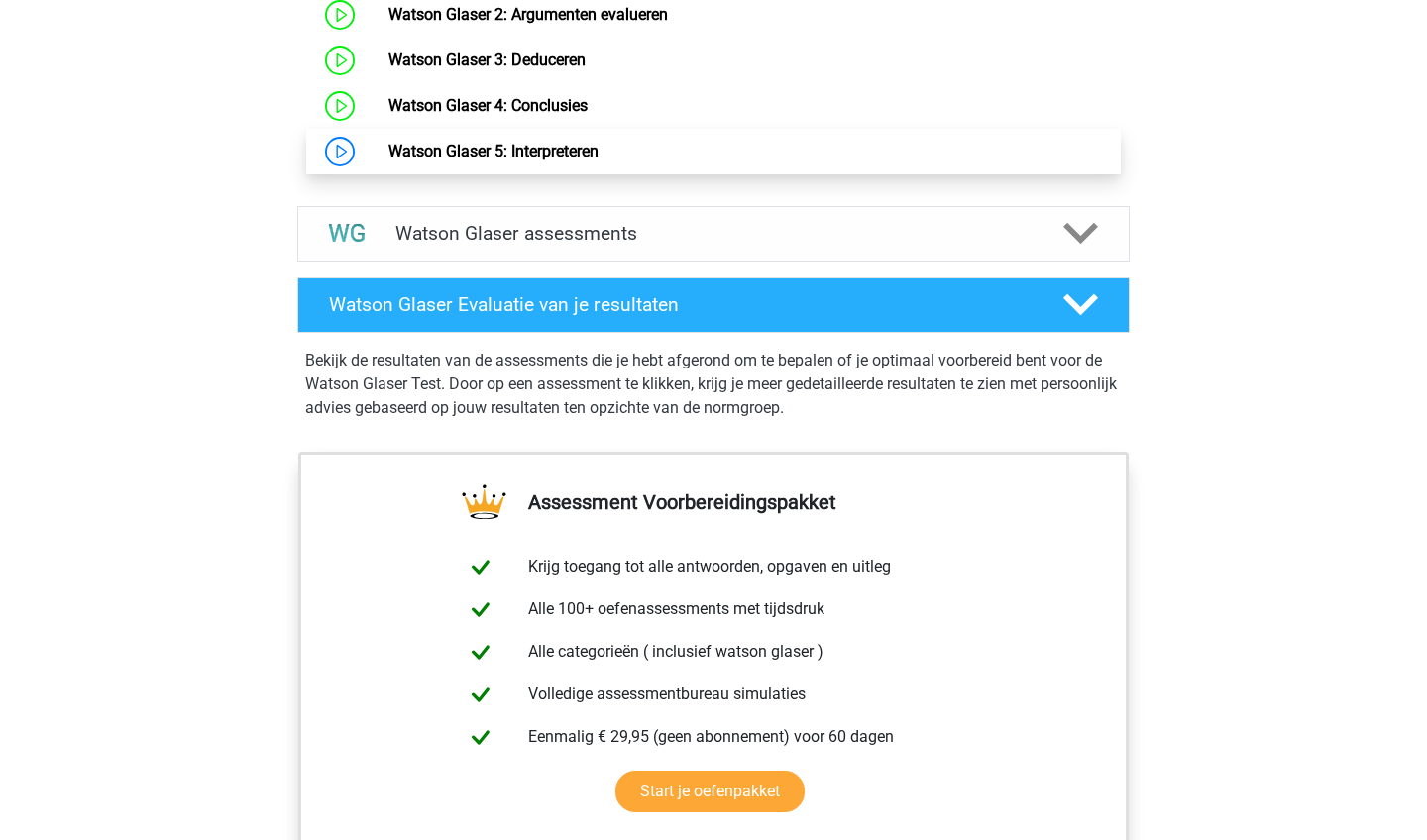 click on "Watson Glaser 5: Interpreteren" at bounding box center [494, 151] 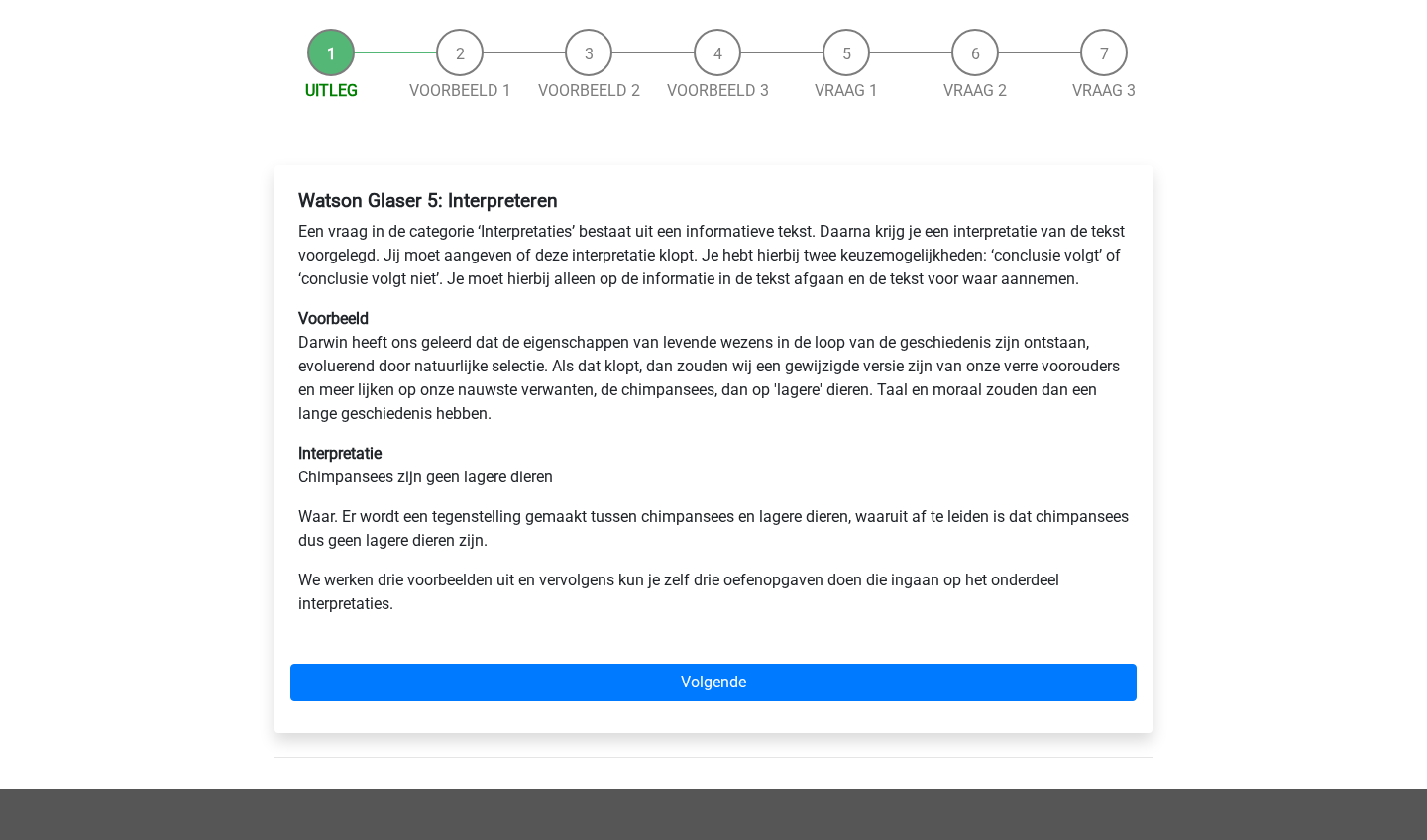 scroll, scrollTop: 174, scrollLeft: 0, axis: vertical 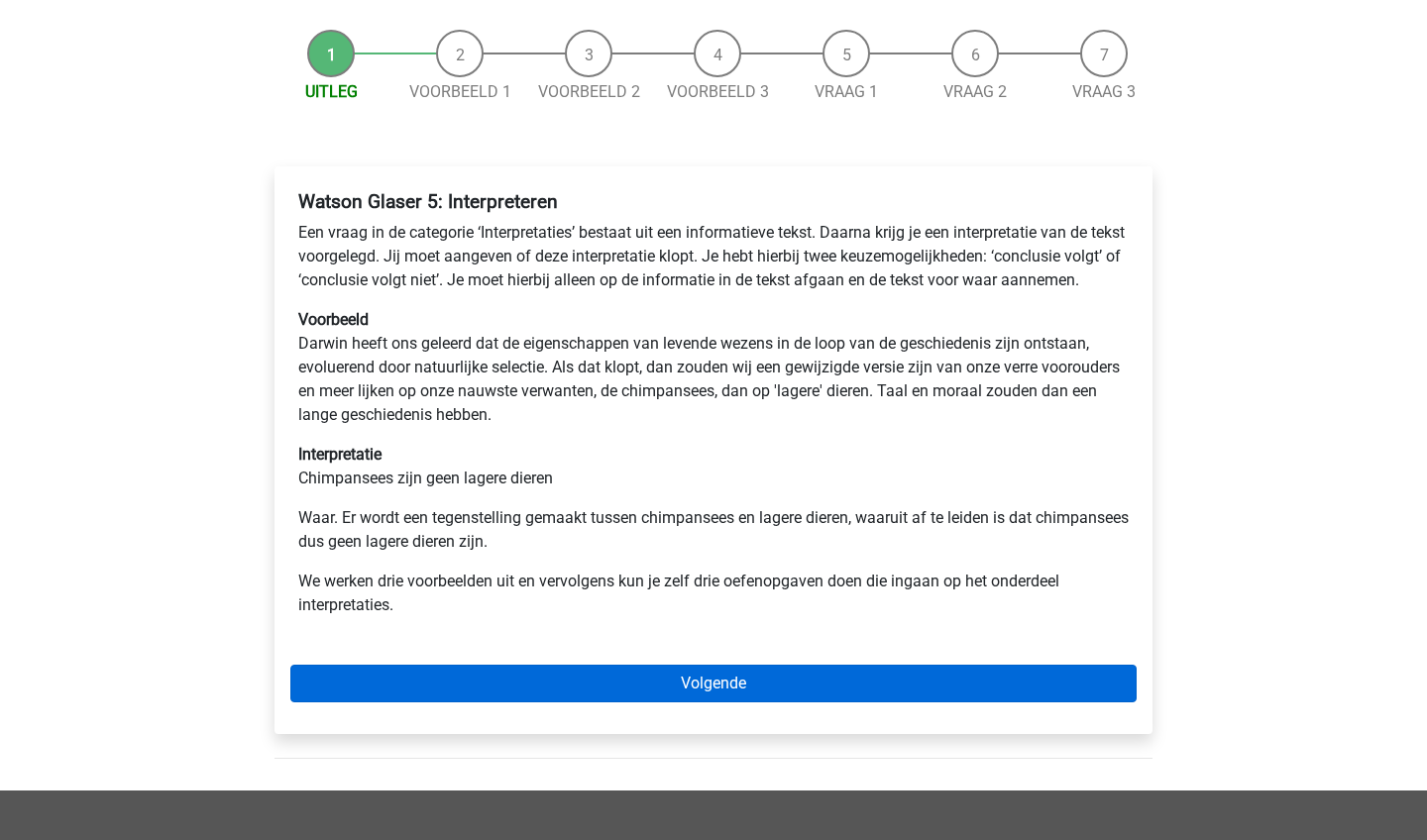click on "Volgende" at bounding box center (714, 683) 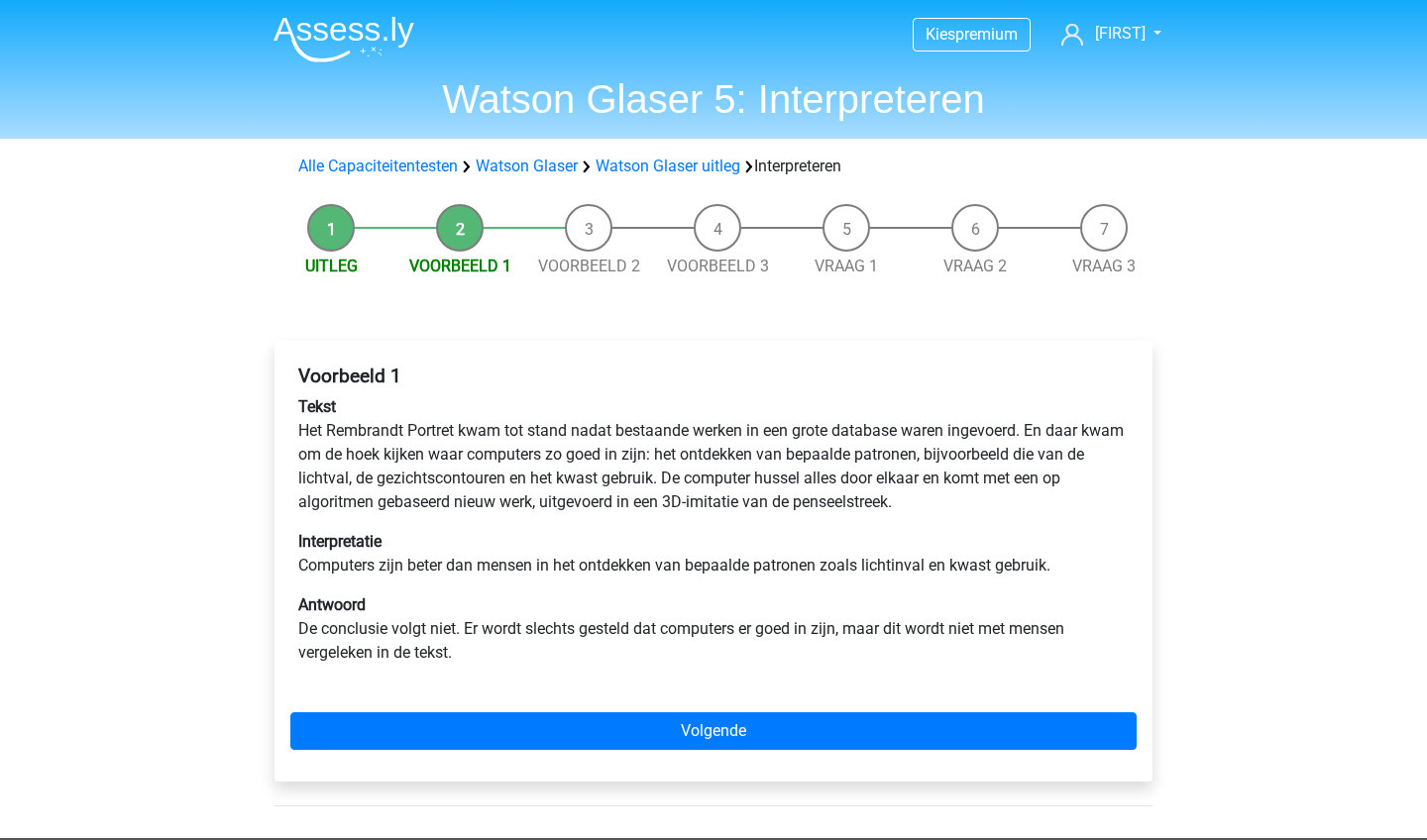 scroll, scrollTop: 0, scrollLeft: 0, axis: both 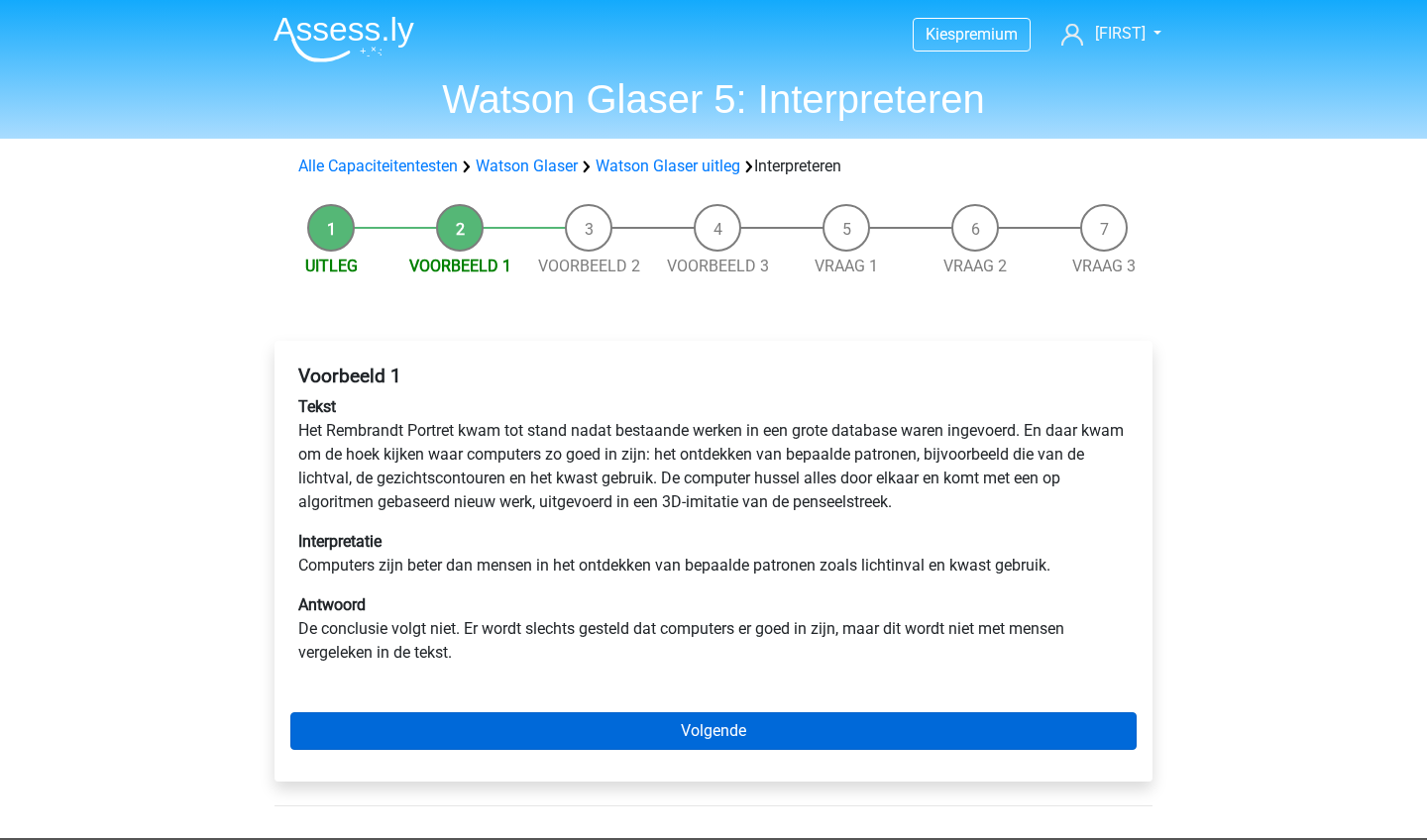 click on "Volgende" at bounding box center [714, 731] 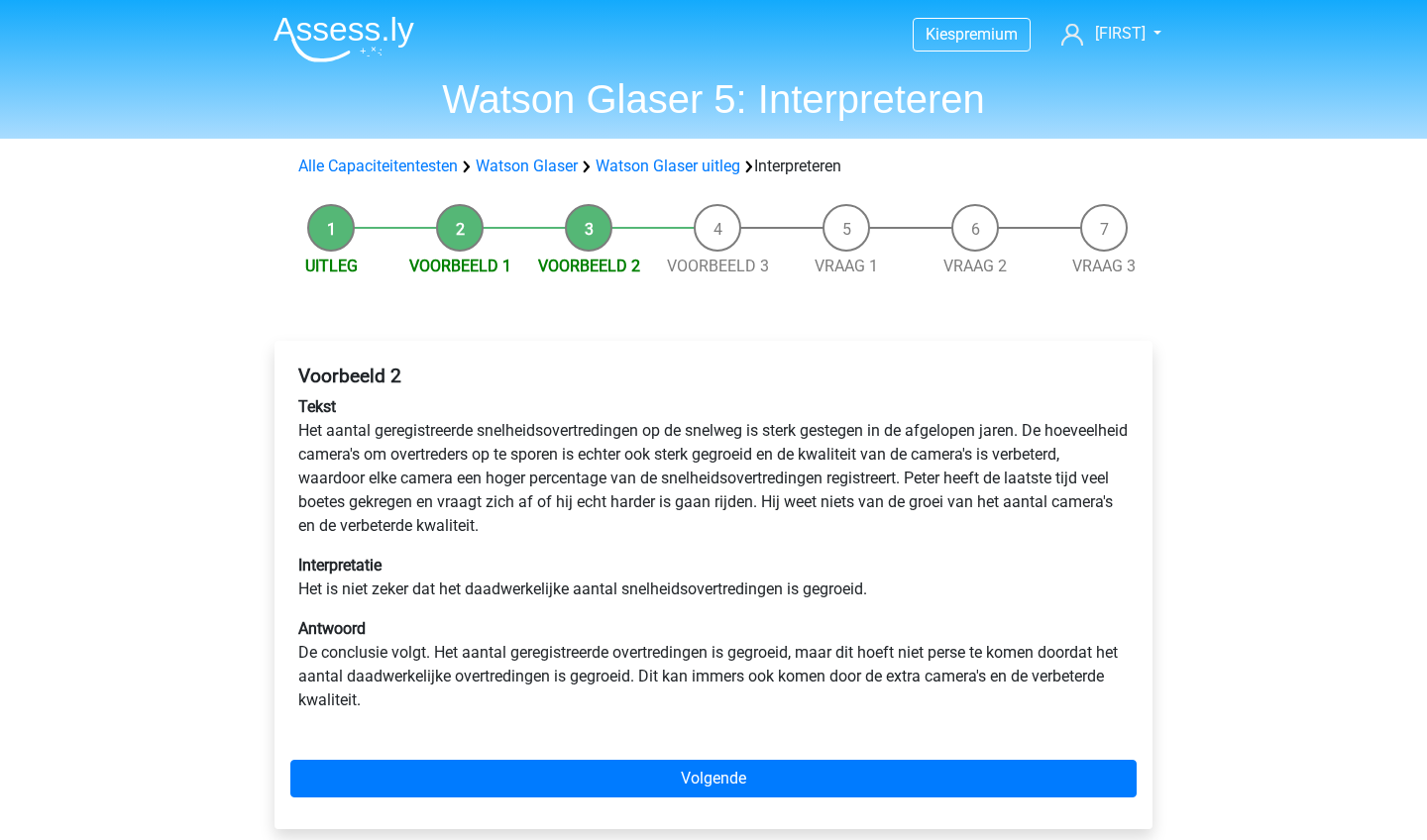 scroll, scrollTop: 0, scrollLeft: 0, axis: both 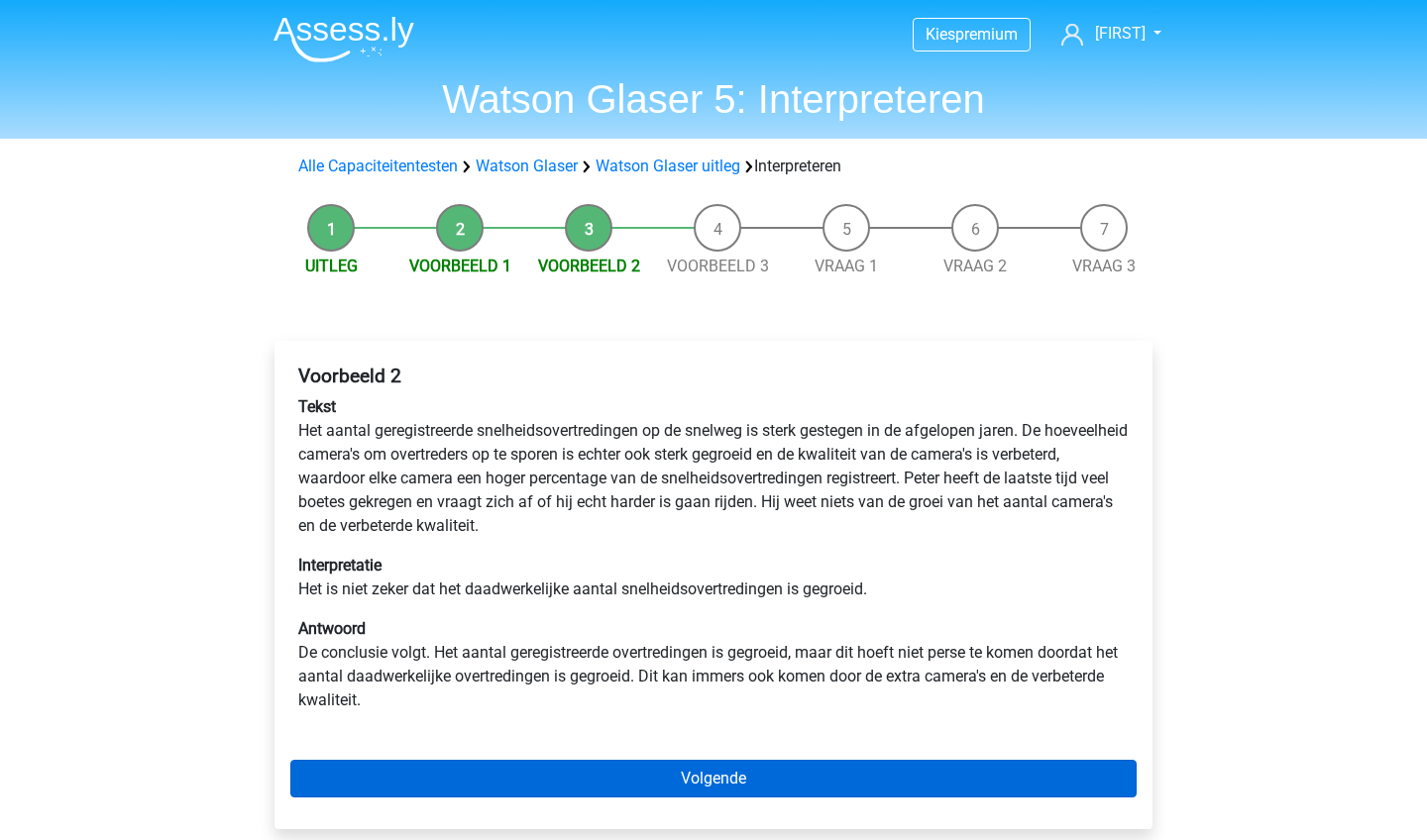 click on "Volgende" at bounding box center [714, 779] 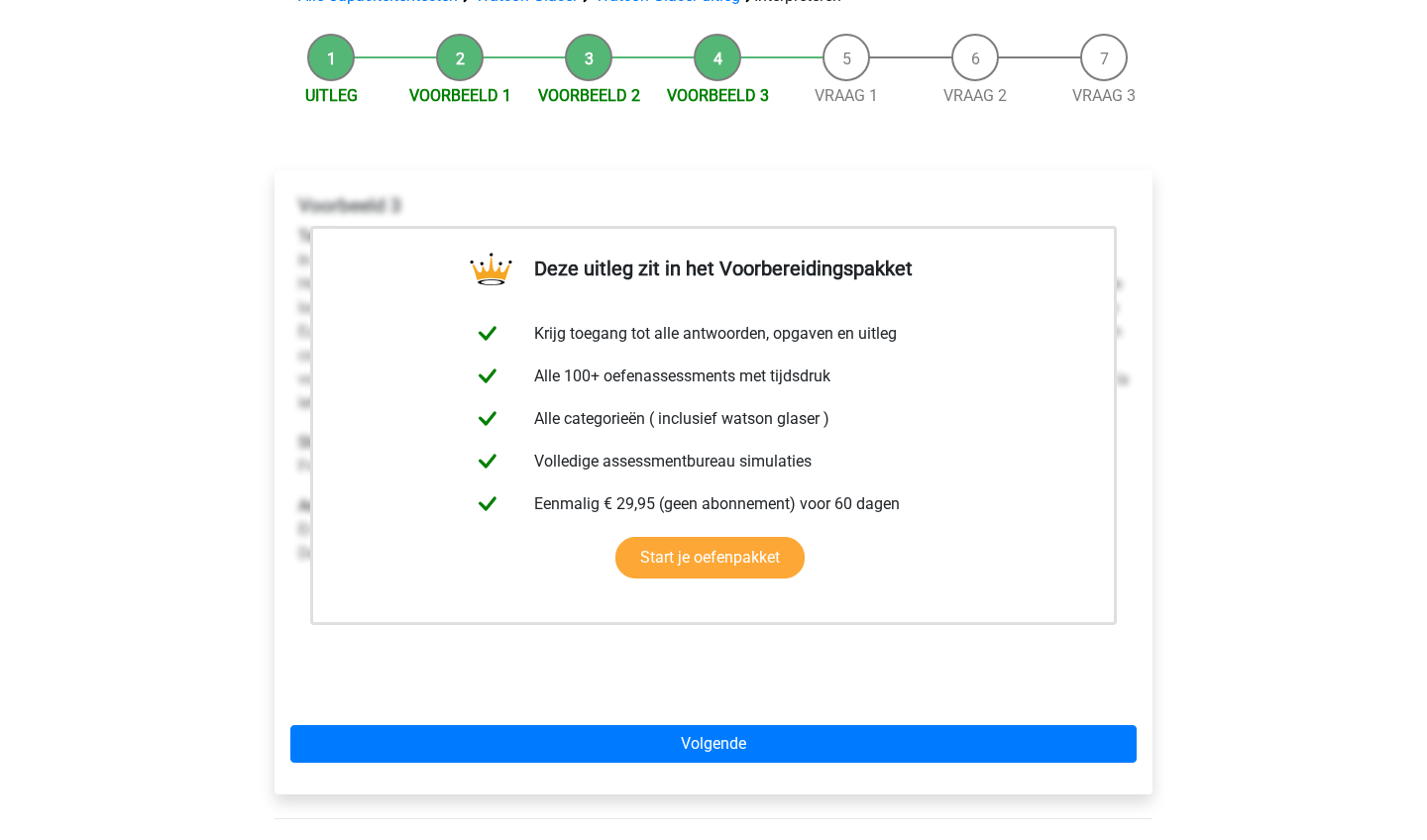 scroll, scrollTop: 171, scrollLeft: 0, axis: vertical 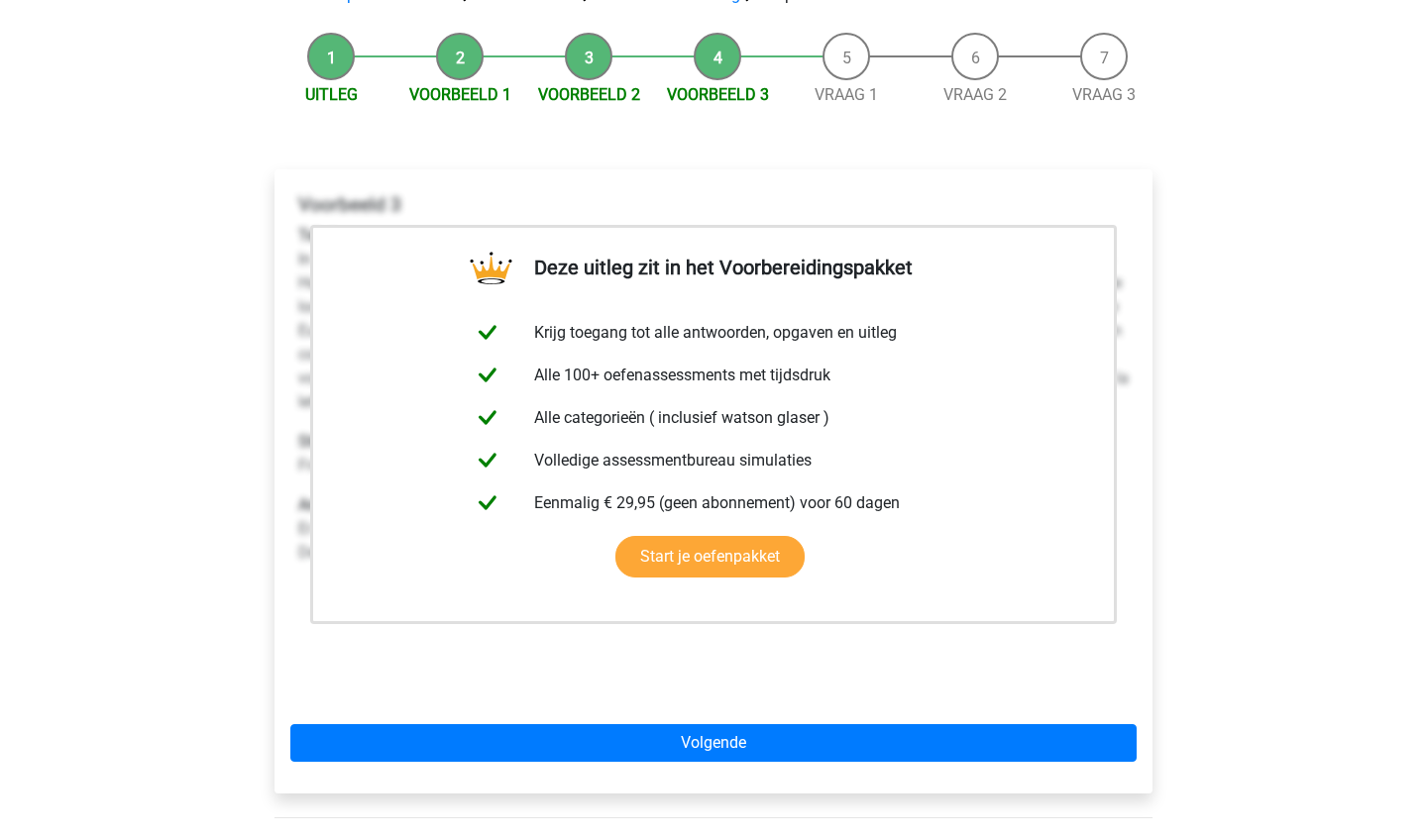 click on "Deze uitleg zit in het Voorbereidingspakket
Krijg toegang tot alle antwoorden, opgaven en uitleg
Alle 100+ oefenassessments met tijdsdruk
Alle categorieën ( inclusief watson glaser )
Volledige assessmentbureau simulaties
Eenmalig € 29,95 (geen abonnement) voor 60 dagen
Start je oefenpakket" at bounding box center (714, 481) 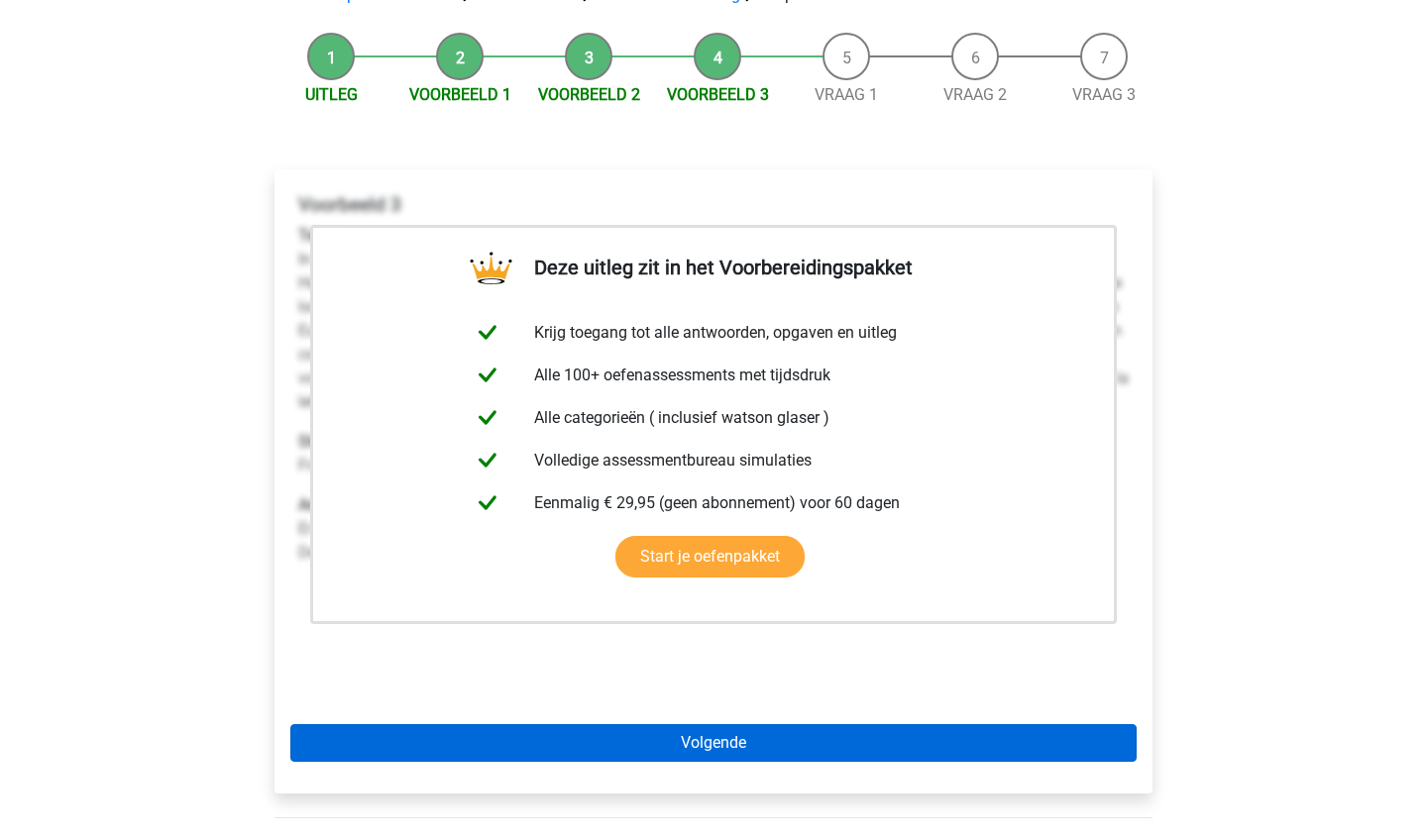 click on "Volgende" at bounding box center [714, 743] 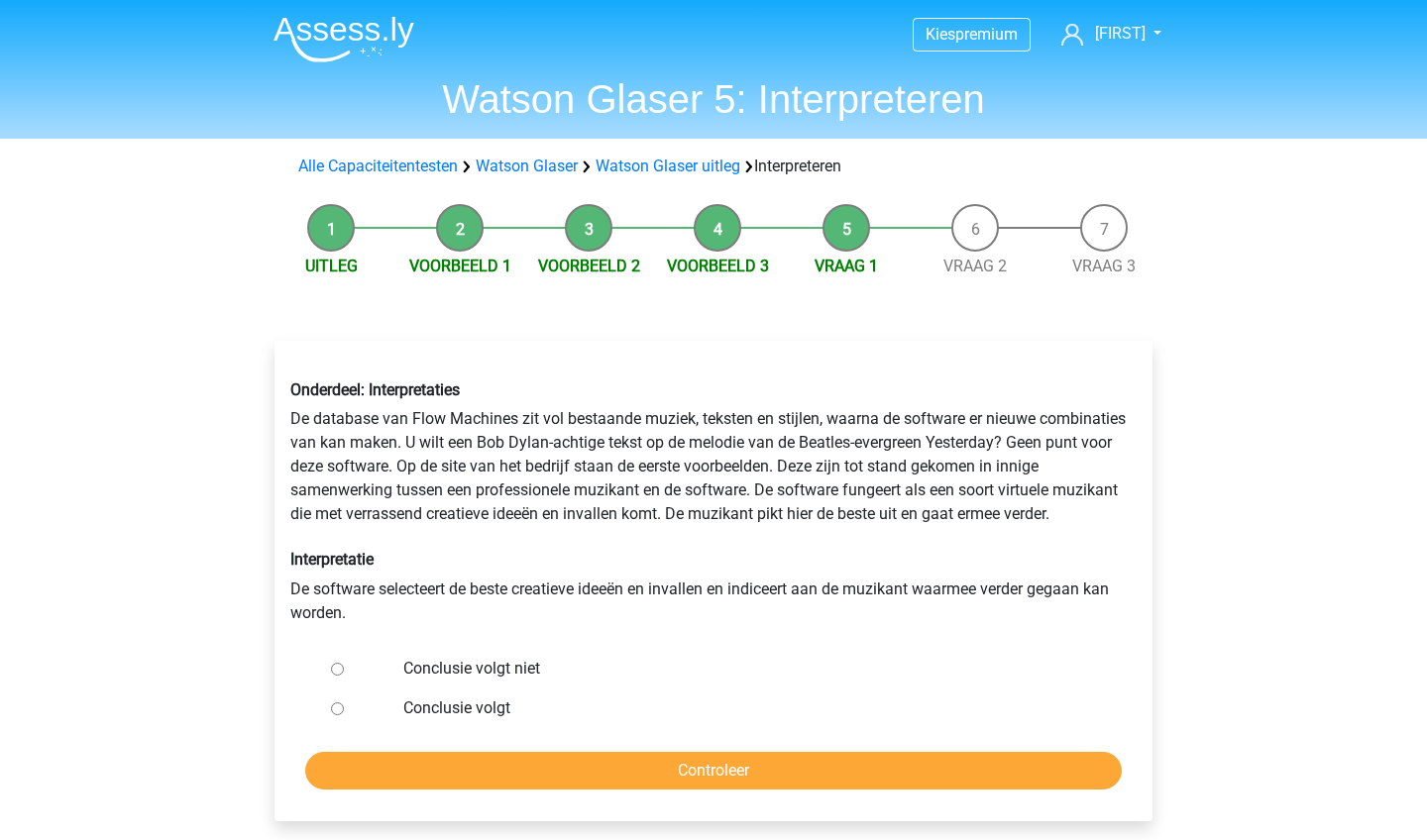 scroll, scrollTop: 0, scrollLeft: 0, axis: both 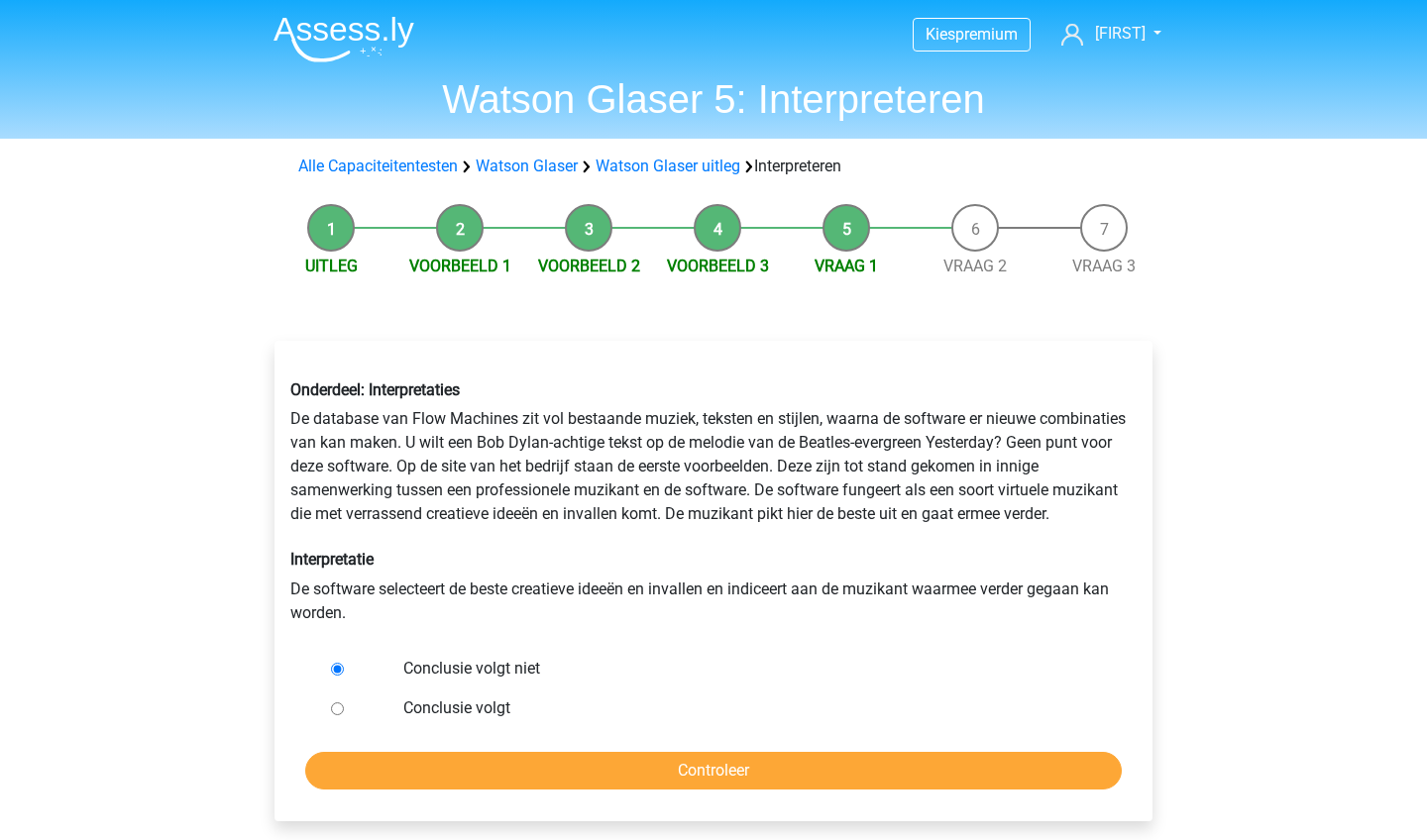 click on "Conclusie volgt niet
Conclusie volgt
Controleer" at bounding box center (714, 719) 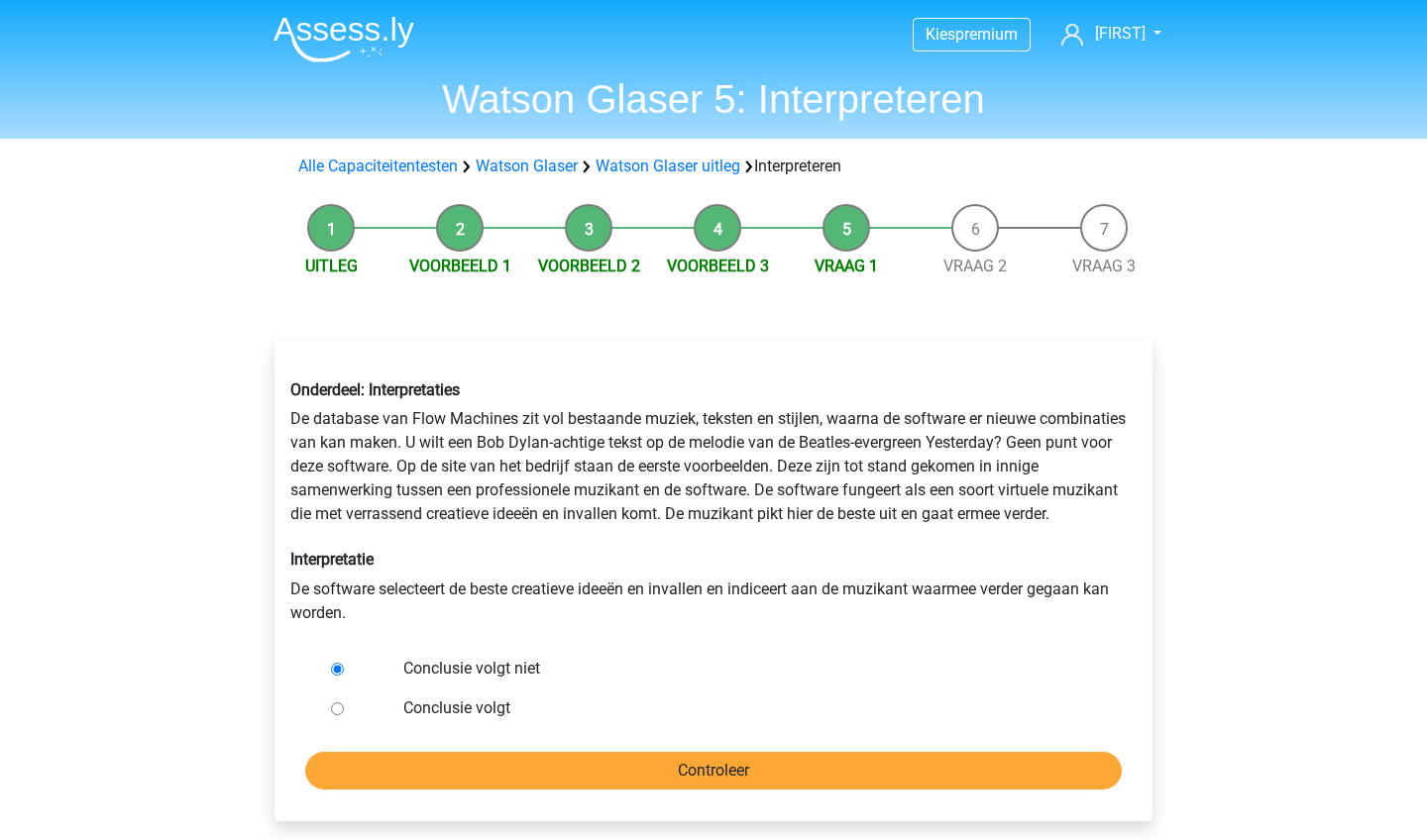 click on "Controleer" at bounding box center [714, 771] 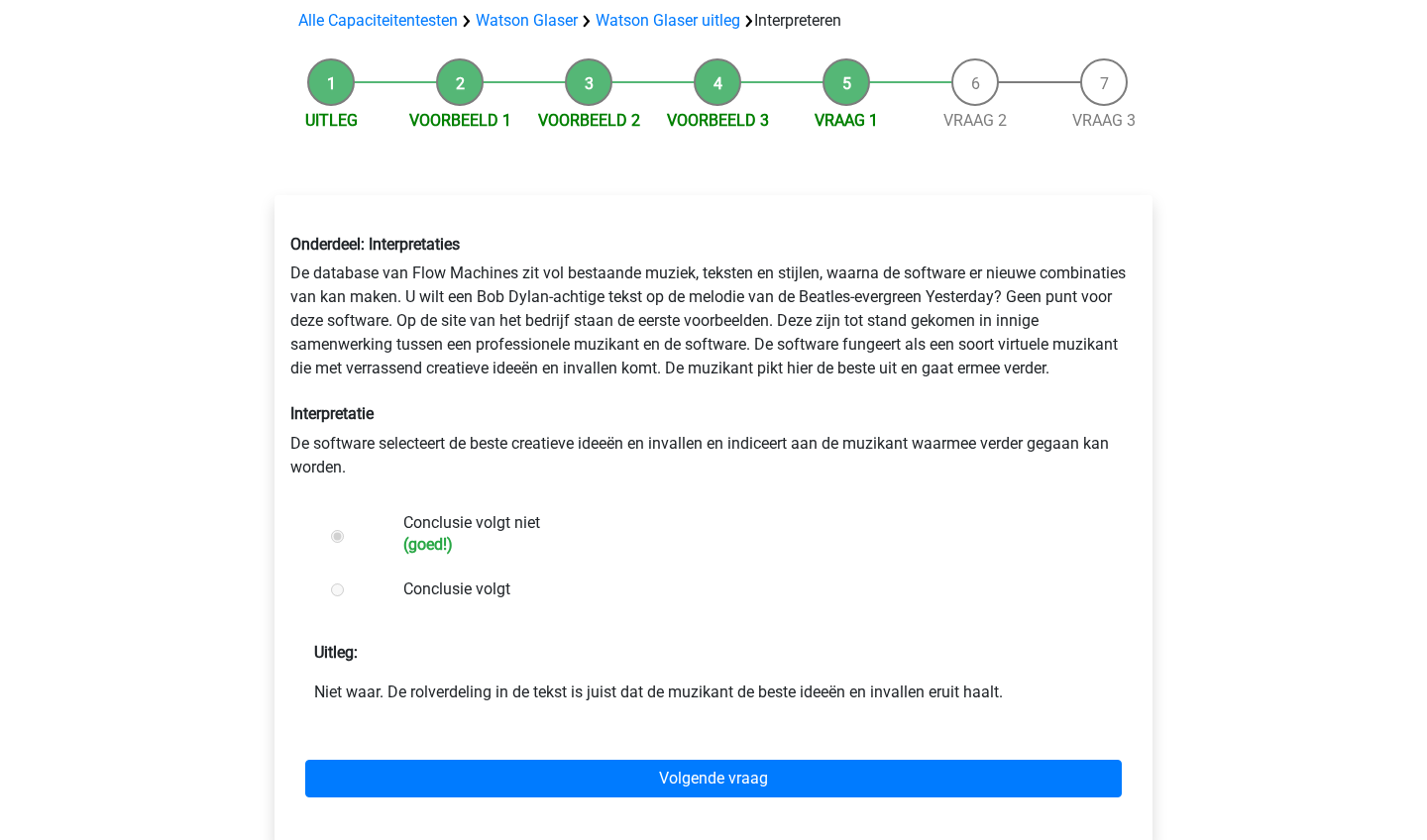 scroll, scrollTop: 150, scrollLeft: 0, axis: vertical 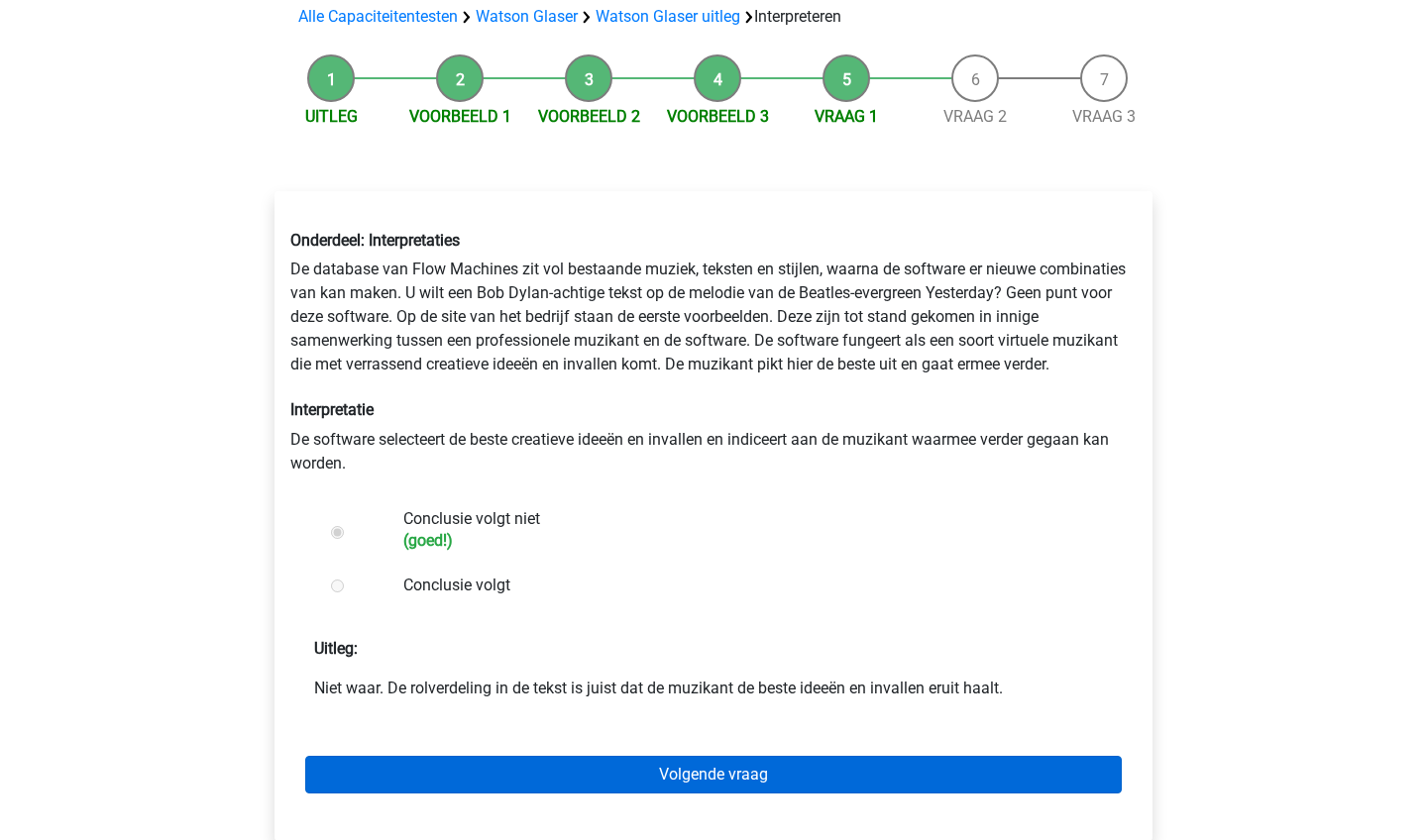 click on "Volgende vraag" at bounding box center (714, 775) 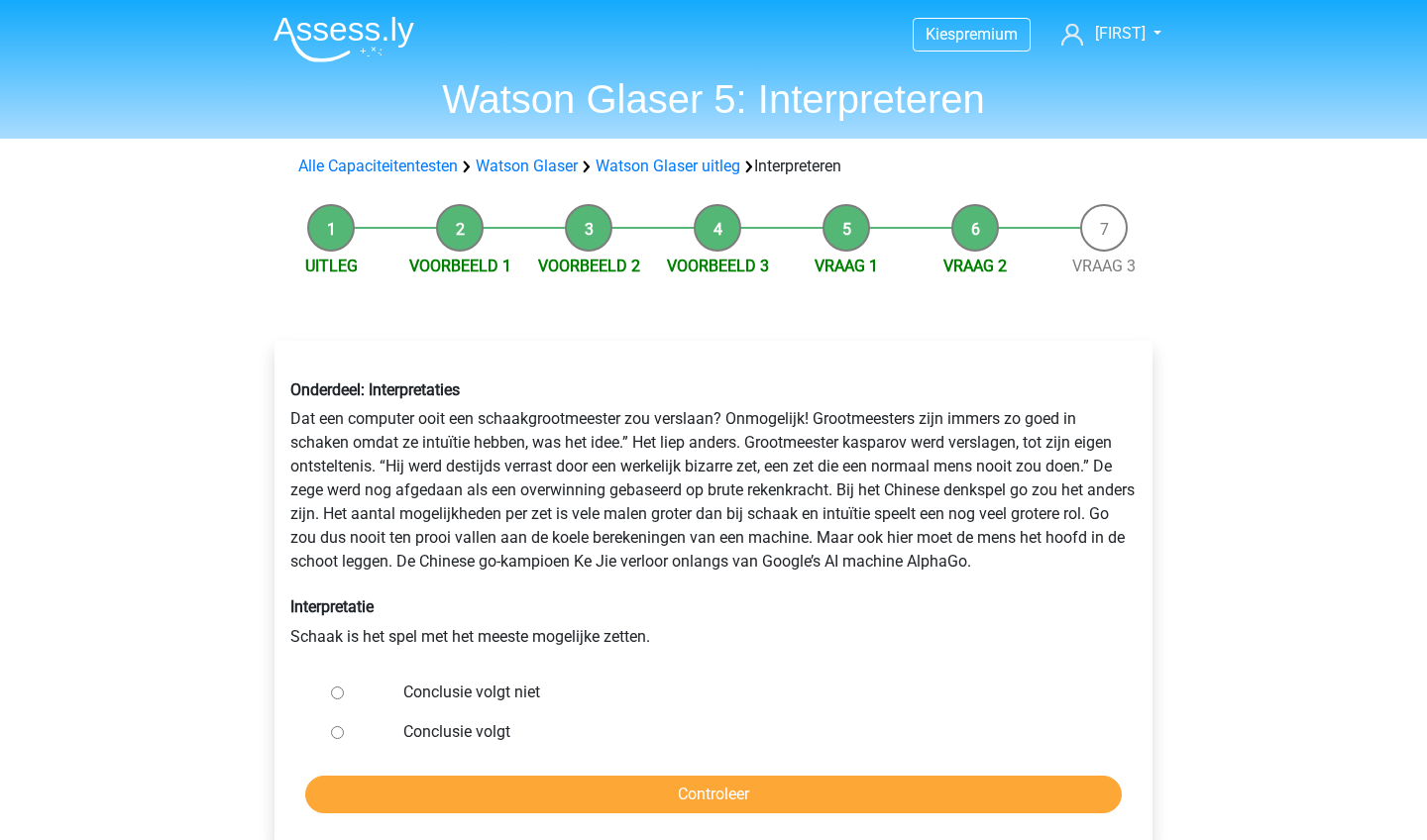 scroll, scrollTop: 0, scrollLeft: 0, axis: both 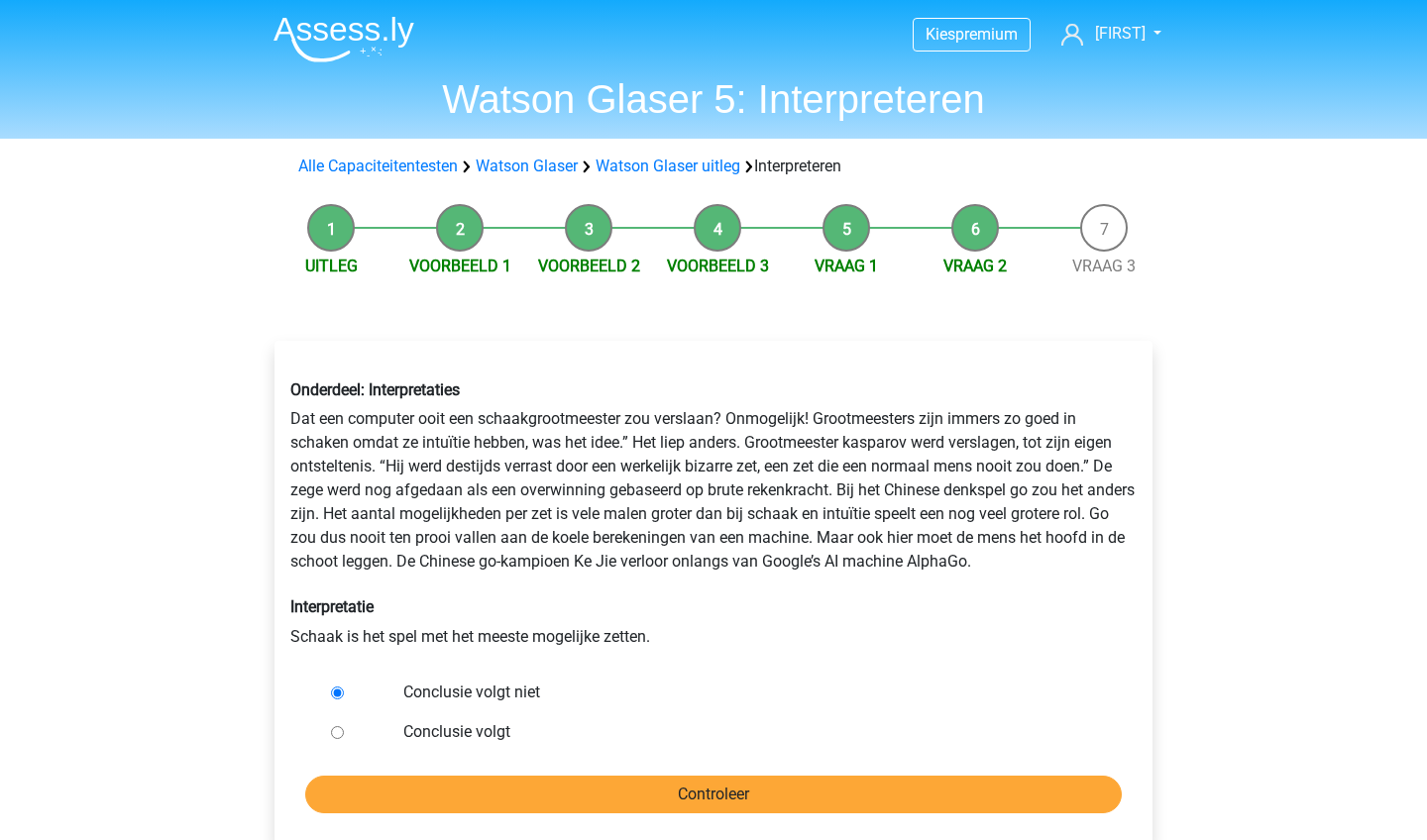 click on "Controleer" at bounding box center (714, 794) 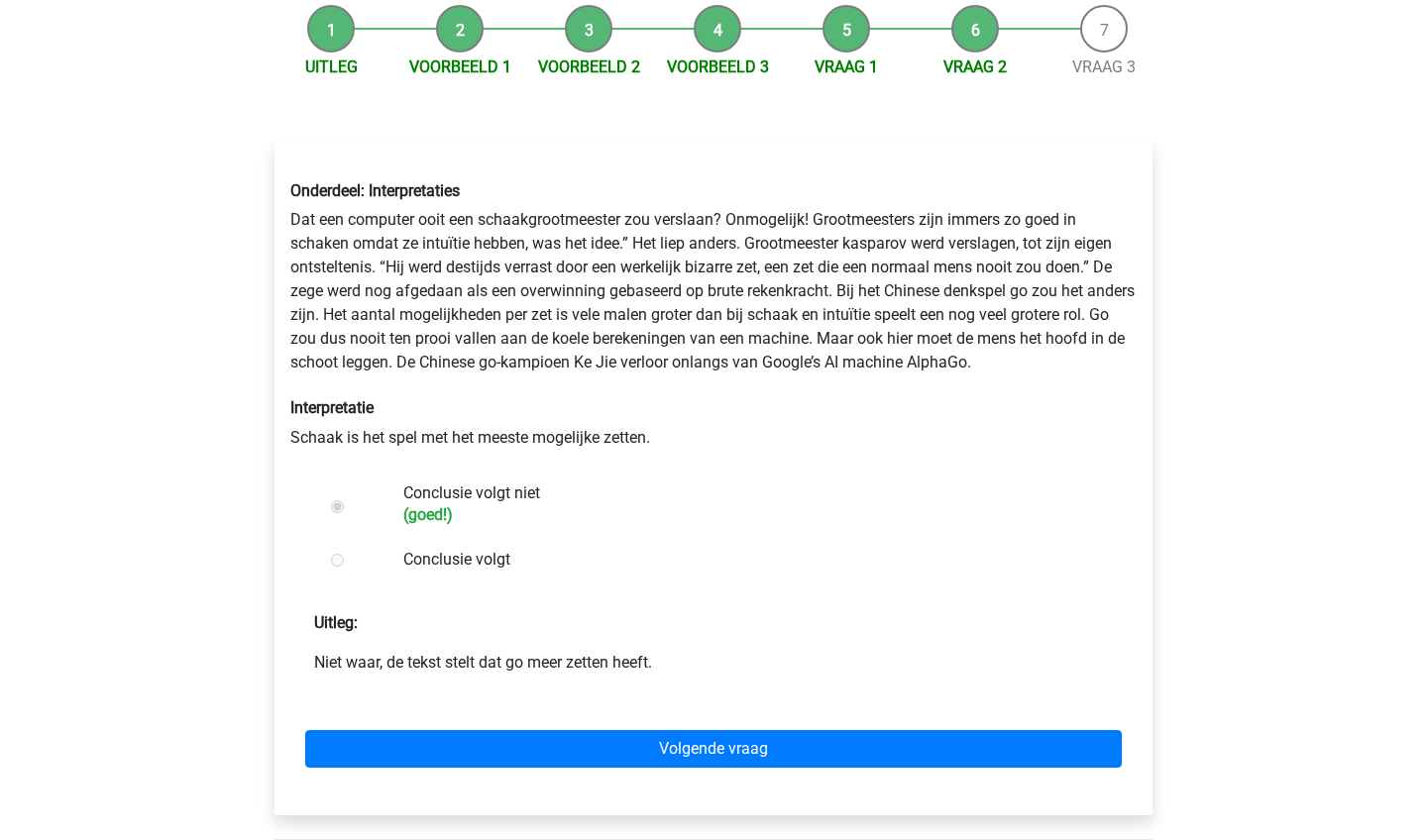 scroll, scrollTop: 295, scrollLeft: 0, axis: vertical 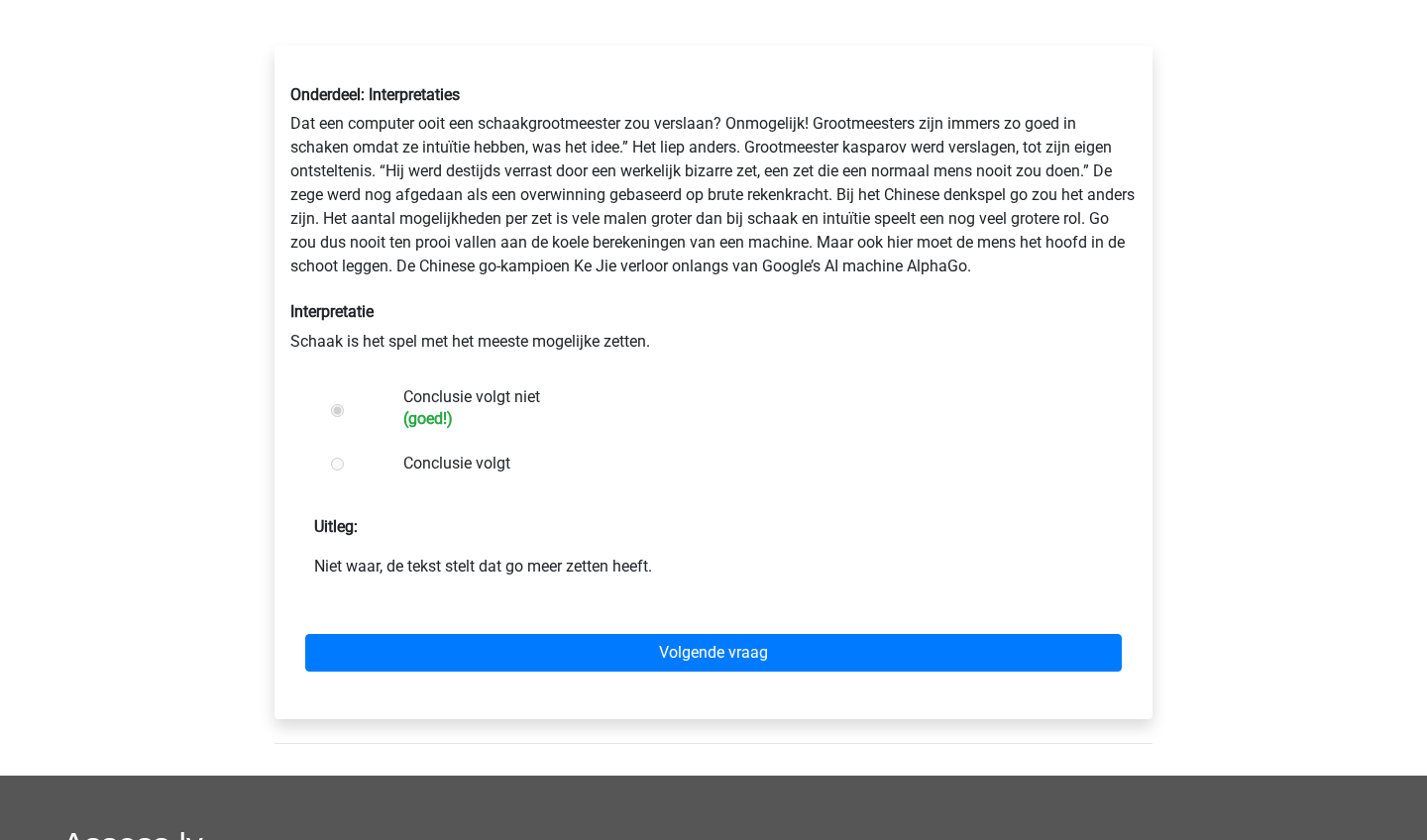 click on "Volgende vraag" at bounding box center [714, 649] 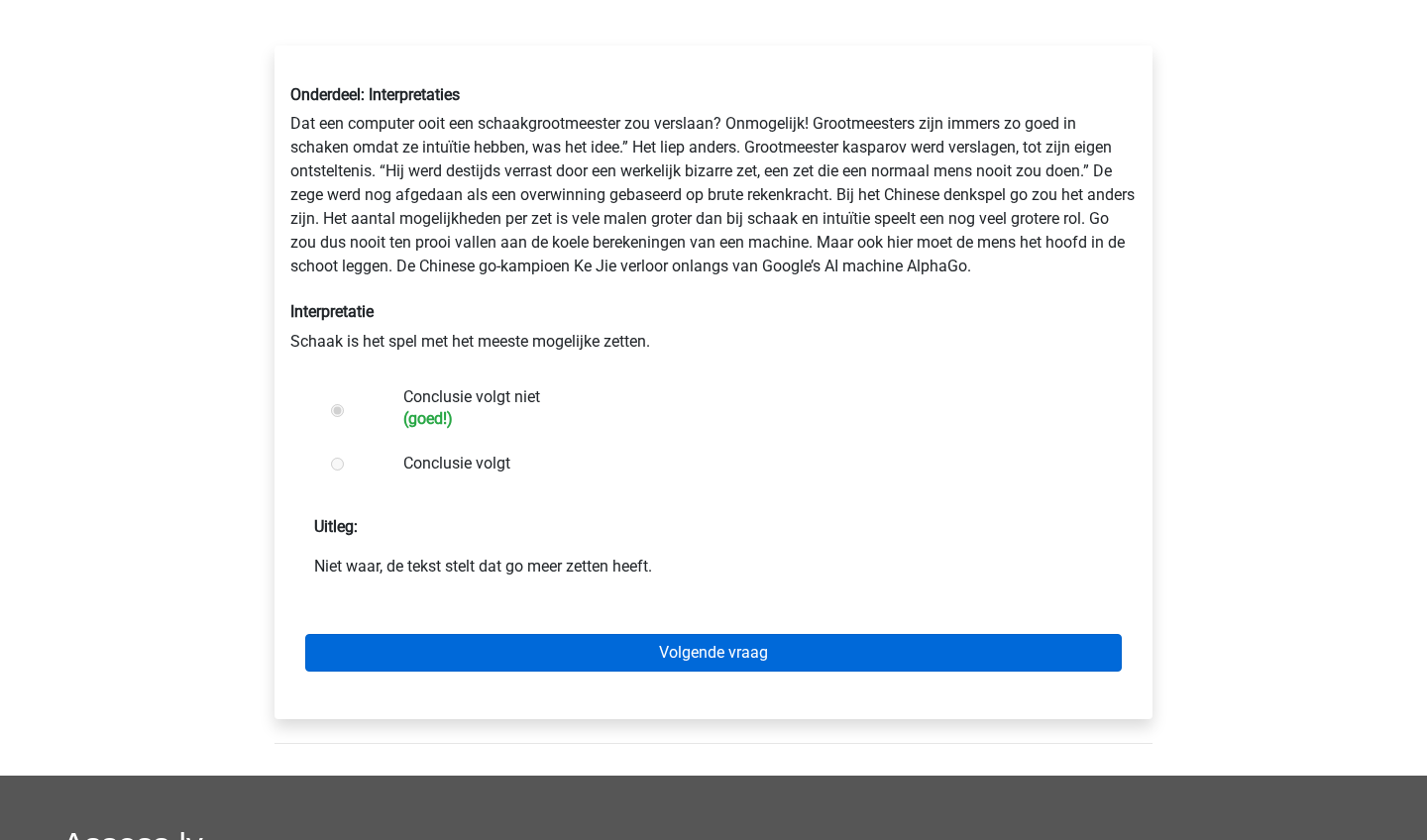 click on "Volgende vraag" at bounding box center [714, 653] 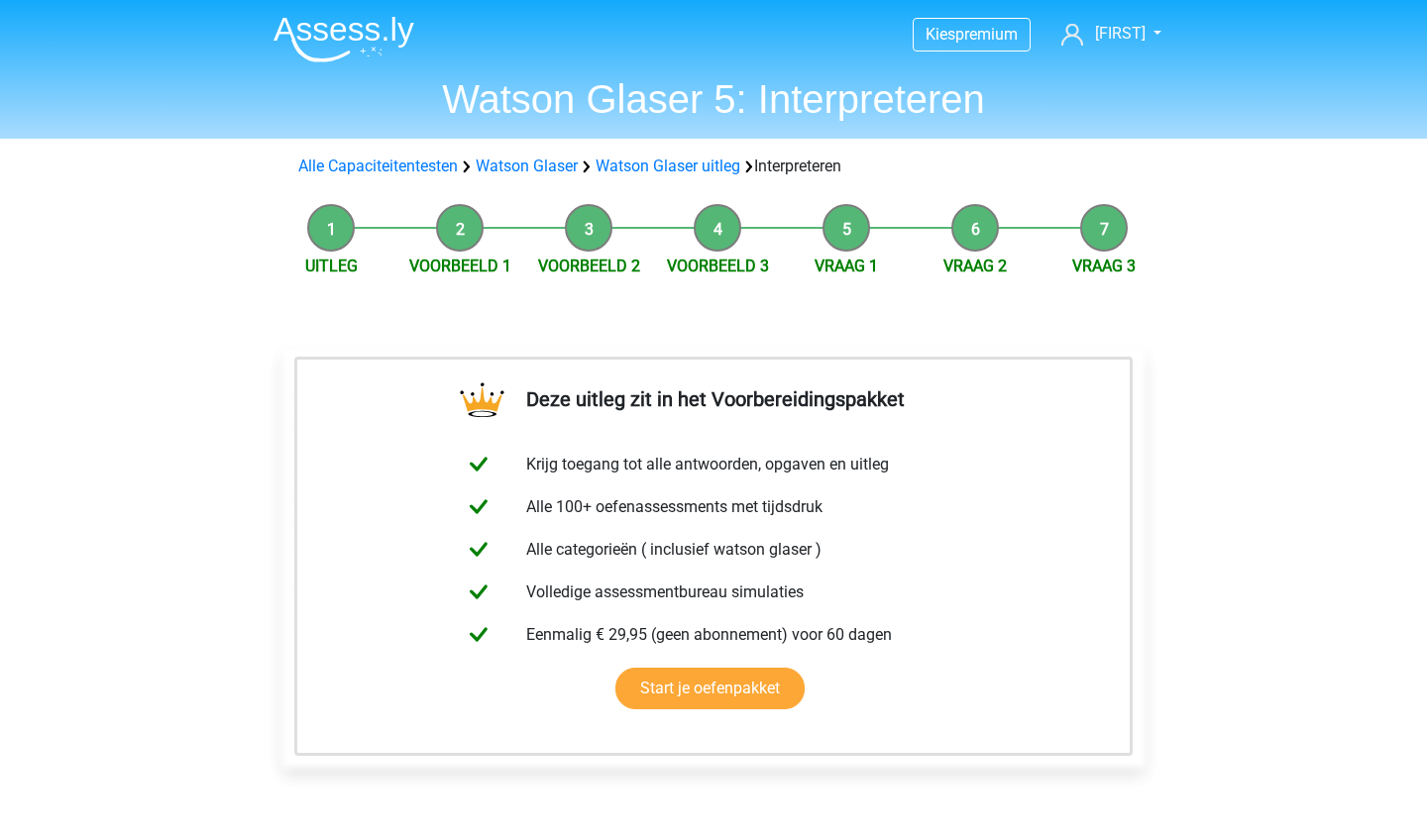 scroll, scrollTop: 0, scrollLeft: 0, axis: both 